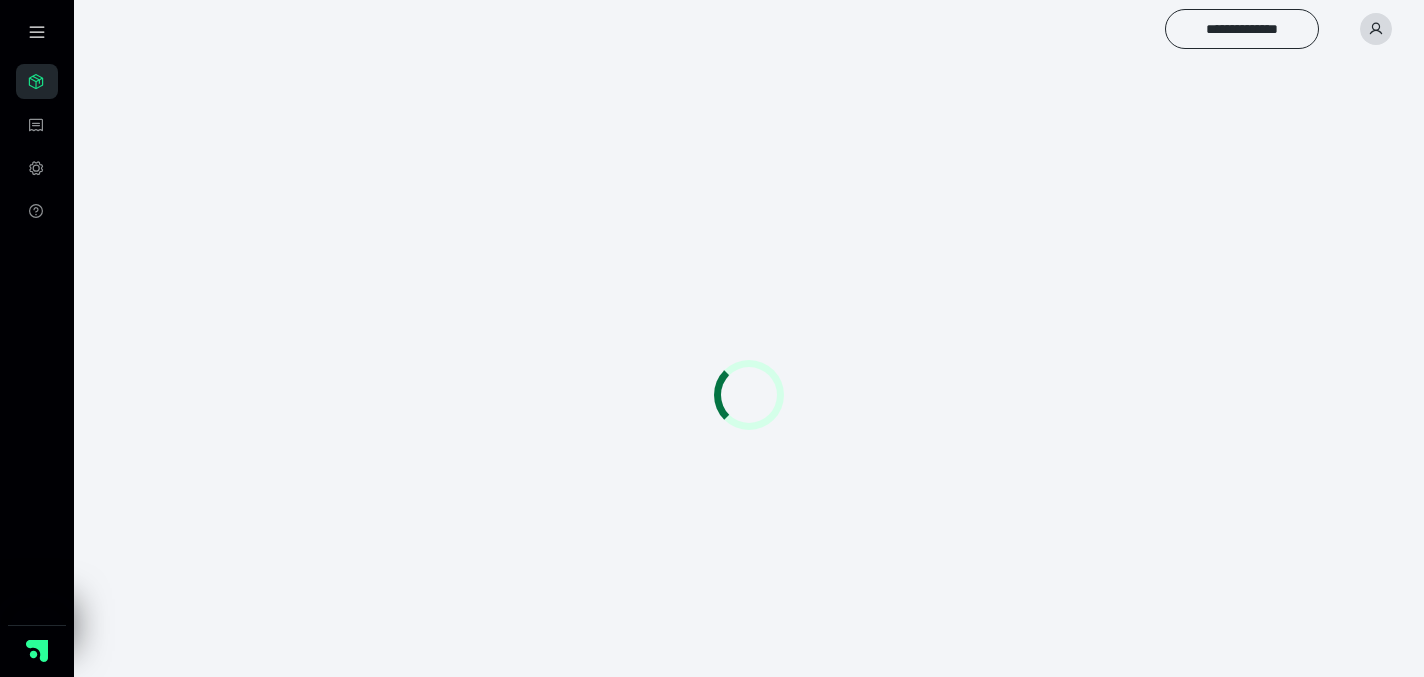 scroll, scrollTop: 0, scrollLeft: 0, axis: both 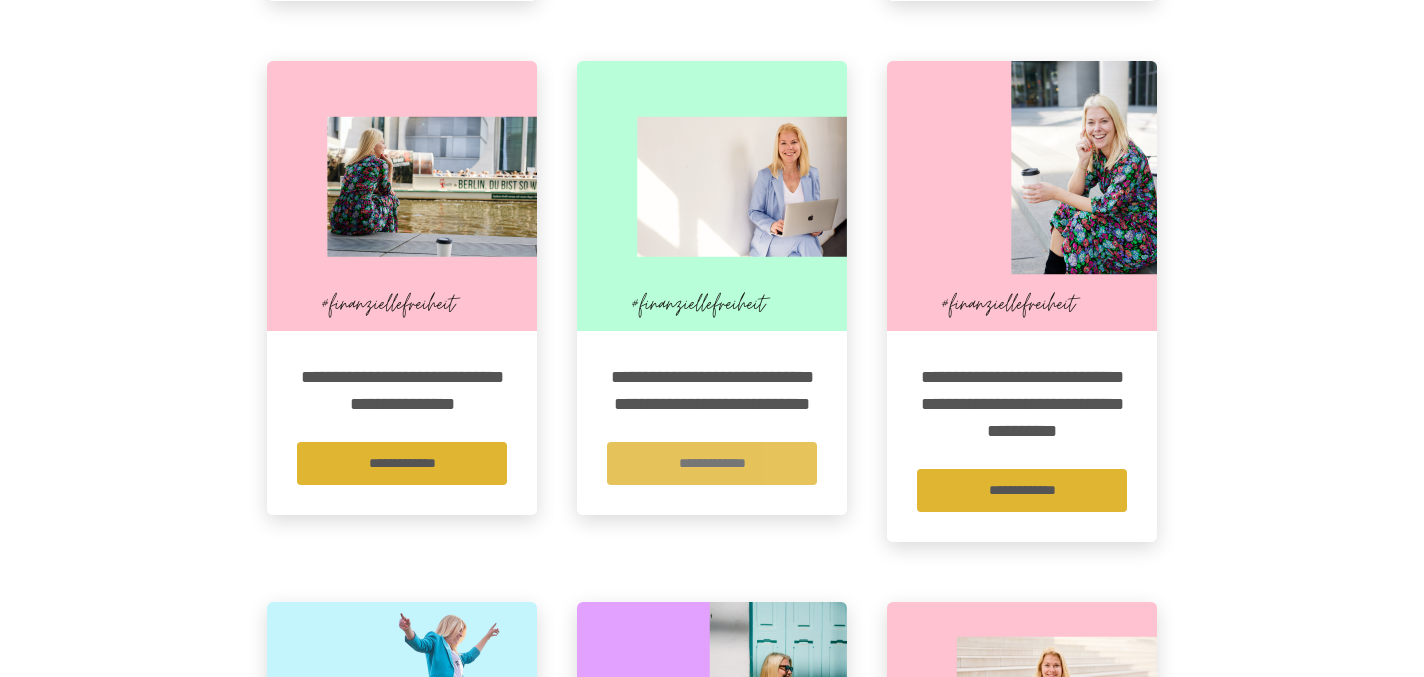 click on "**********" at bounding box center [712, 463] 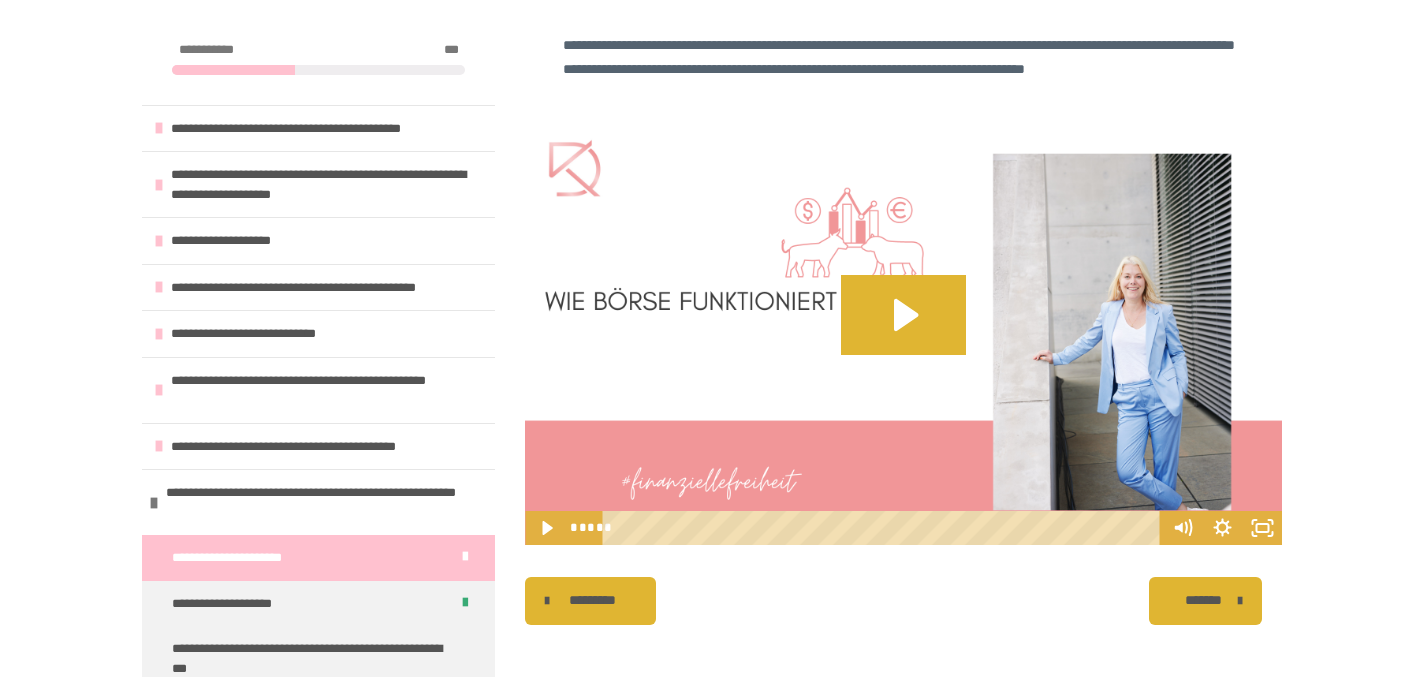 scroll, scrollTop: 509, scrollLeft: 0, axis: vertical 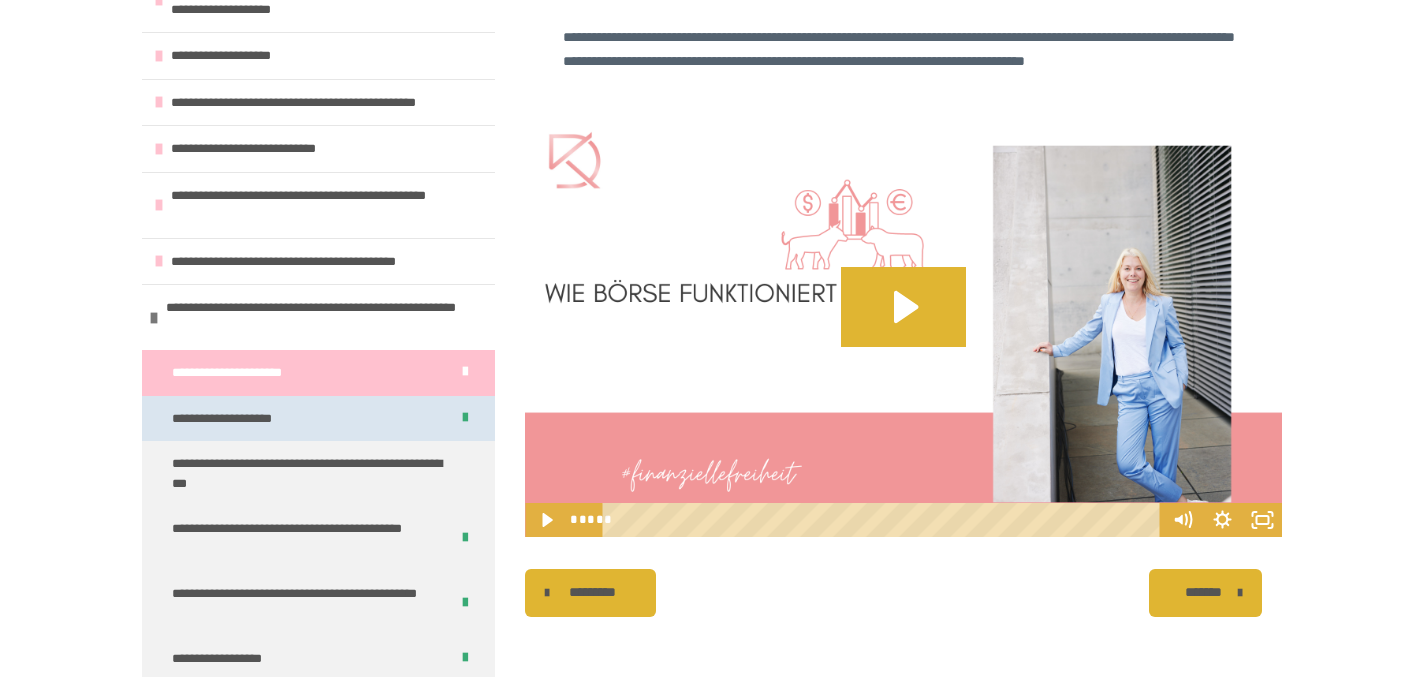 click on "**********" at bounding box center (241, 419) 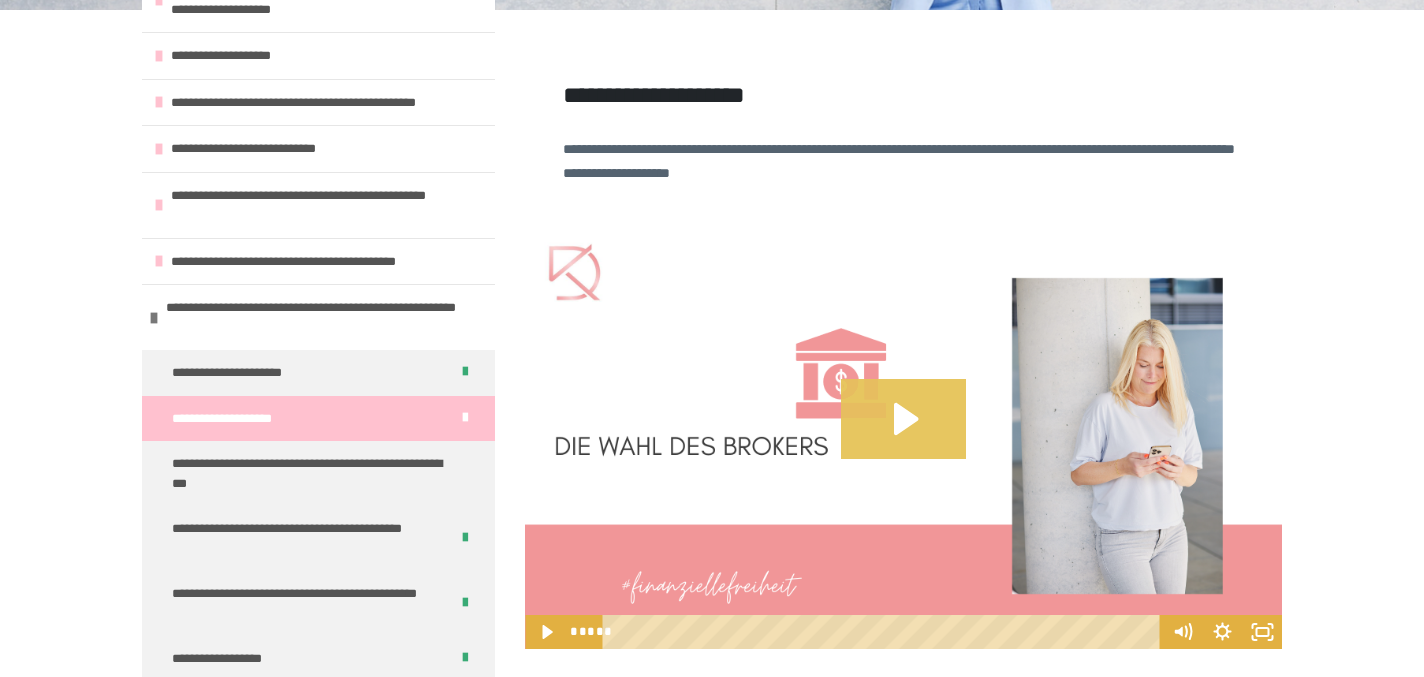 click 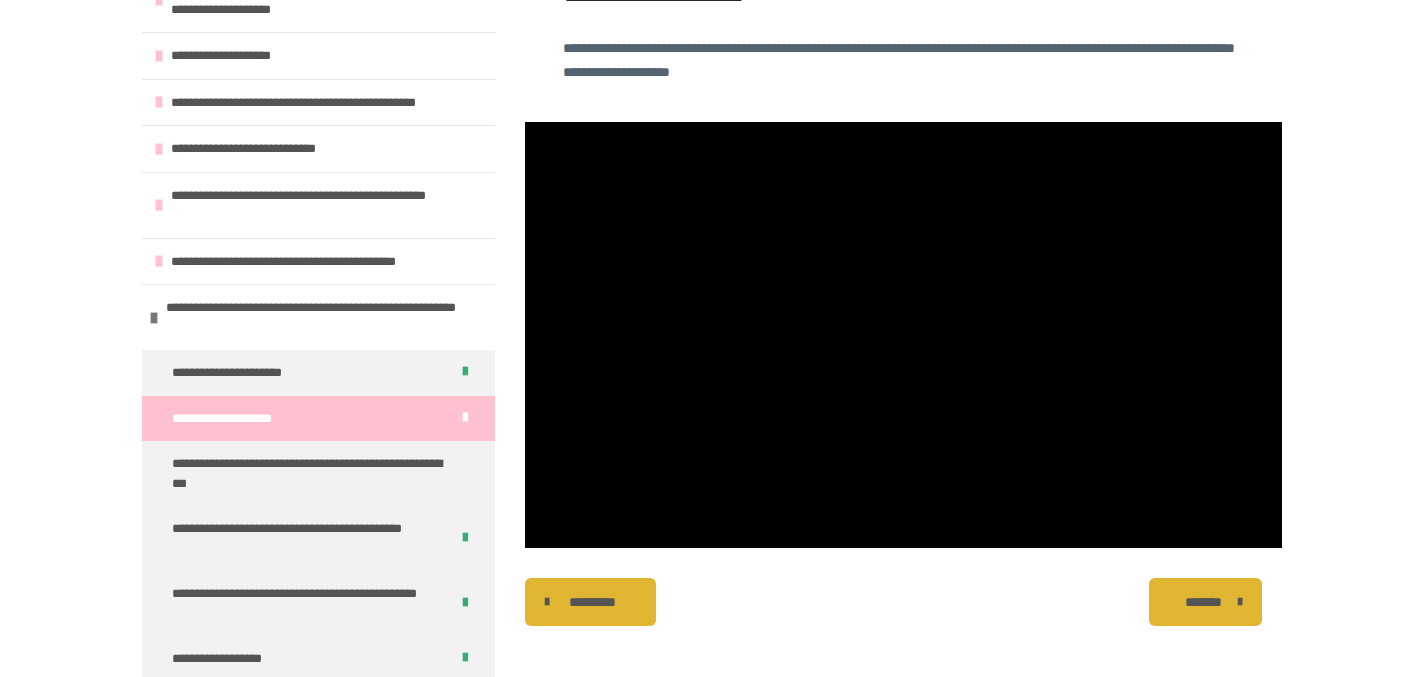 scroll, scrollTop: 480, scrollLeft: 0, axis: vertical 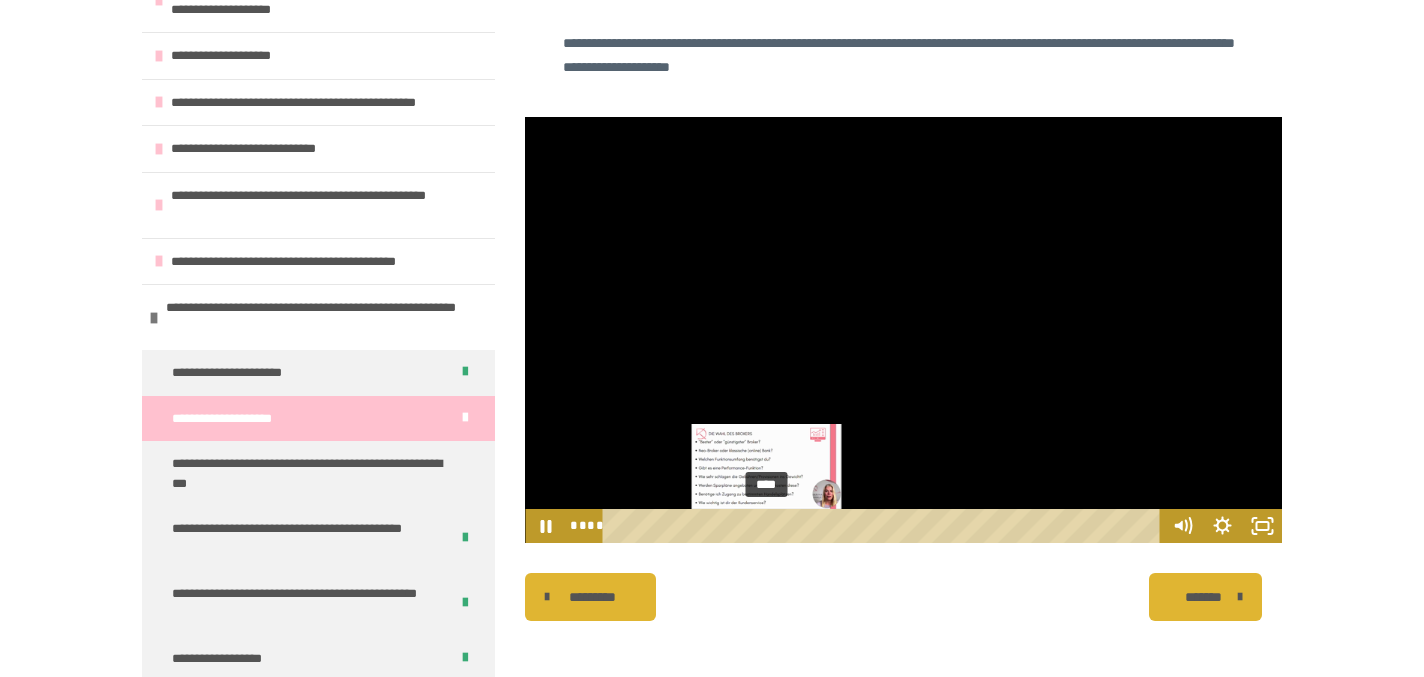 click on "****" at bounding box center [885, 526] 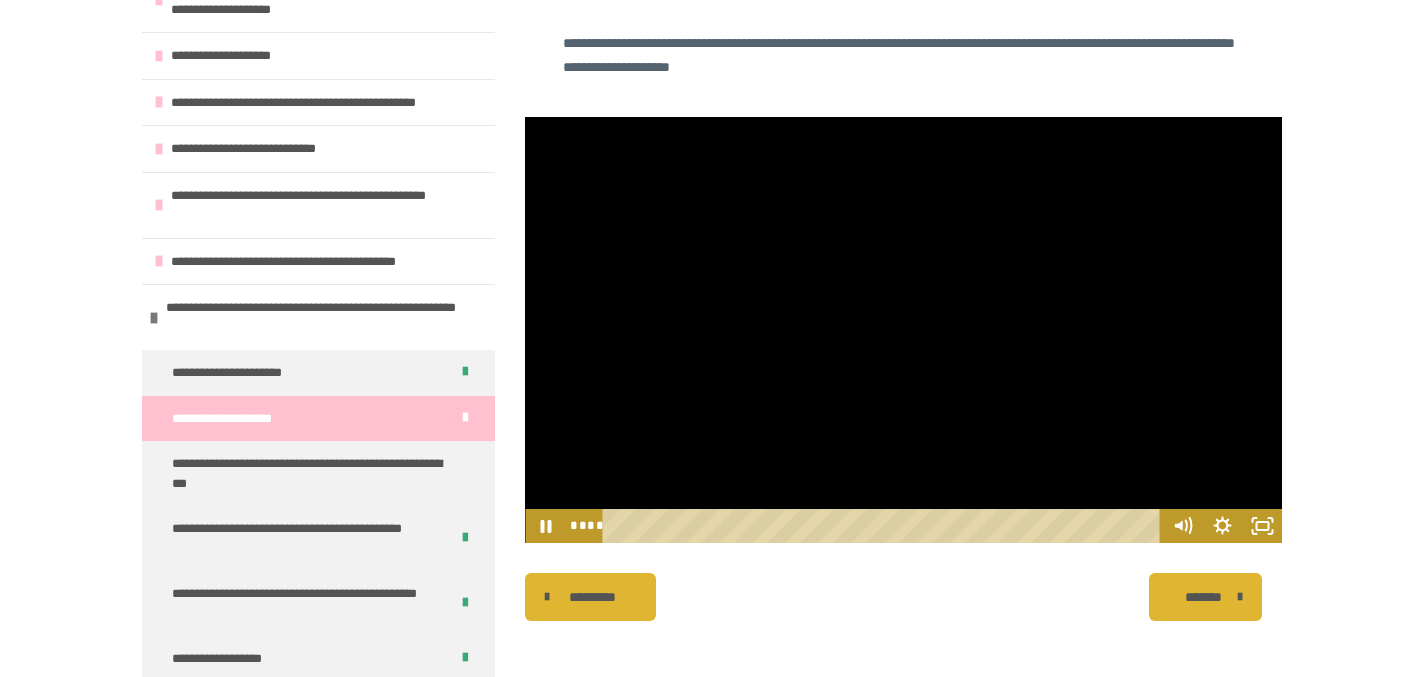 scroll, scrollTop: 484, scrollLeft: 0, axis: vertical 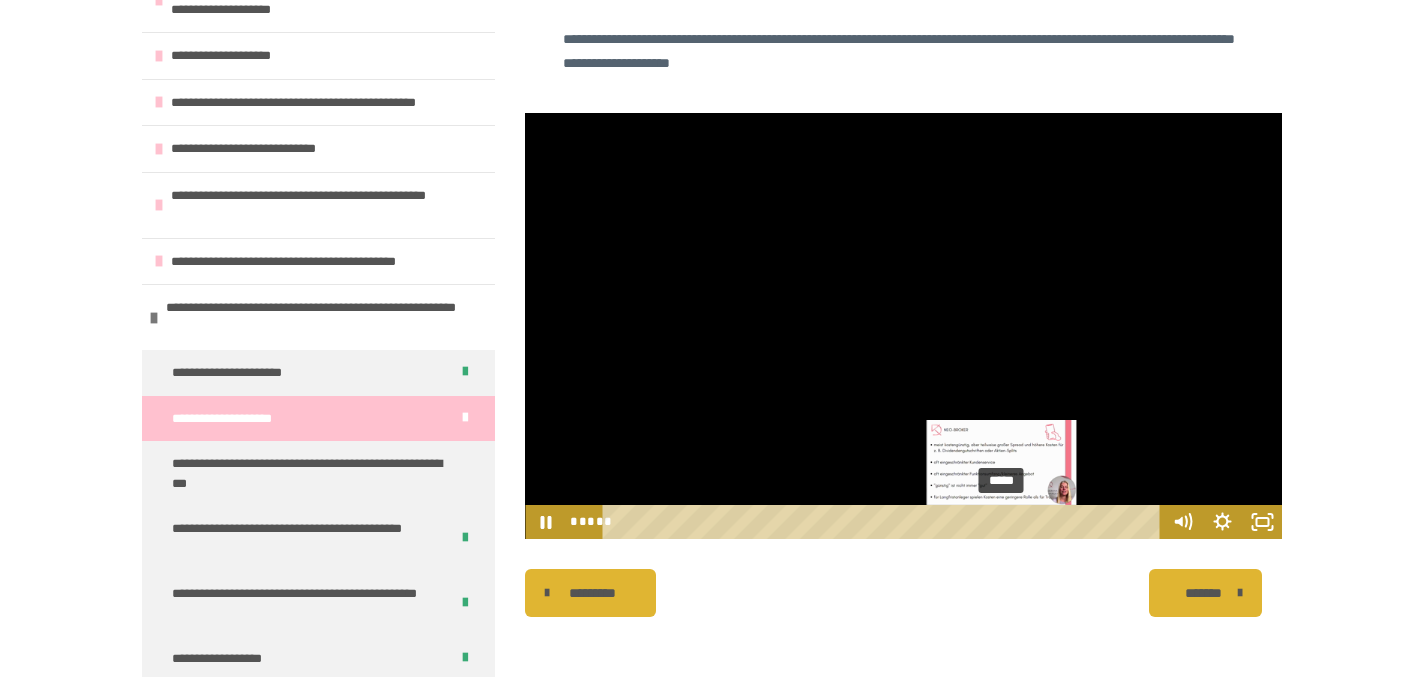 click on "*****" at bounding box center (885, 522) 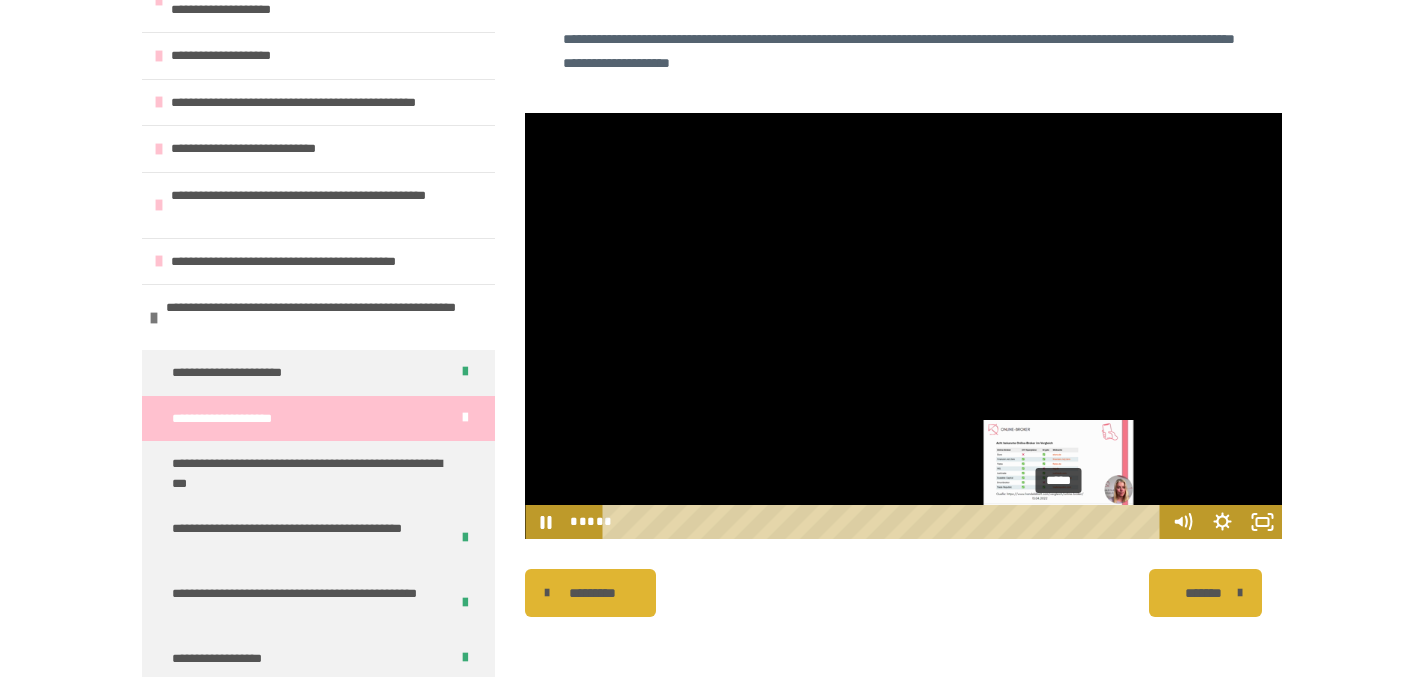 click on "*****" at bounding box center (885, 522) 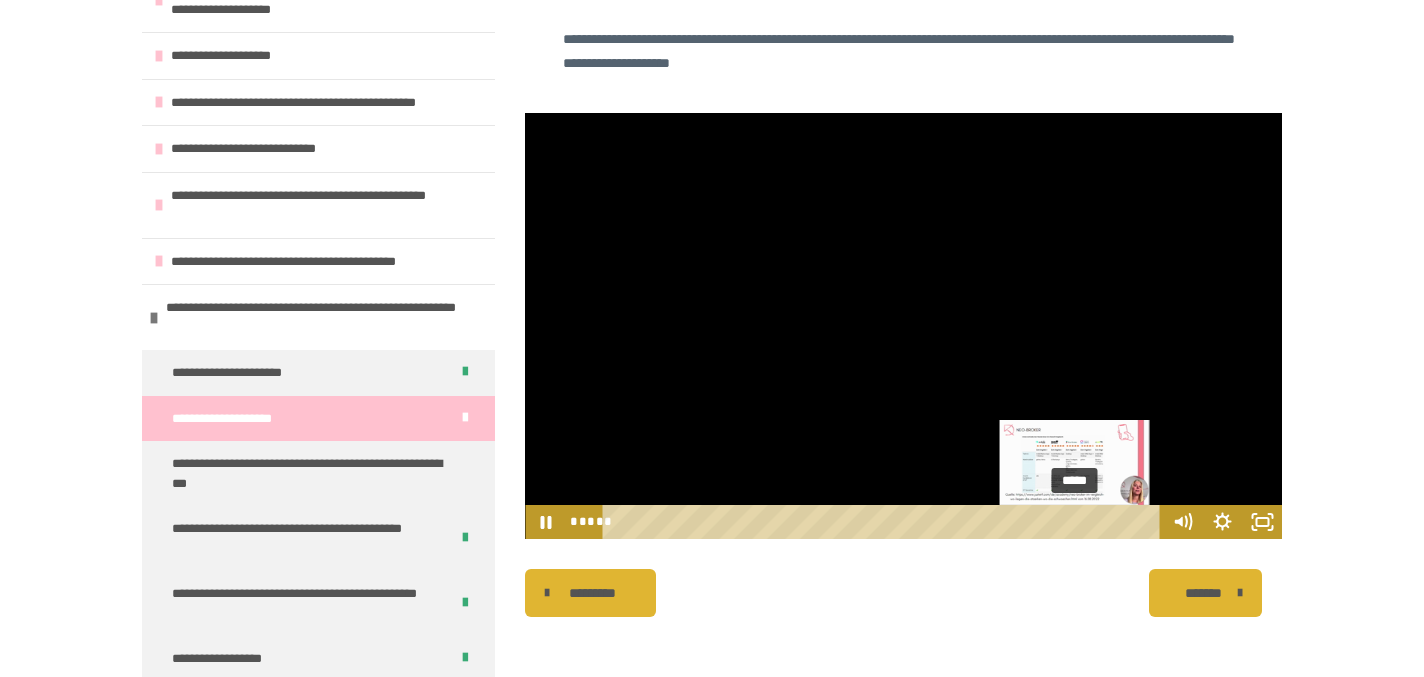 click on "*****" at bounding box center [885, 522] 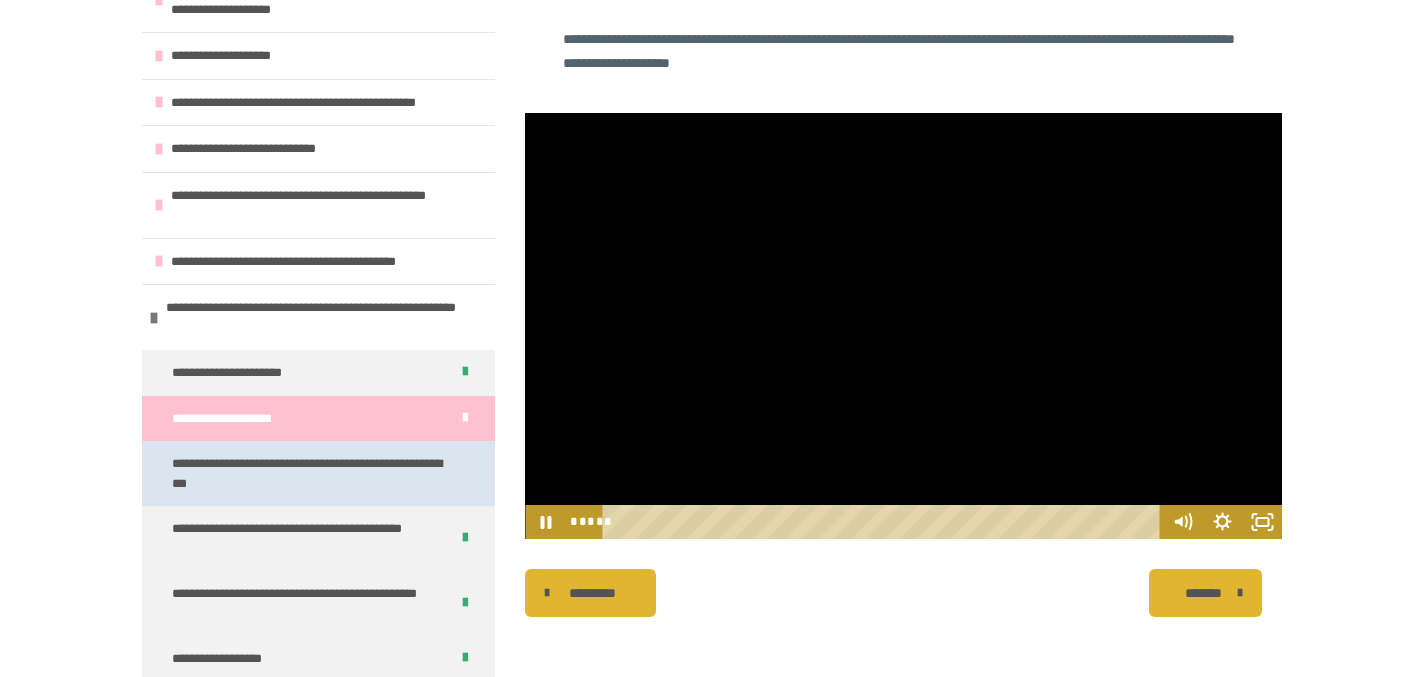 click on "**********" at bounding box center (310, 473) 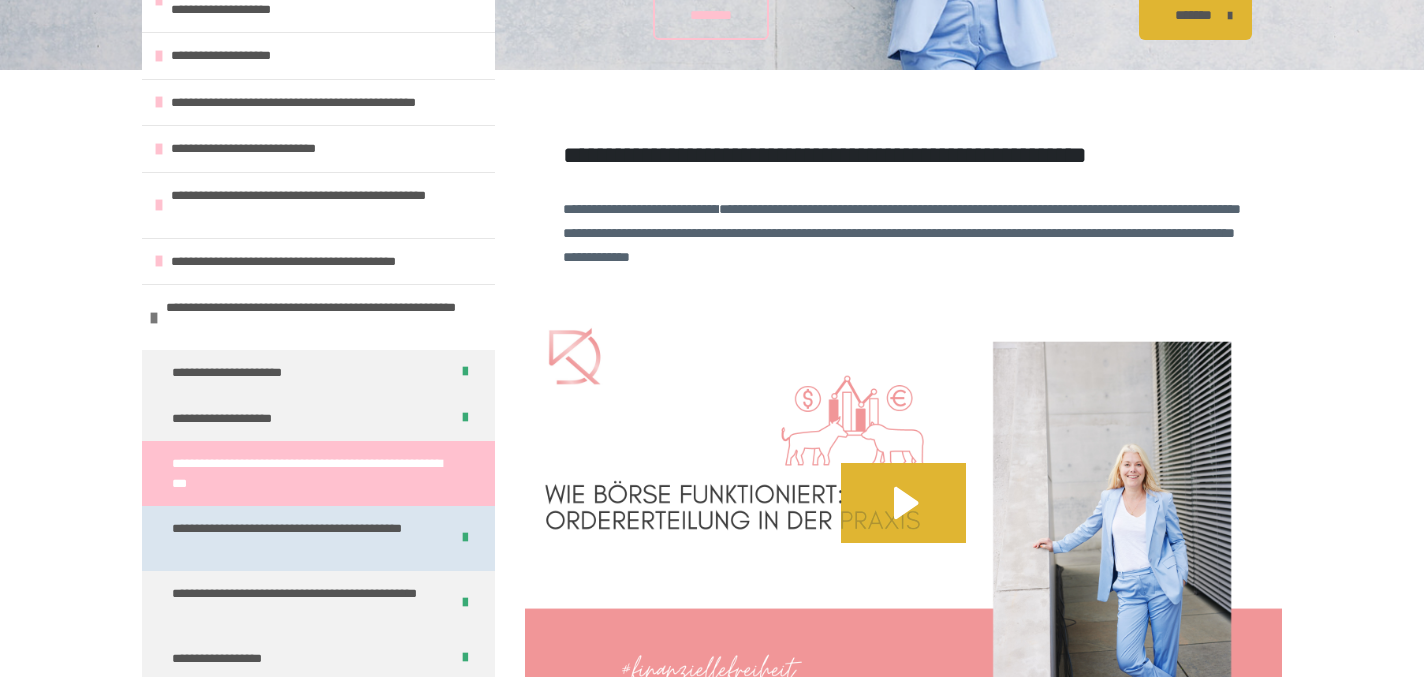 click on "**********" at bounding box center (302, 538) 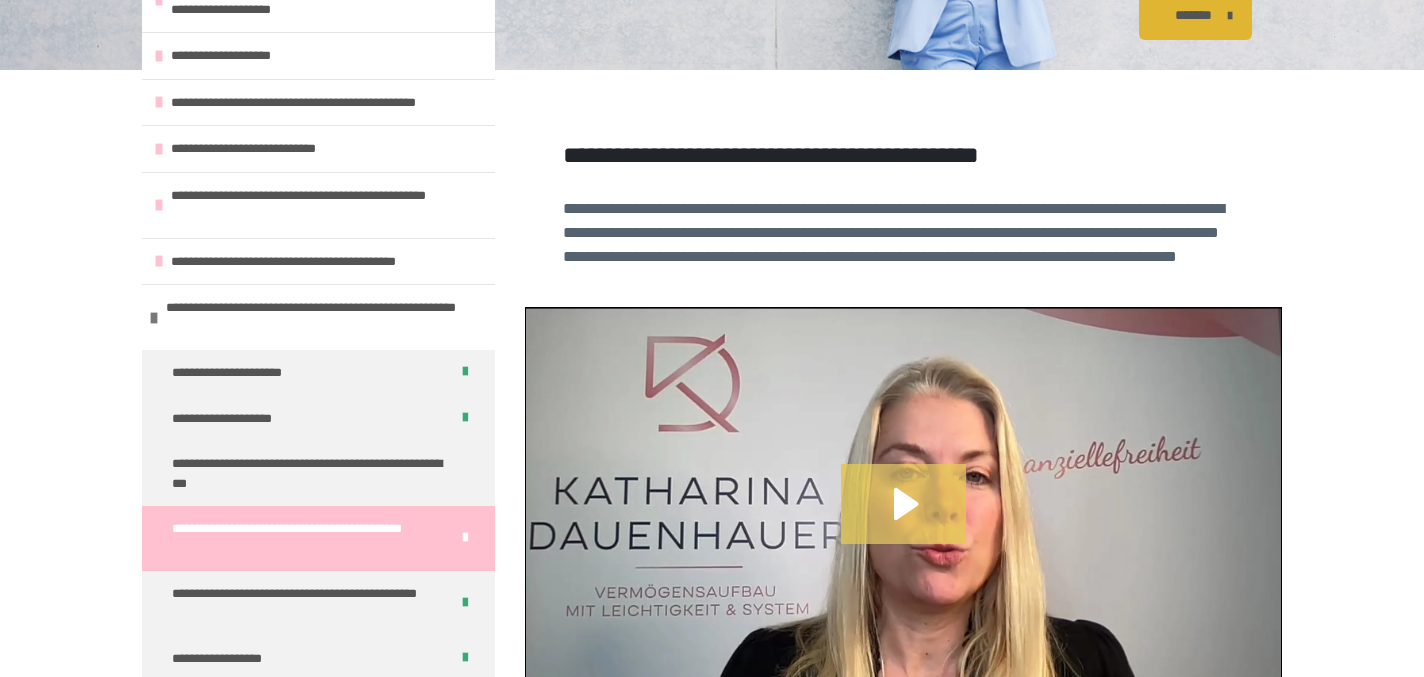 click 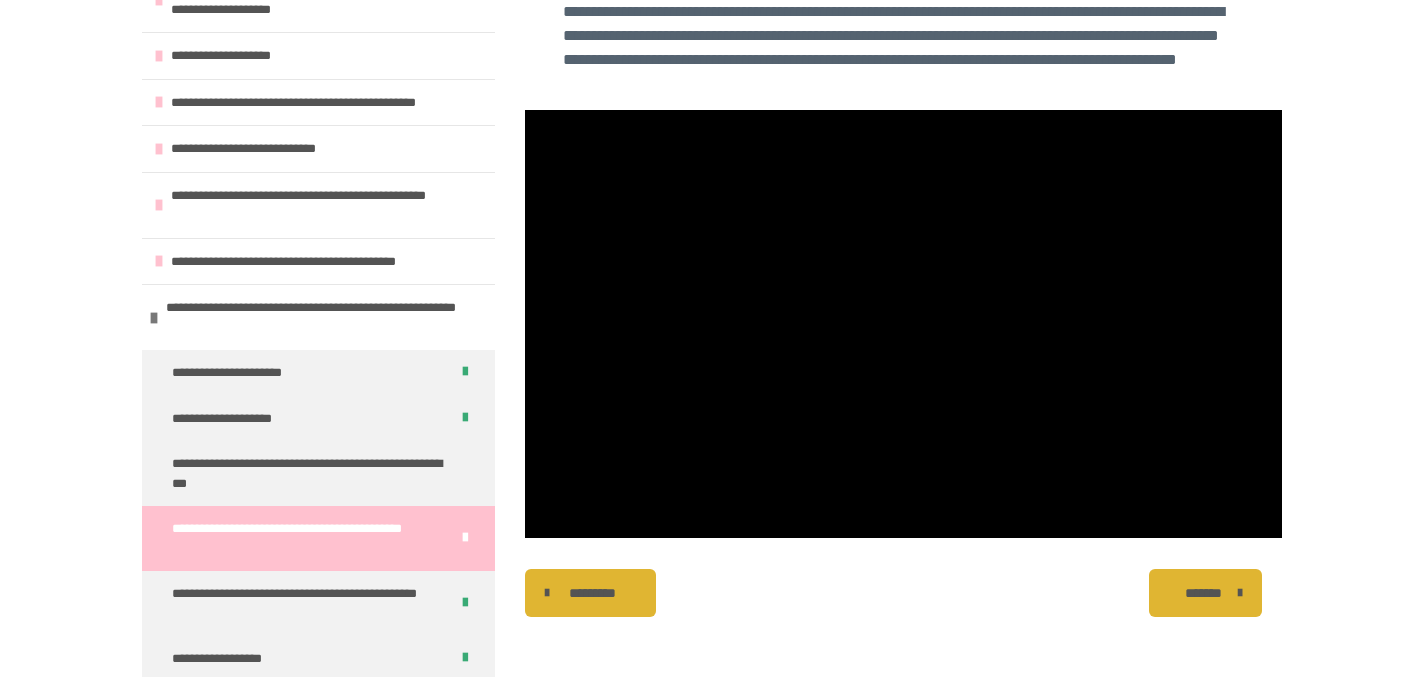 scroll, scrollTop: 585, scrollLeft: 0, axis: vertical 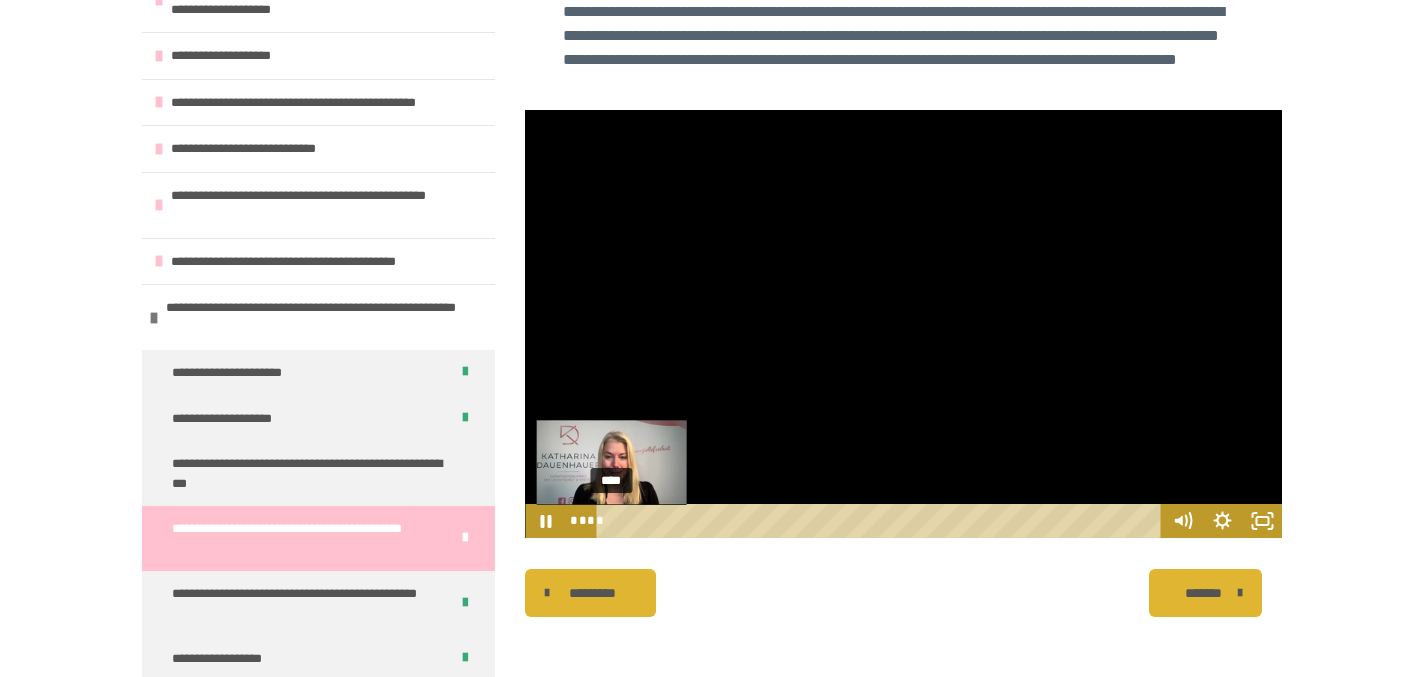 click on "****" at bounding box center [882, 521] 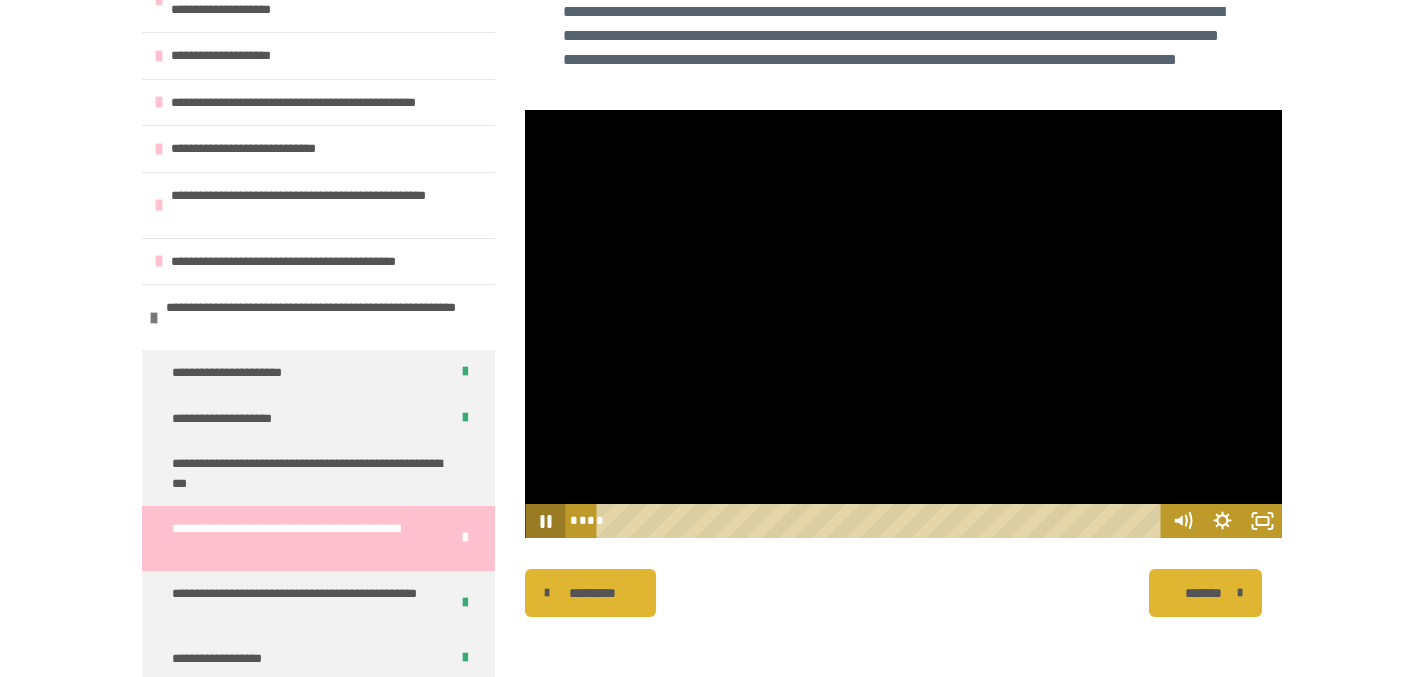 click 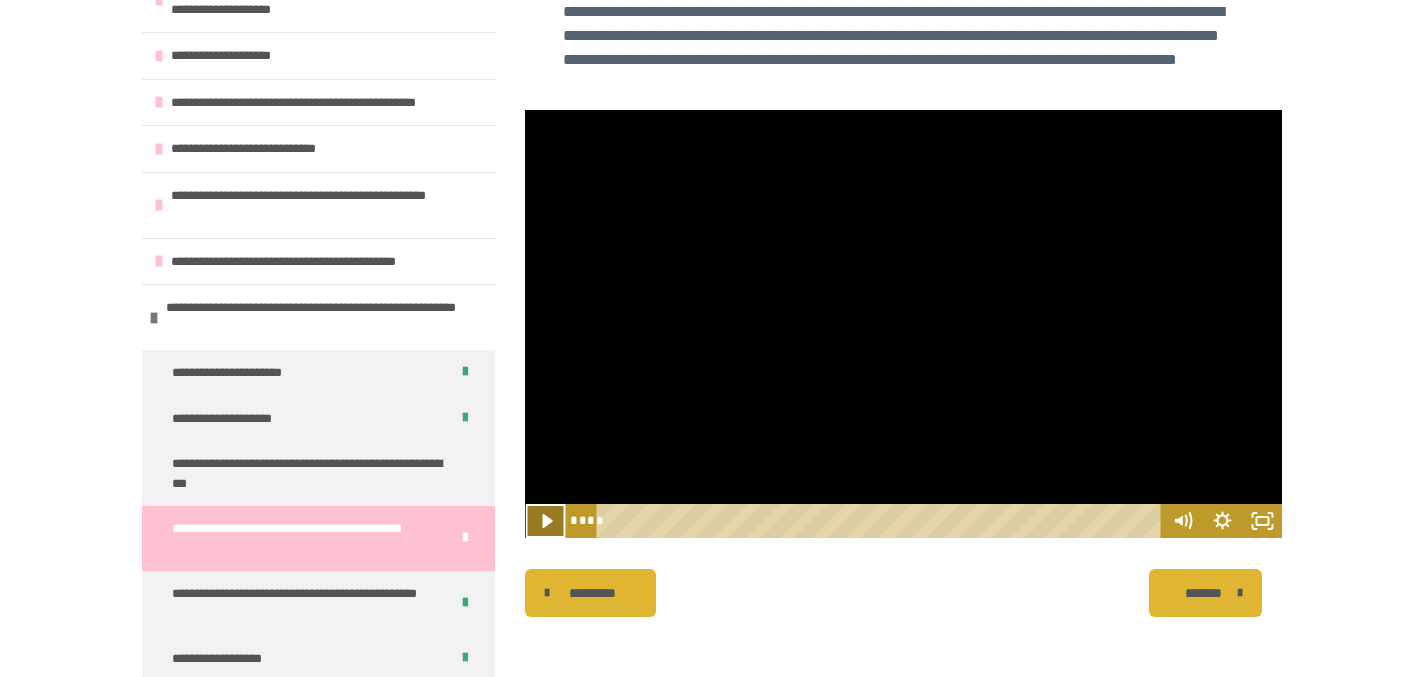 click 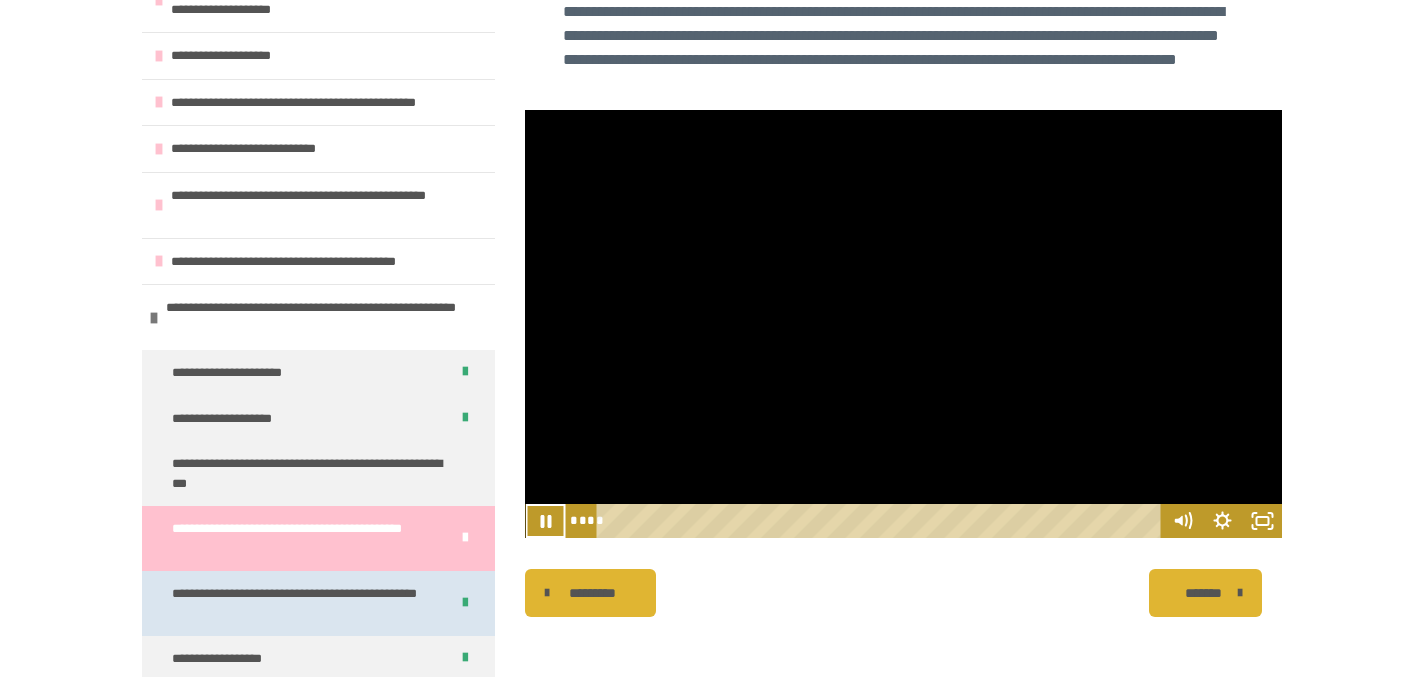 click on "**********" at bounding box center (302, 603) 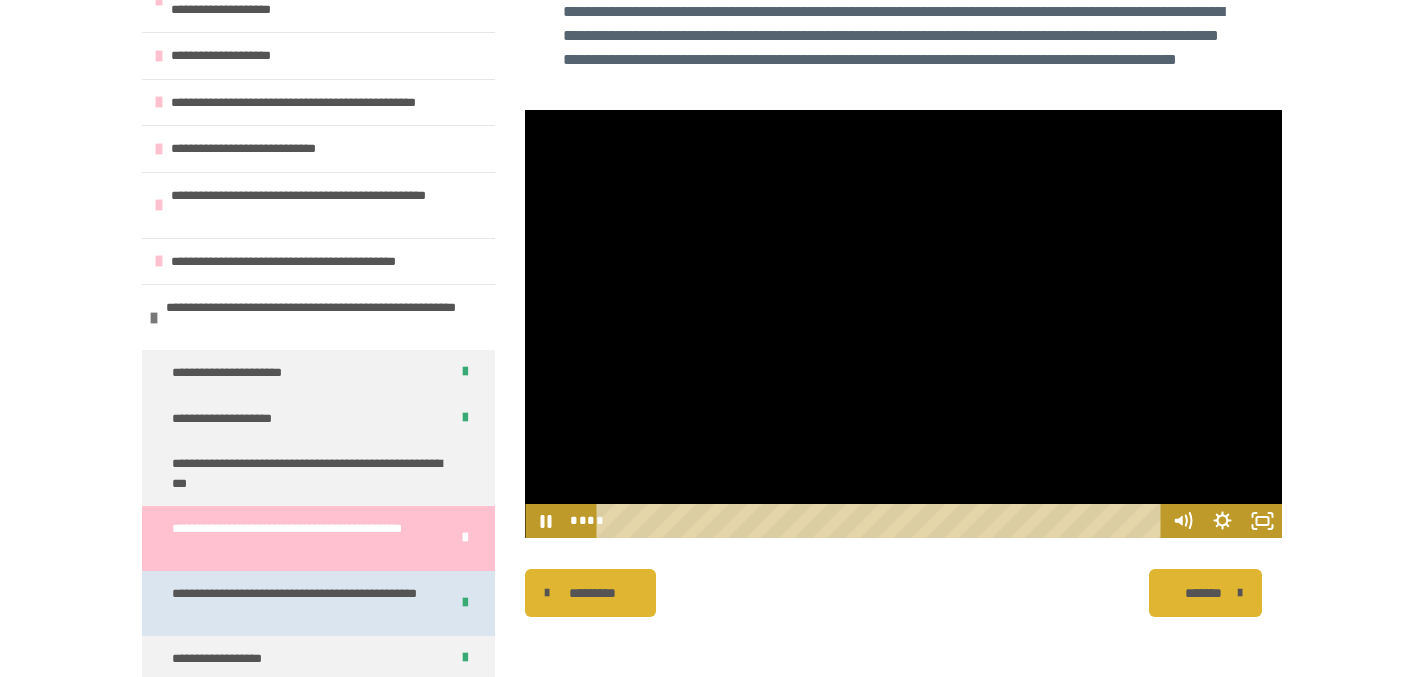 scroll, scrollTop: 374, scrollLeft: 0, axis: vertical 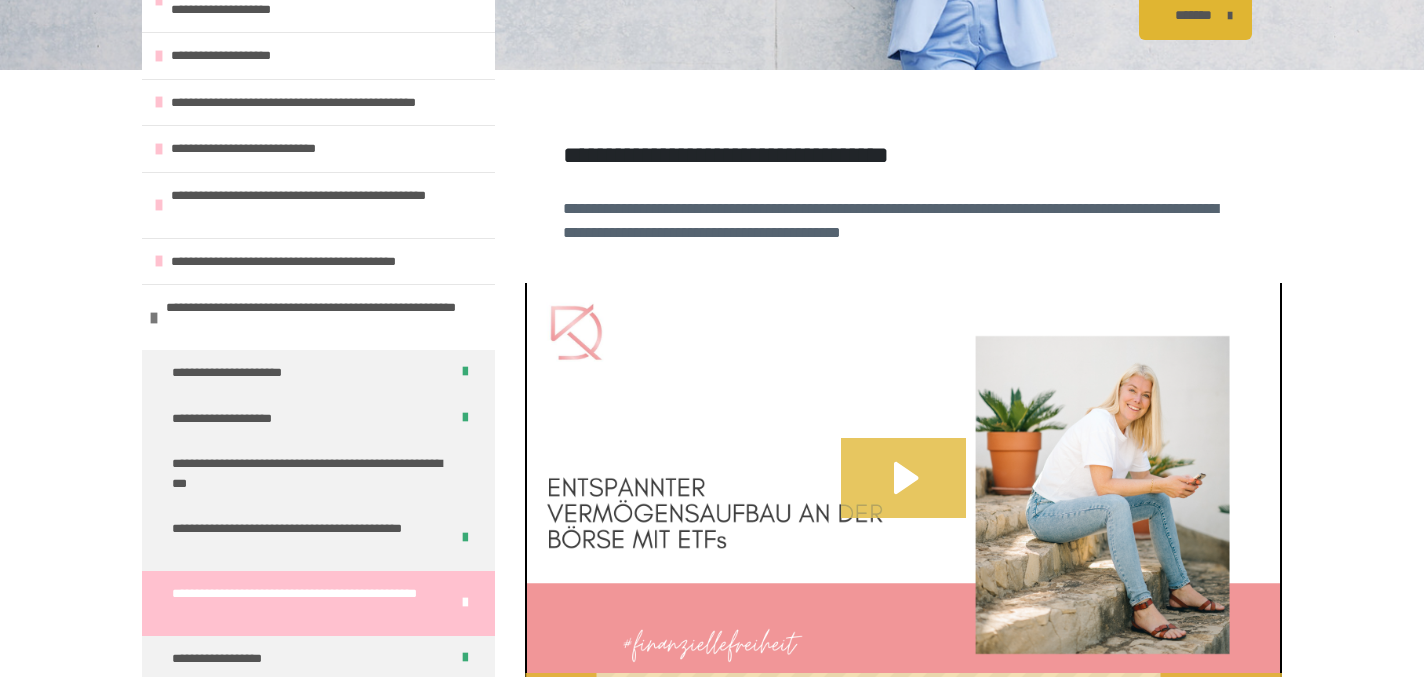 click 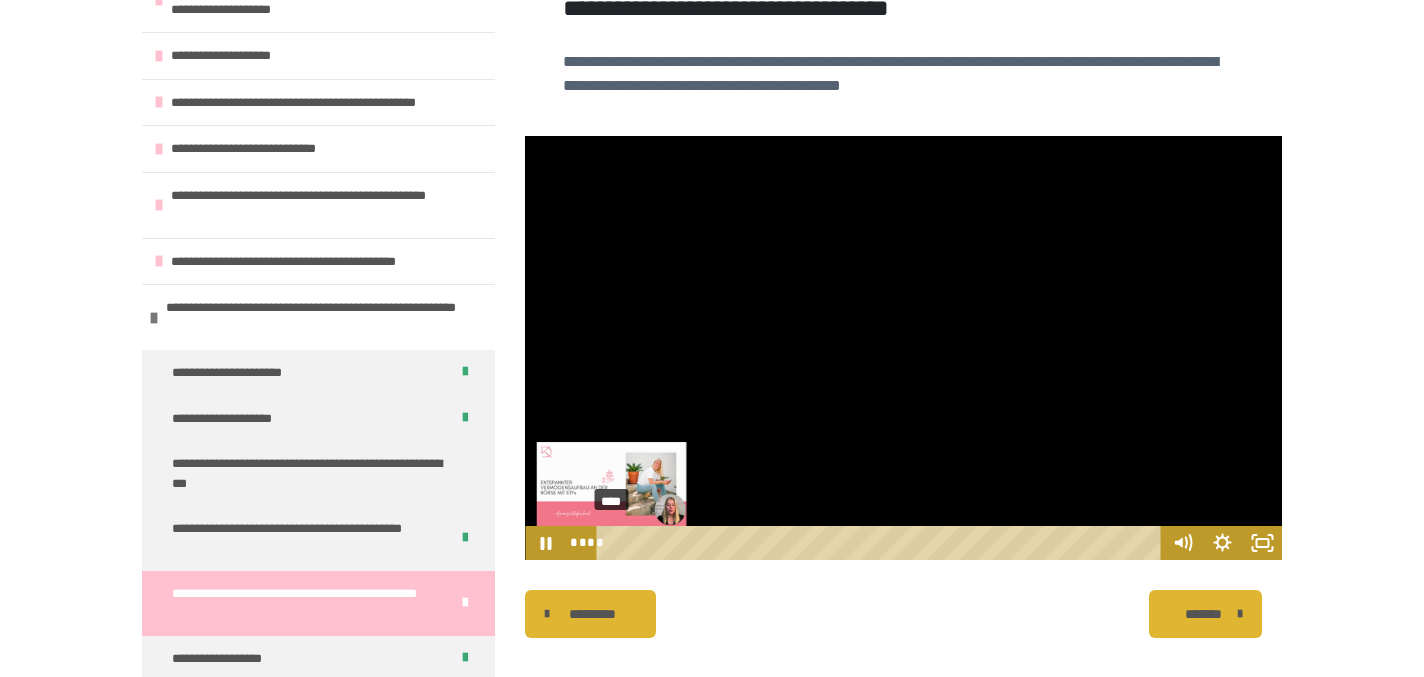 scroll, scrollTop: 523, scrollLeft: 0, axis: vertical 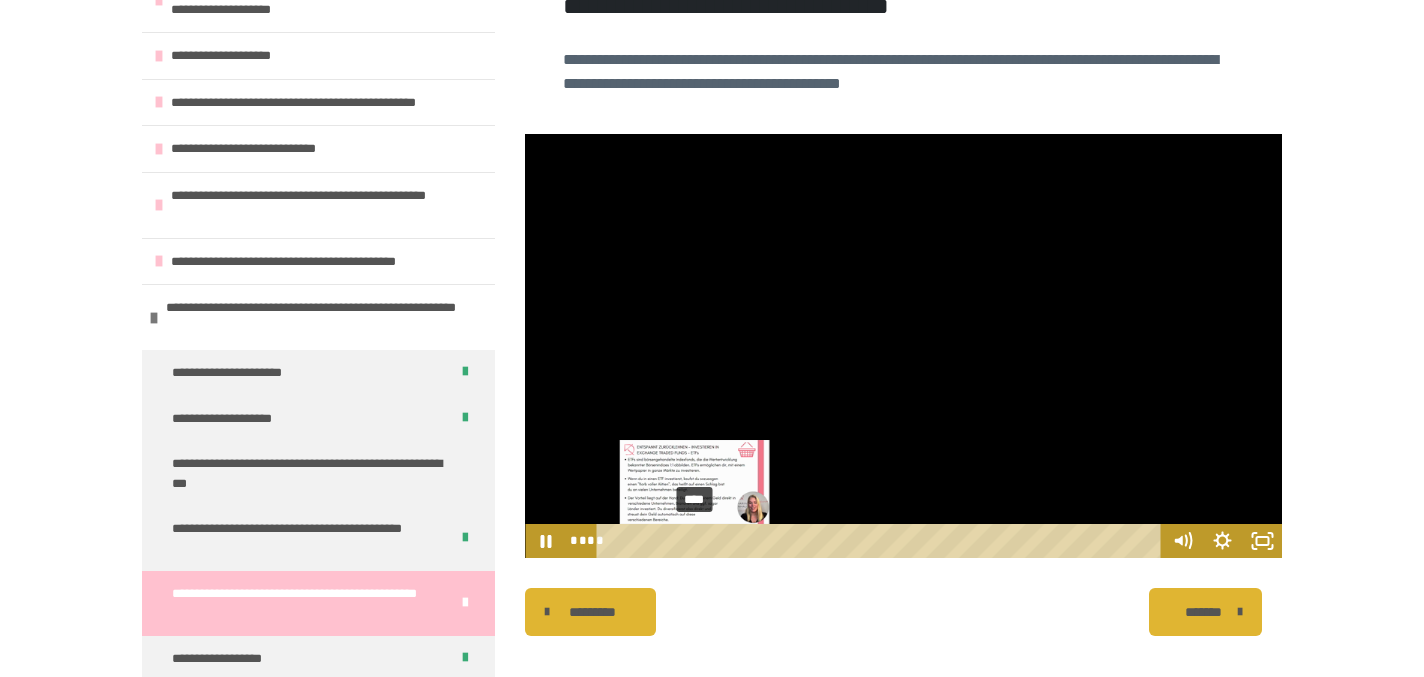 click on "****" at bounding box center [882, 541] 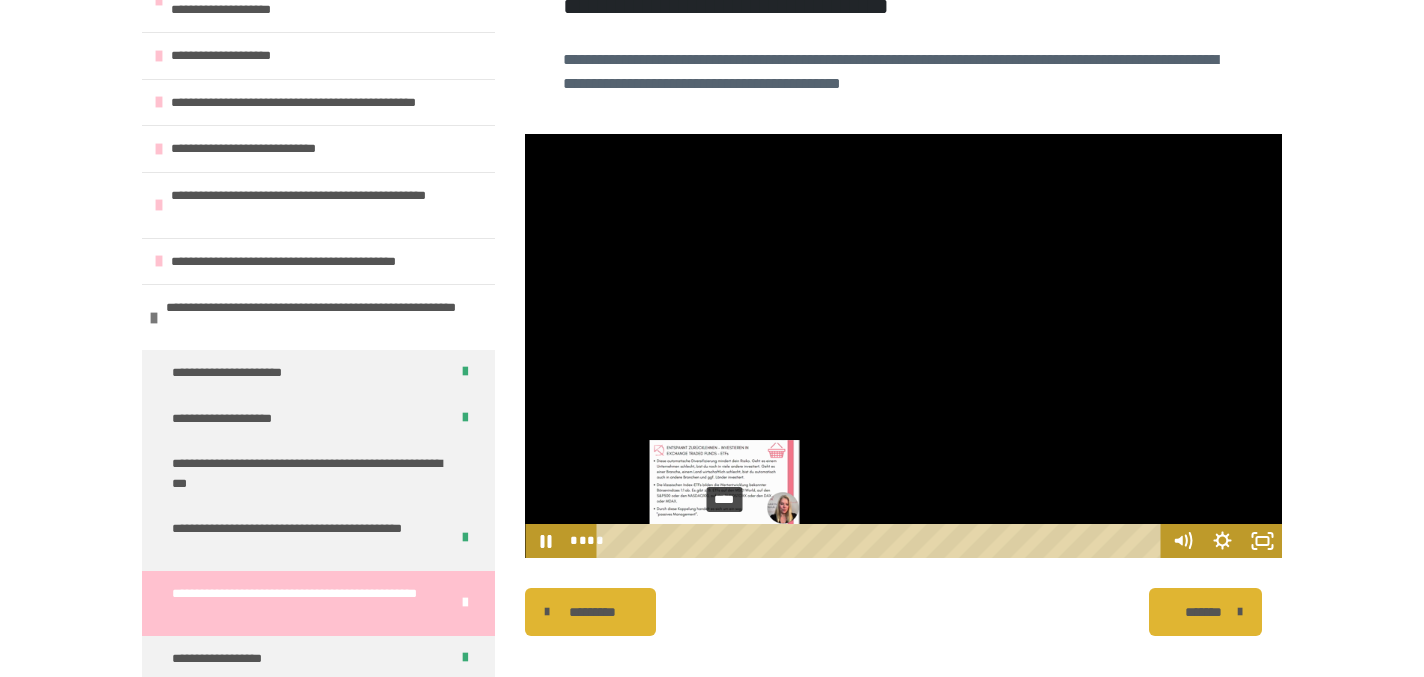 click on "****" at bounding box center (882, 541) 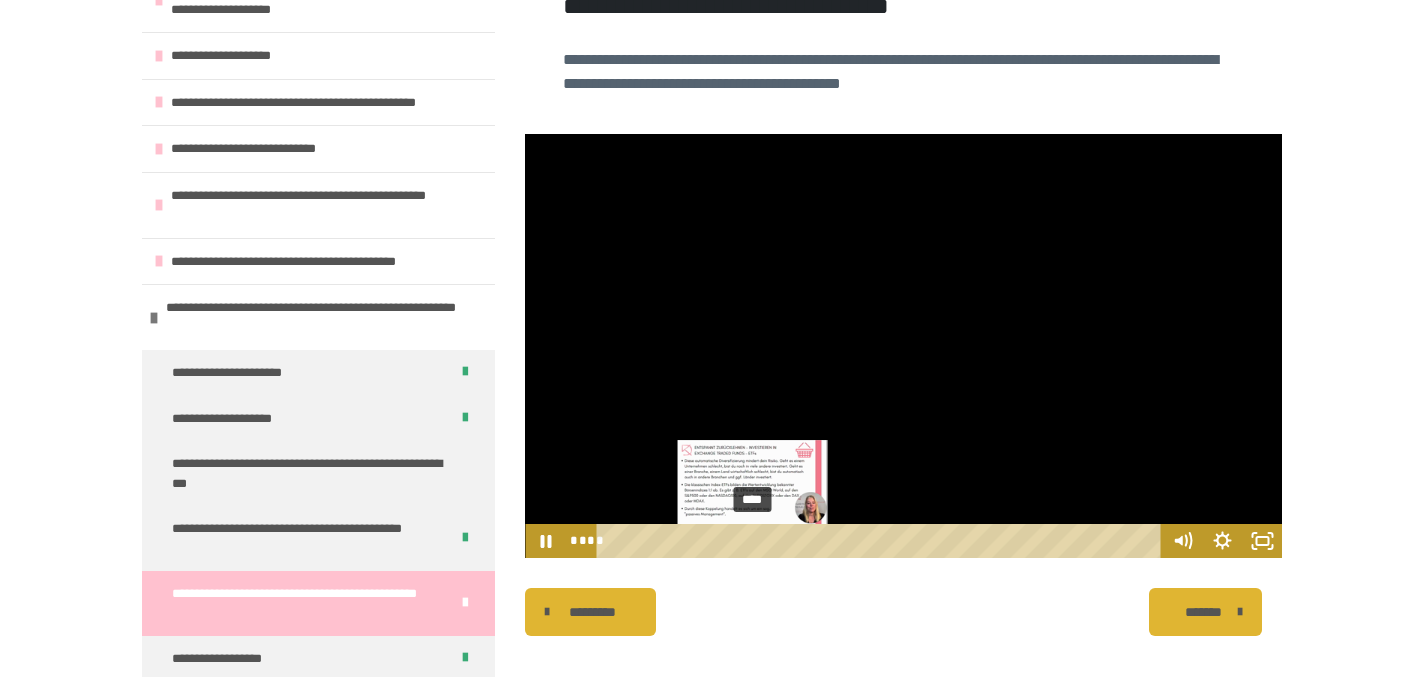 click on "****" at bounding box center (882, 541) 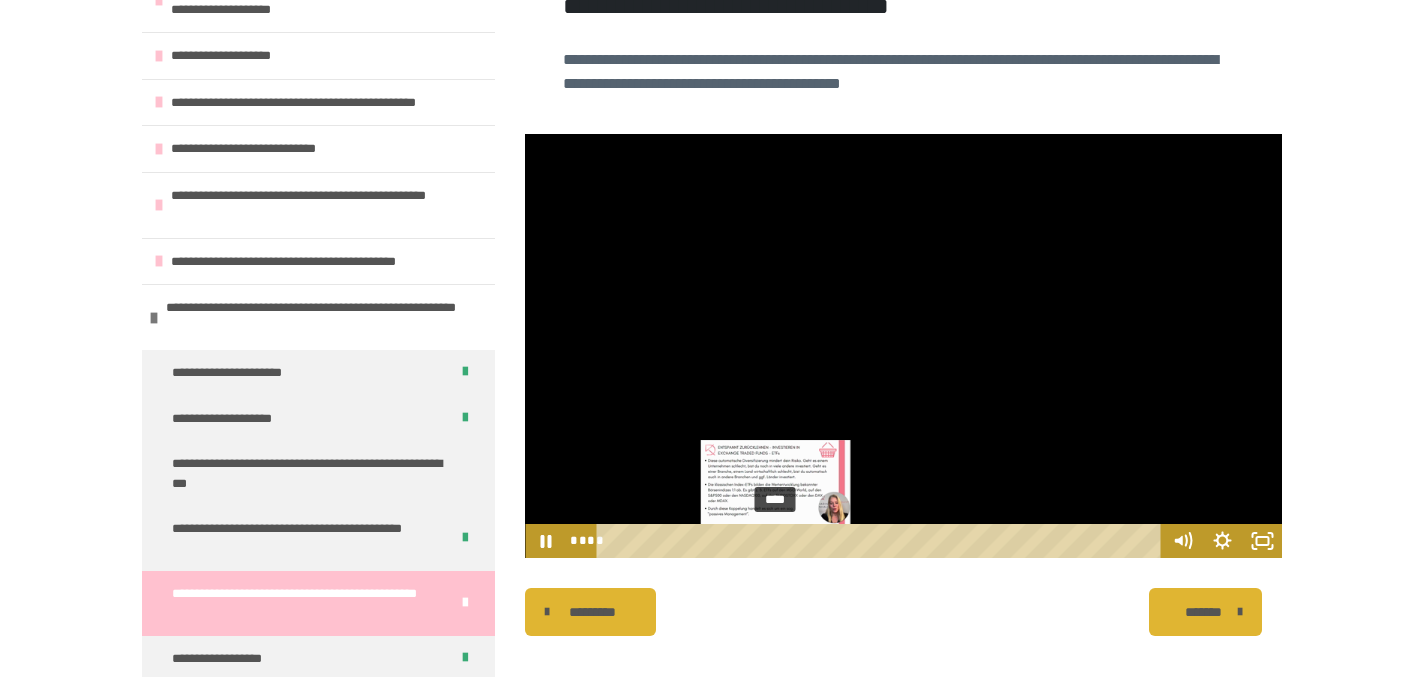 click on "****" at bounding box center [882, 541] 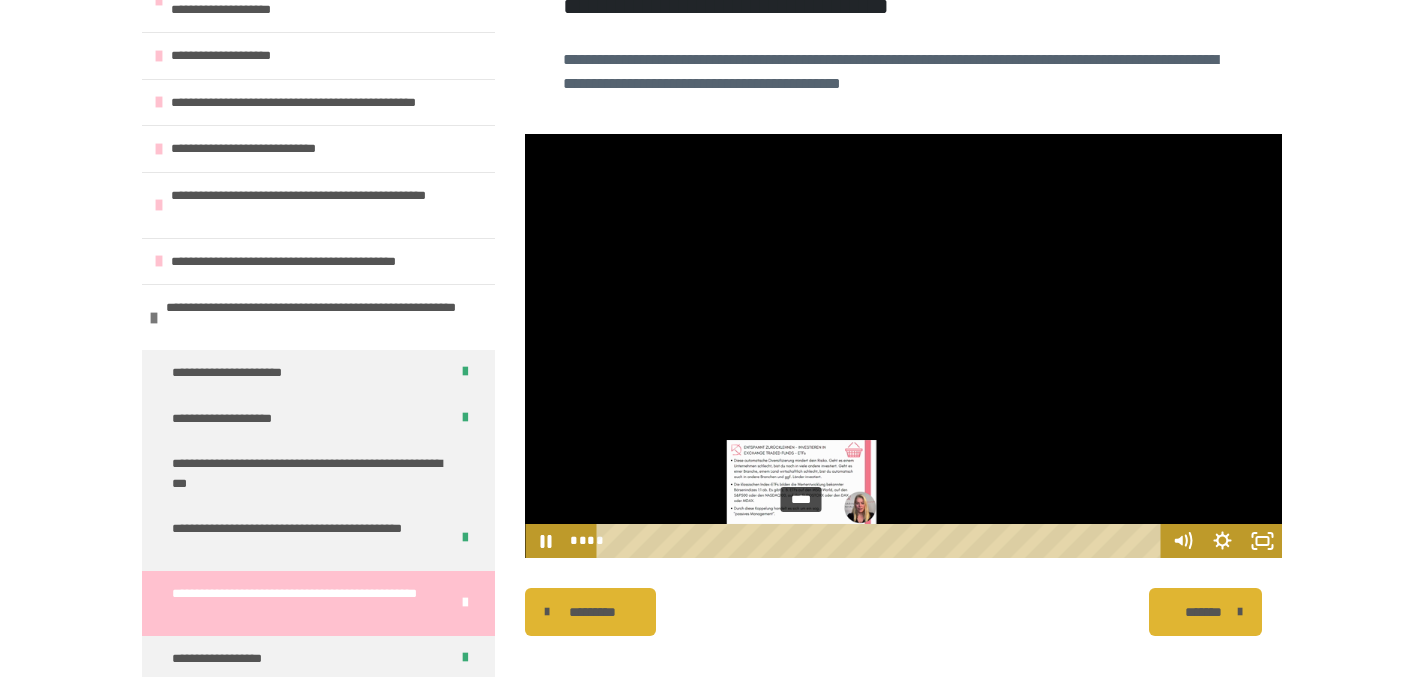 click on "****" at bounding box center (882, 541) 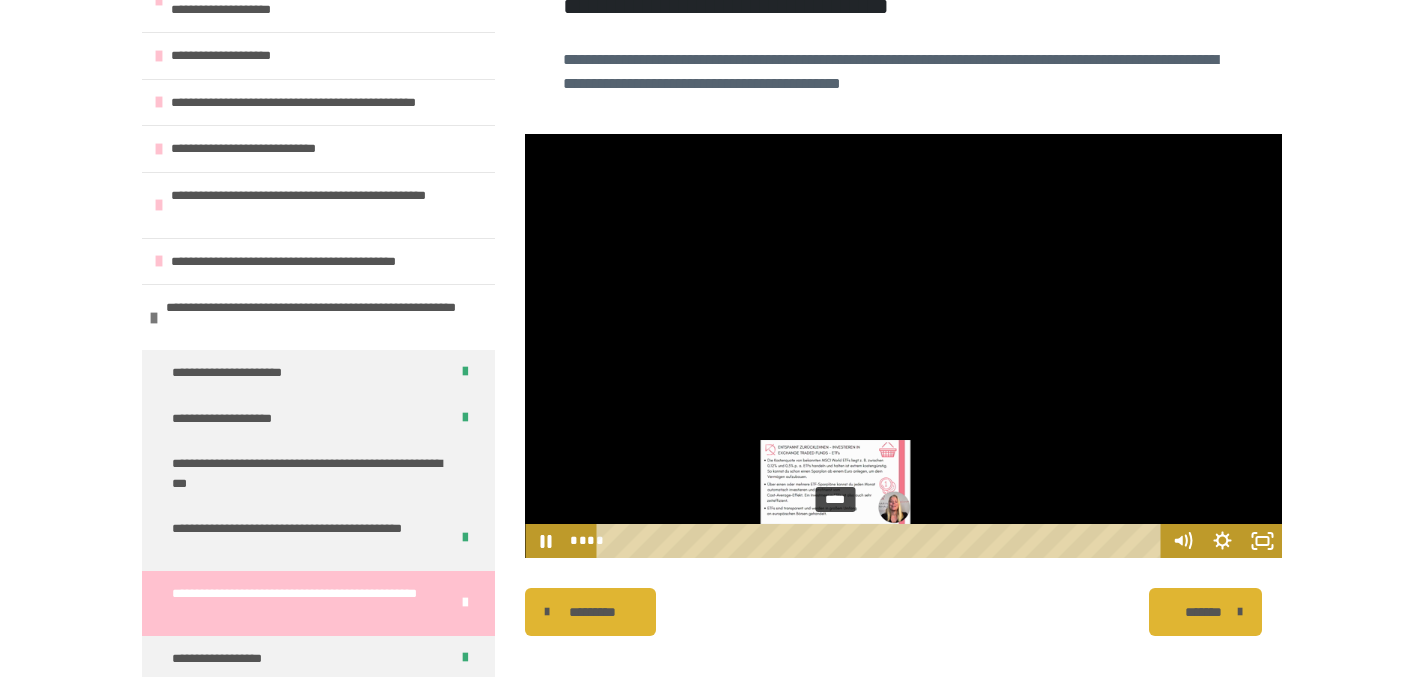 click on "****" at bounding box center (882, 541) 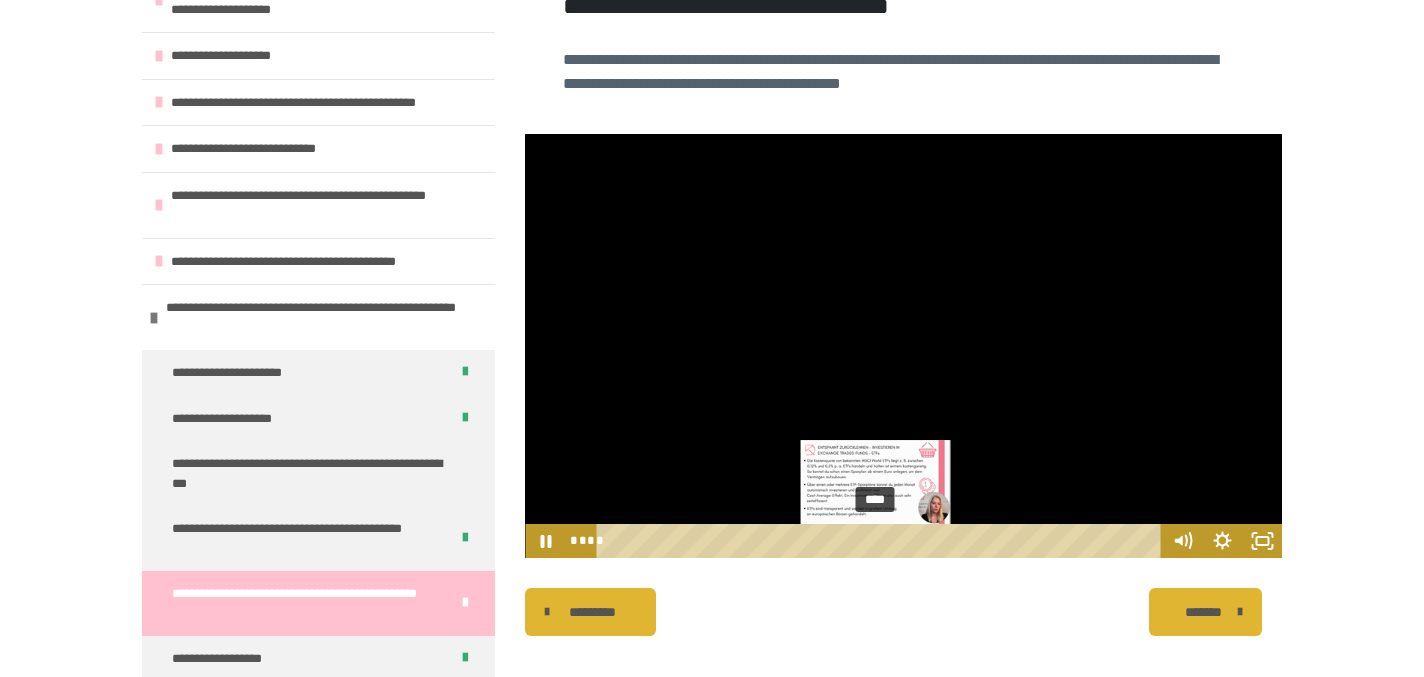 click on "****" at bounding box center (882, 541) 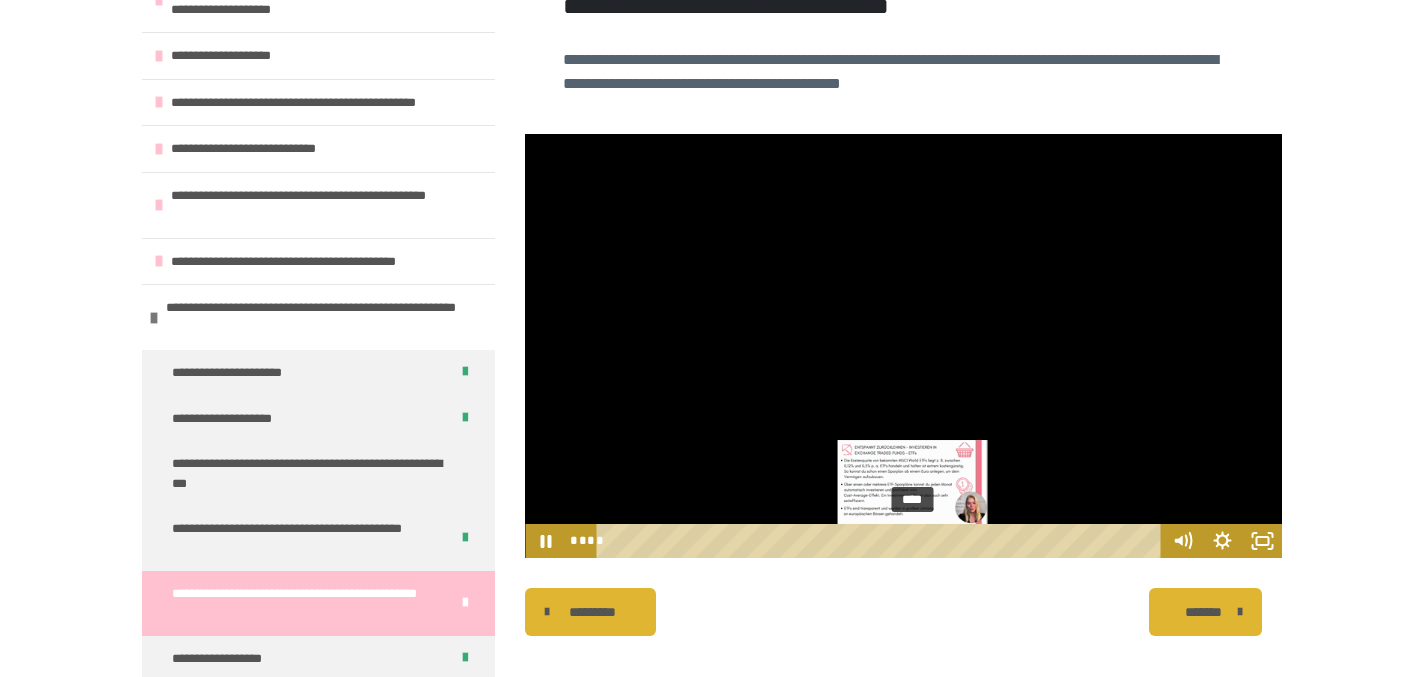 click on "****" at bounding box center (882, 541) 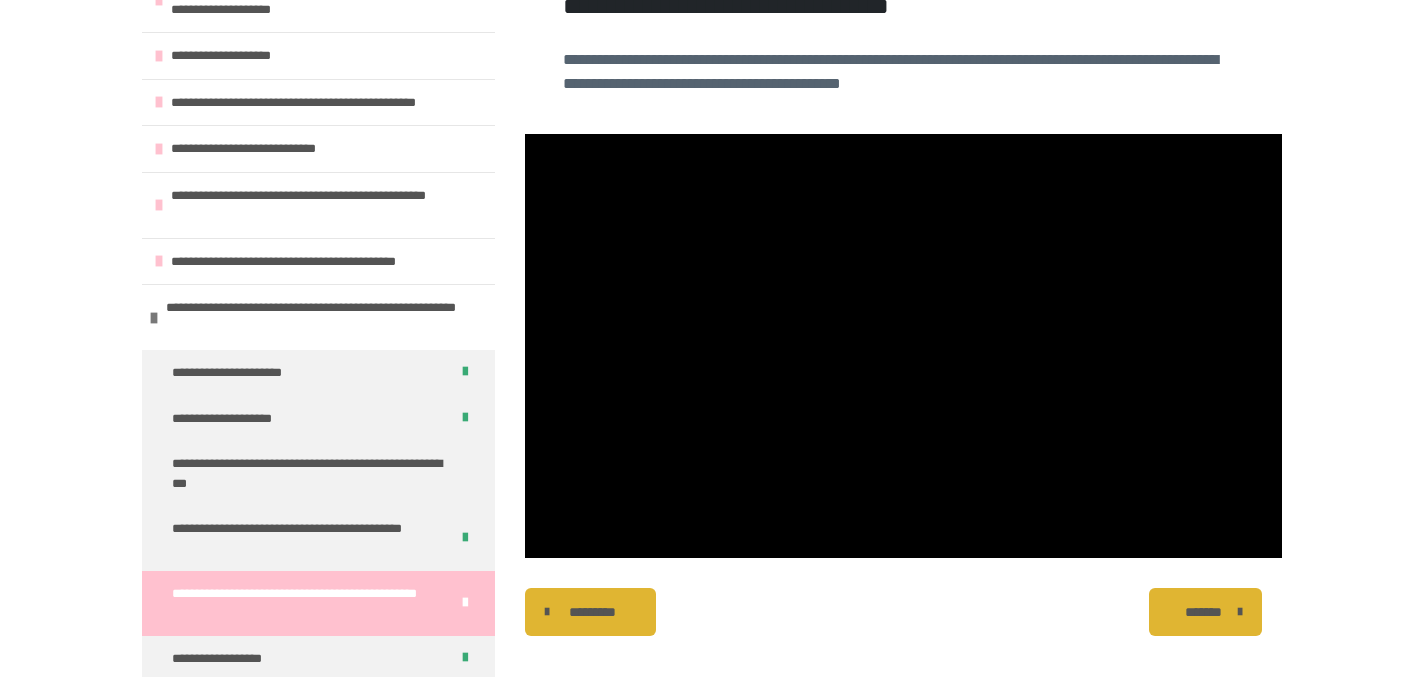 scroll, scrollTop: 543, scrollLeft: 0, axis: vertical 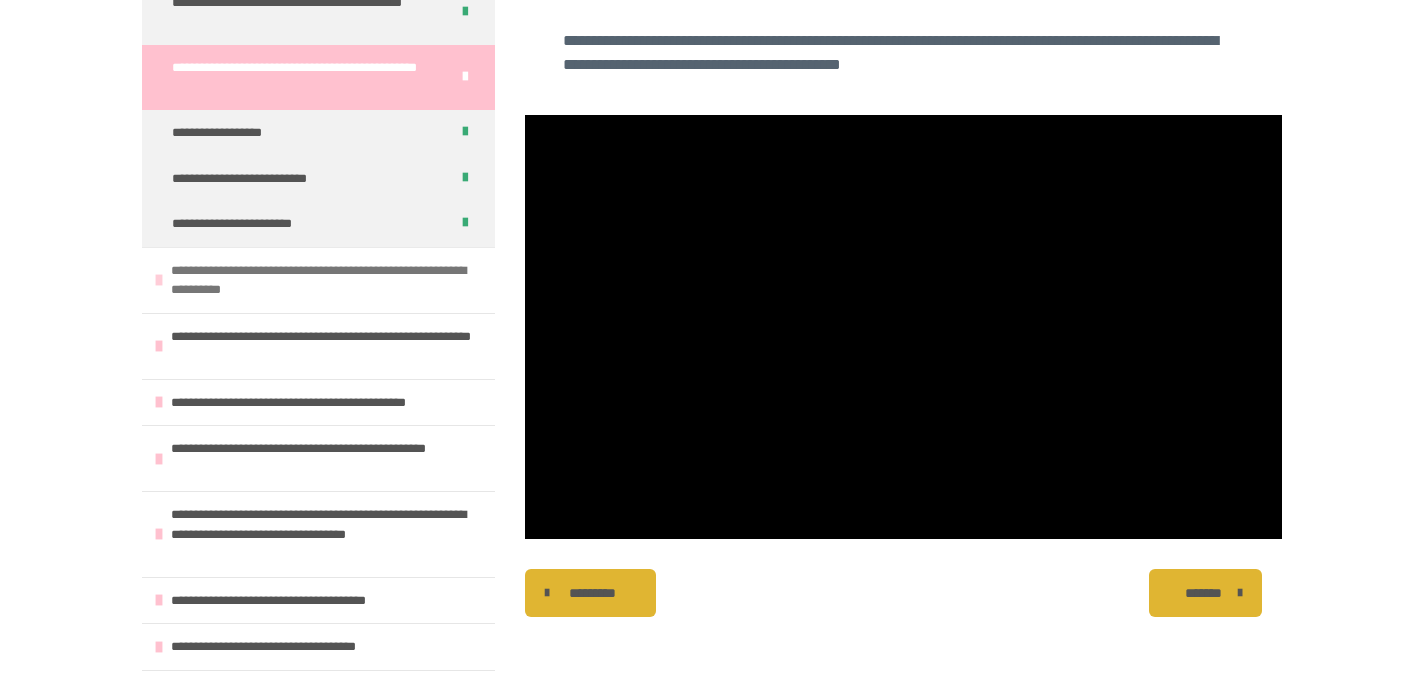 click on "**********" at bounding box center [328, 280] 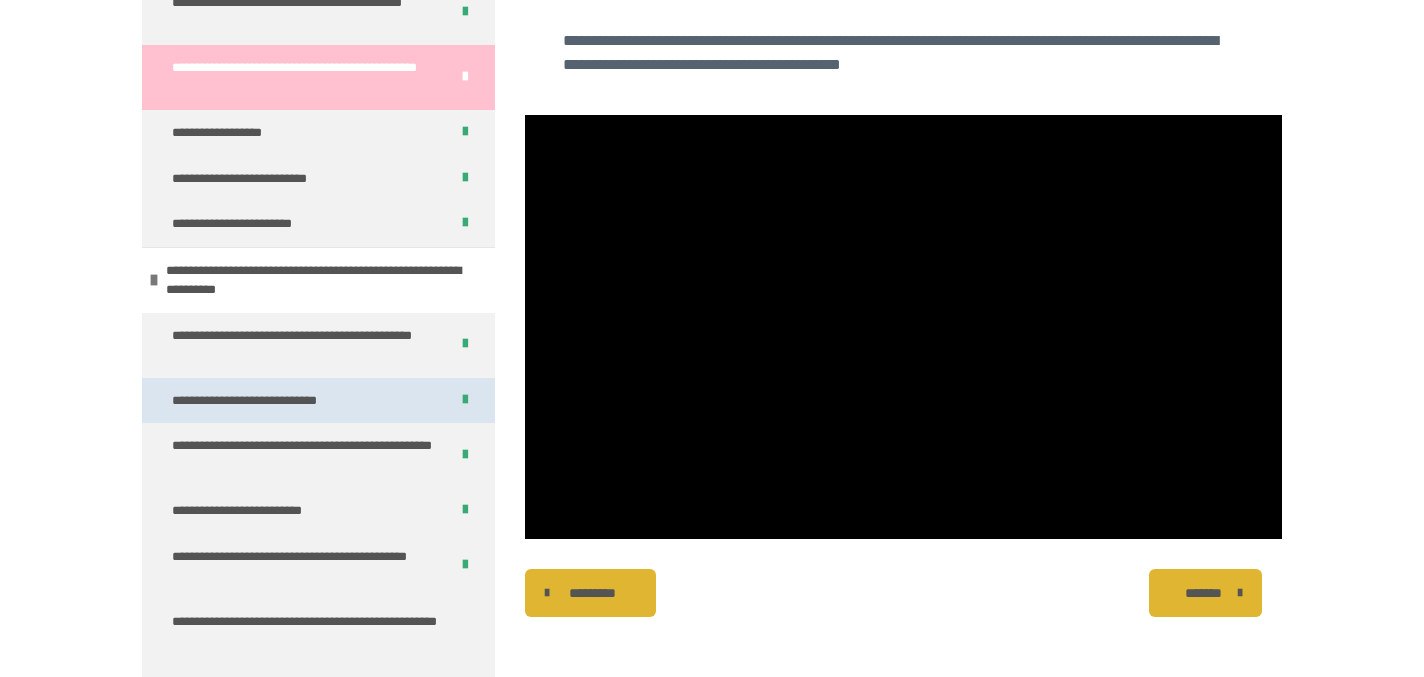 click on "**********" at bounding box center [270, 401] 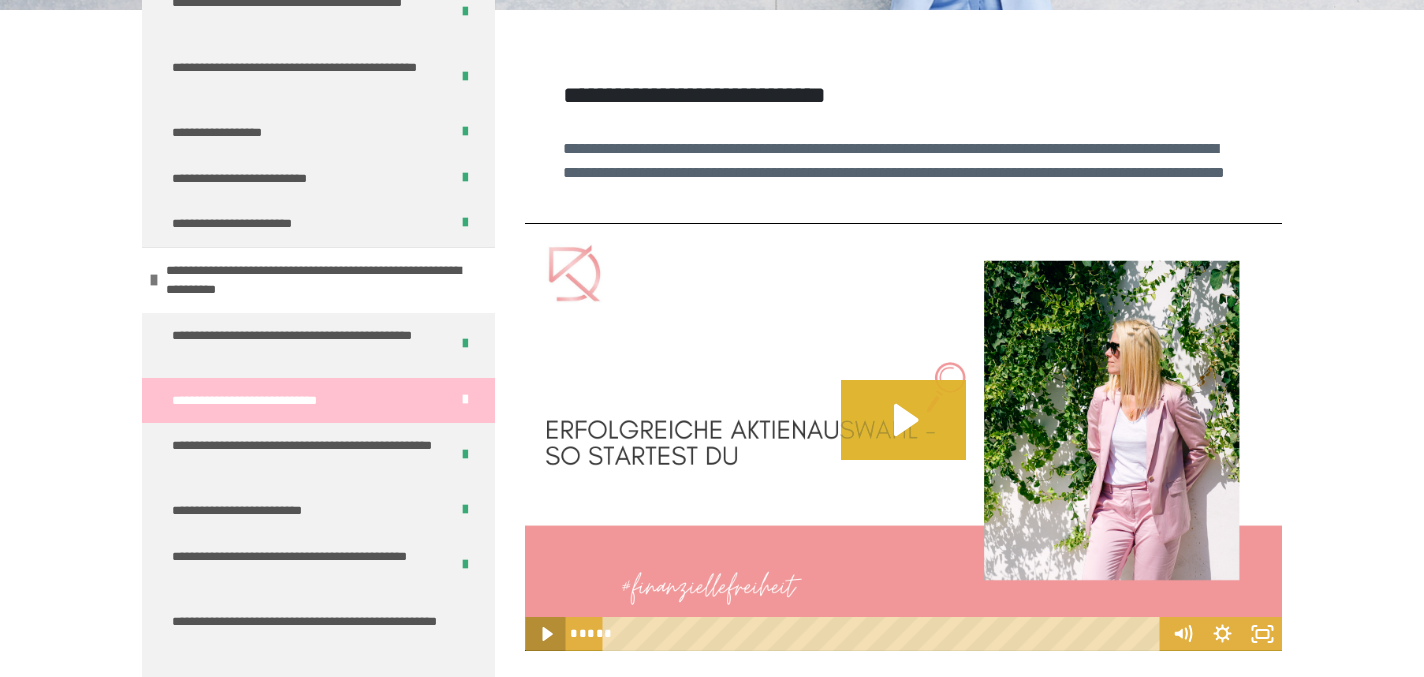 click 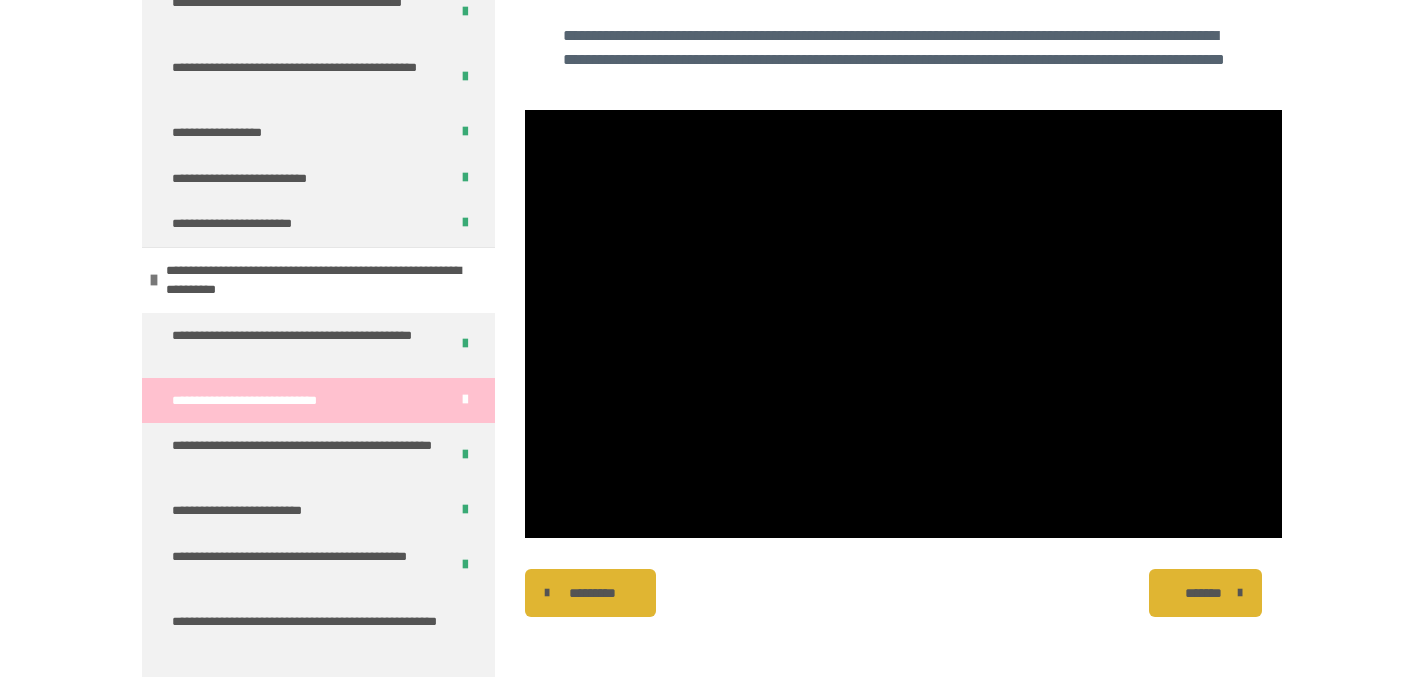scroll, scrollTop: 512, scrollLeft: 0, axis: vertical 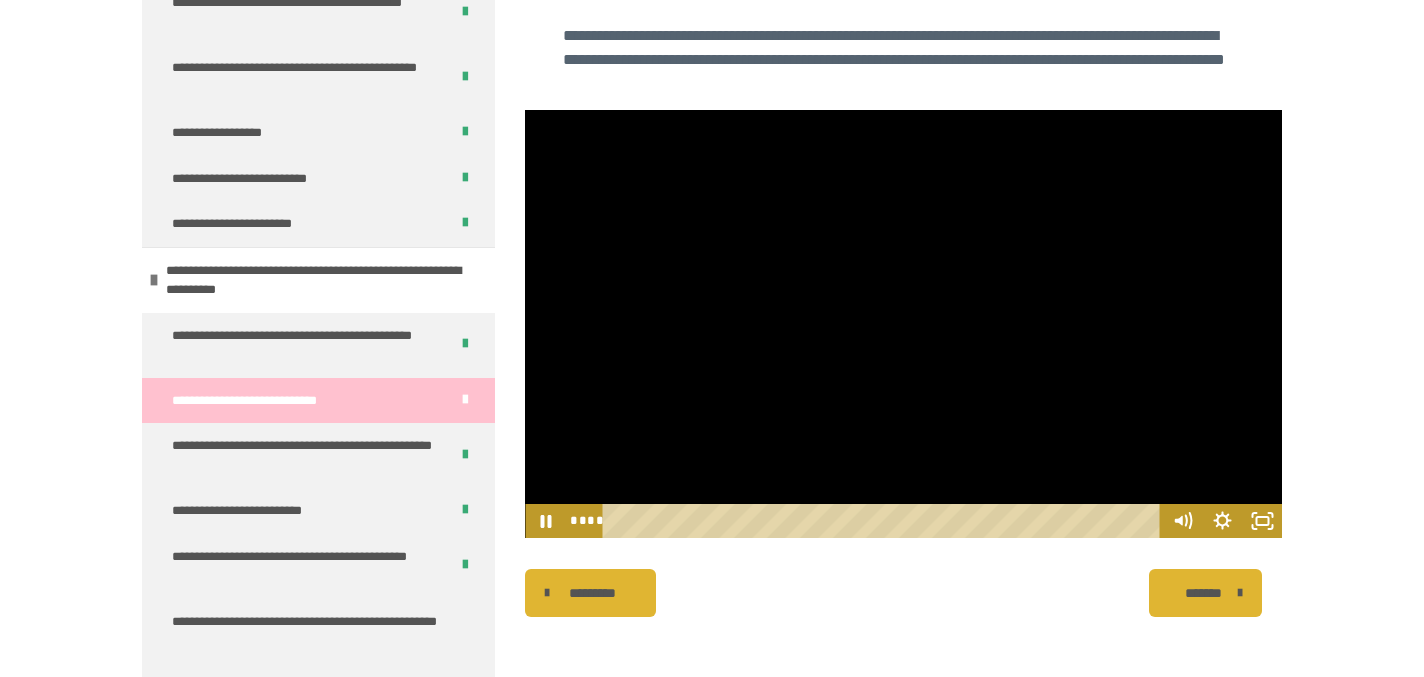 click on "**** ****" at bounding box center [863, 521] 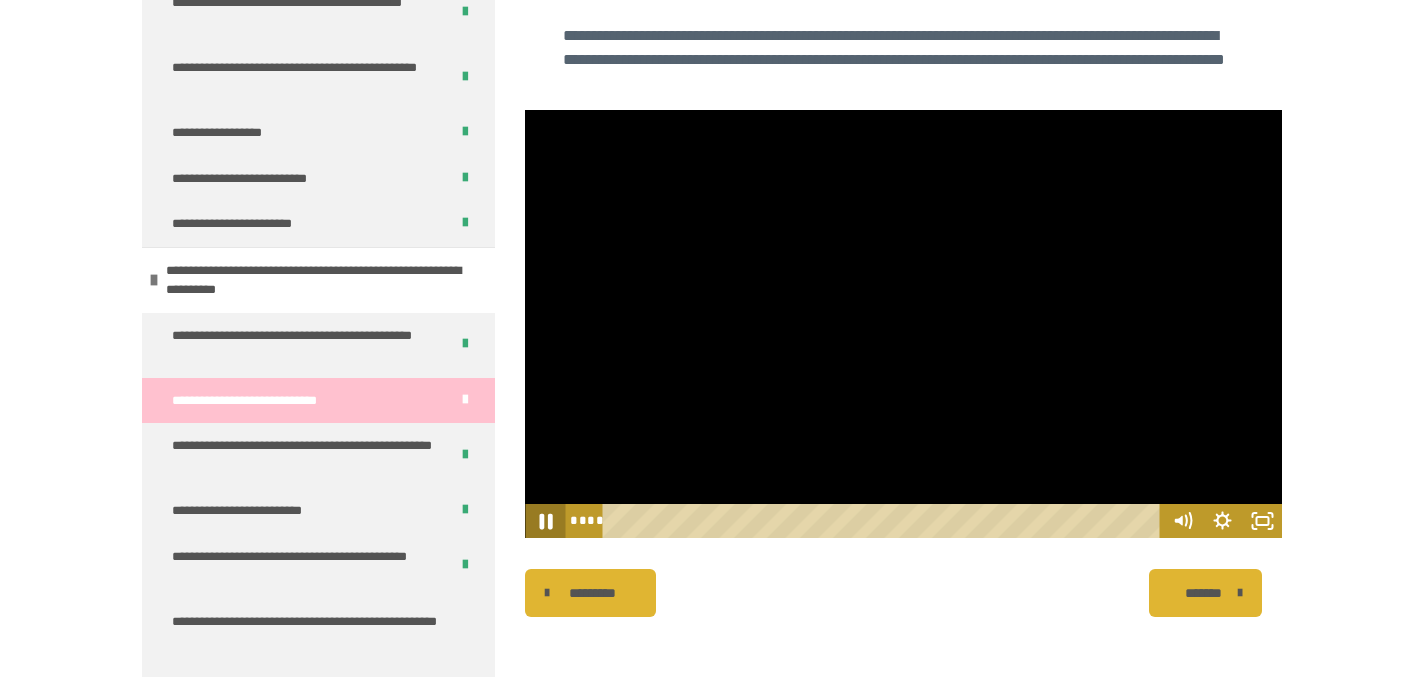 click 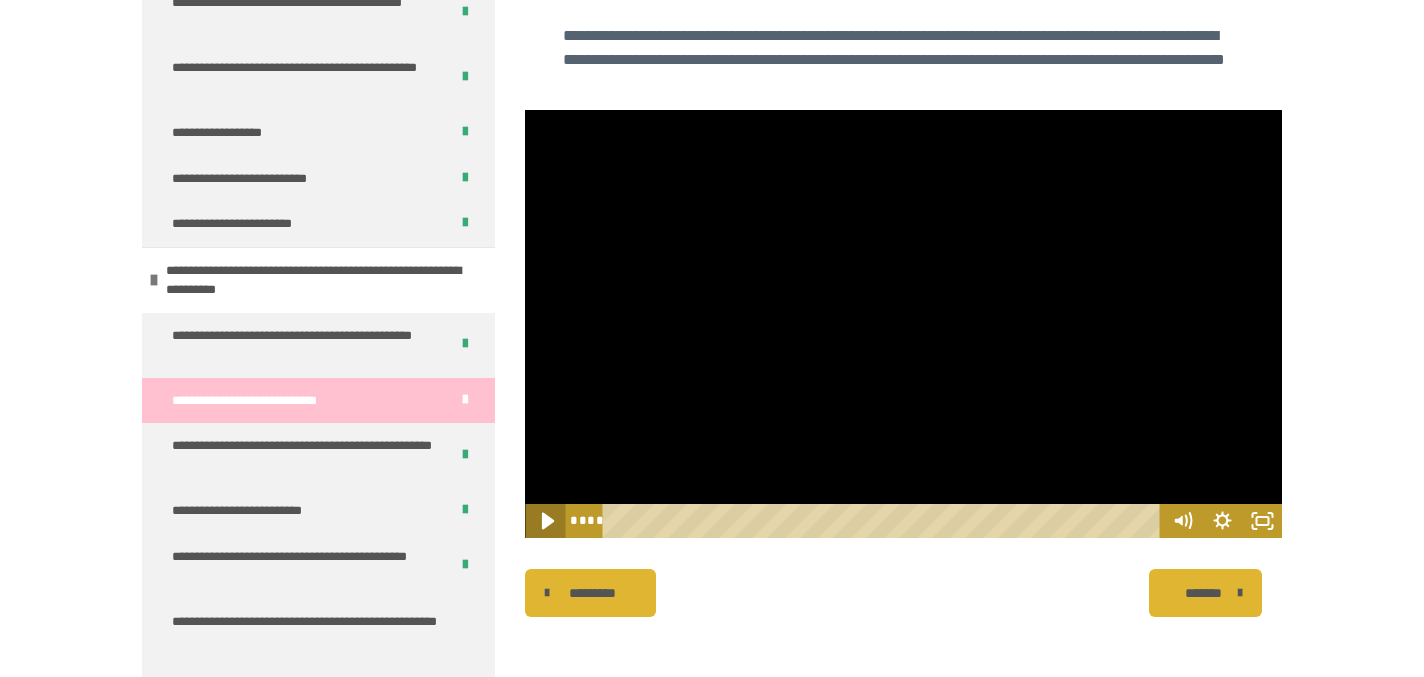 click 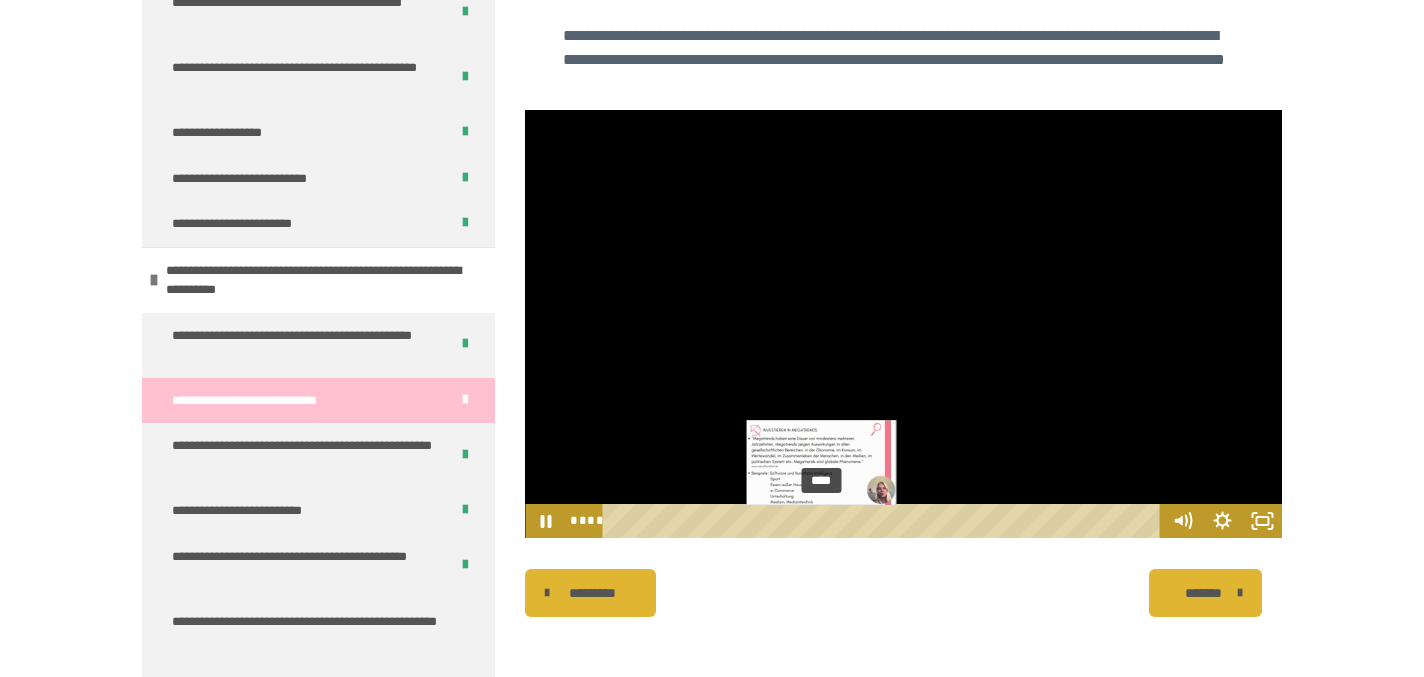 click on "****" at bounding box center (885, 521) 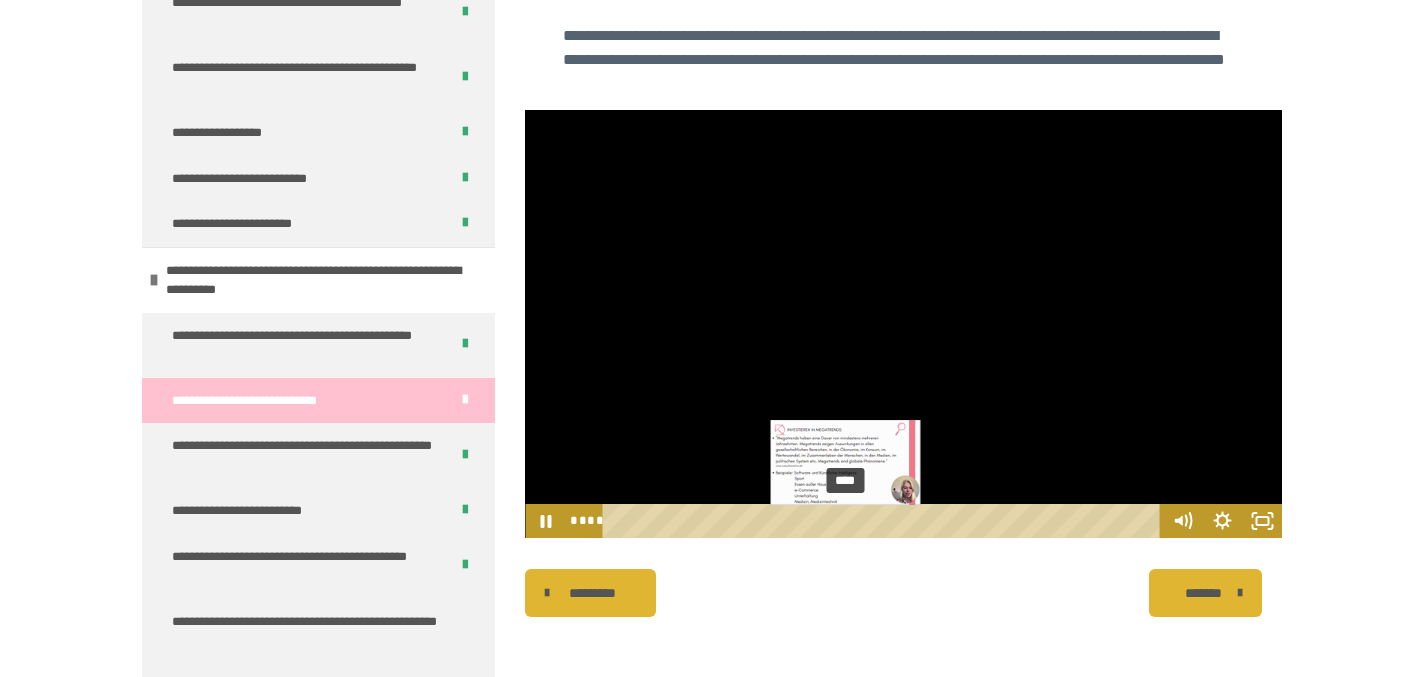 click on "****" at bounding box center (885, 521) 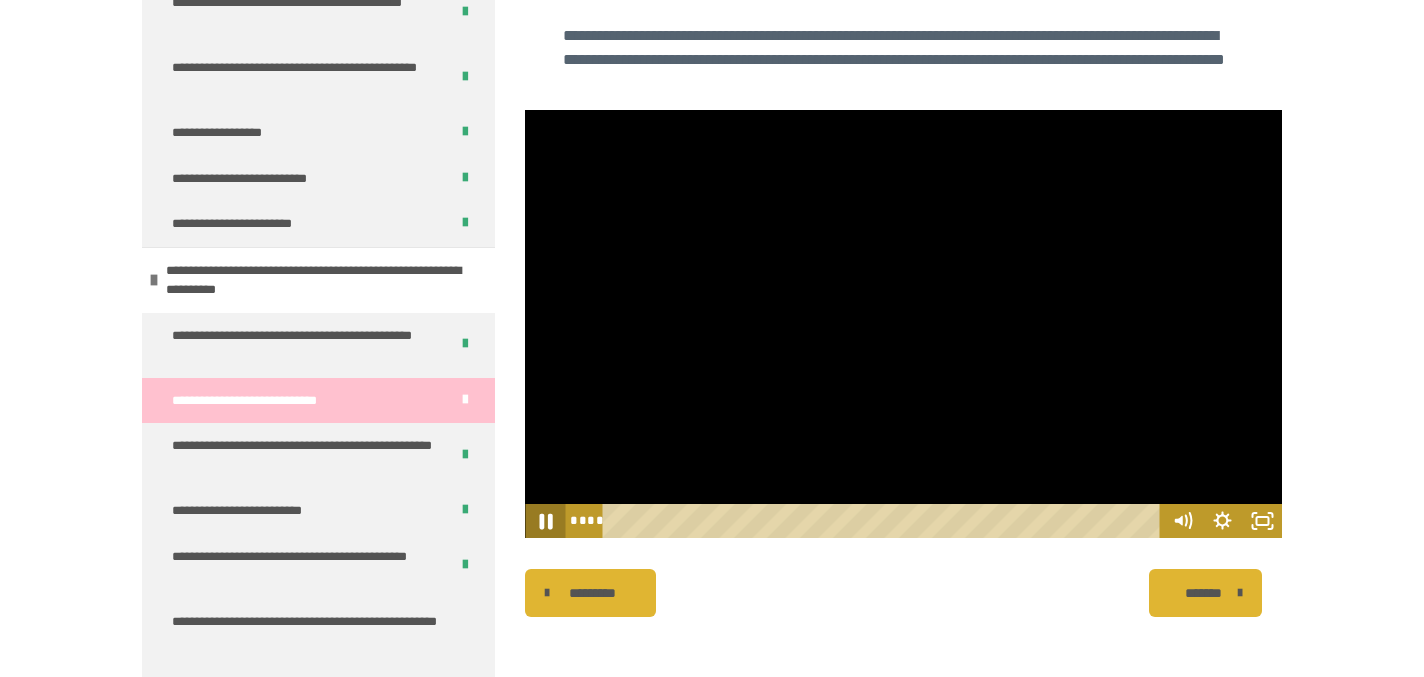 click 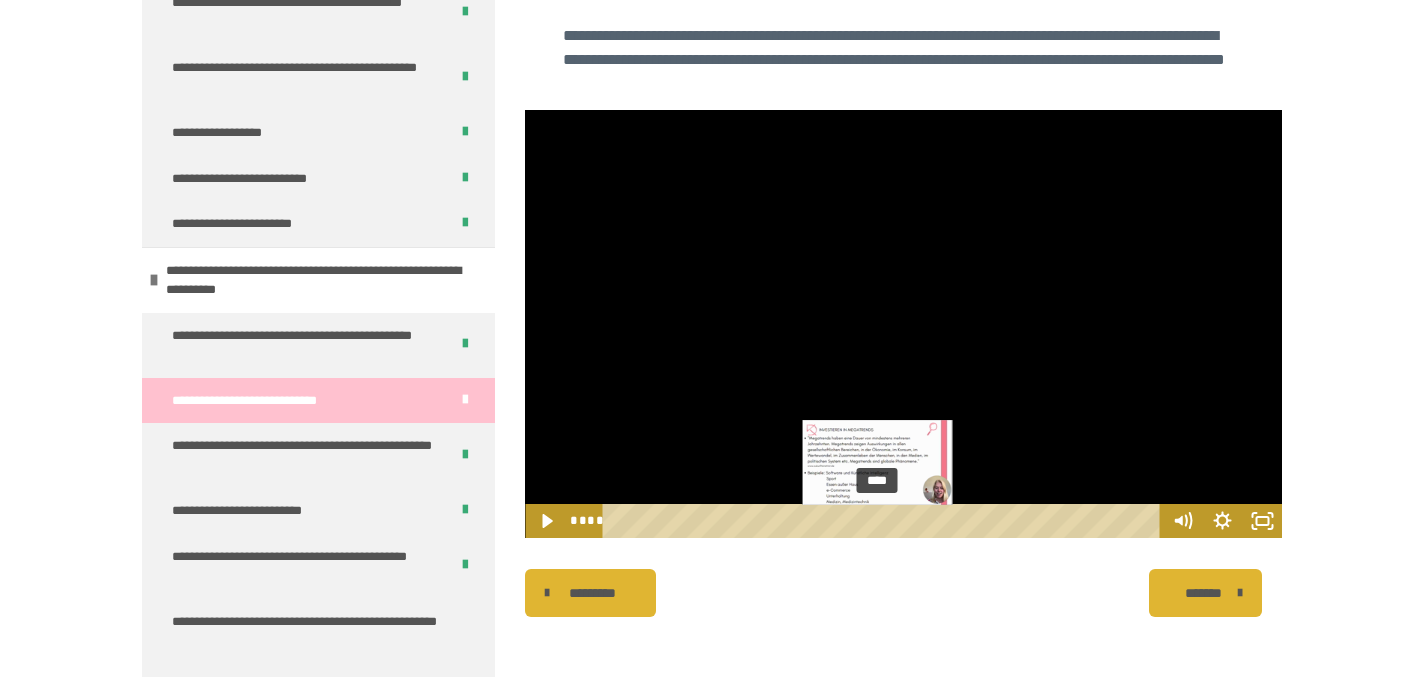 drag, startPoint x: 849, startPoint y: 522, endPoint x: 878, endPoint y: 519, distance: 29.15476 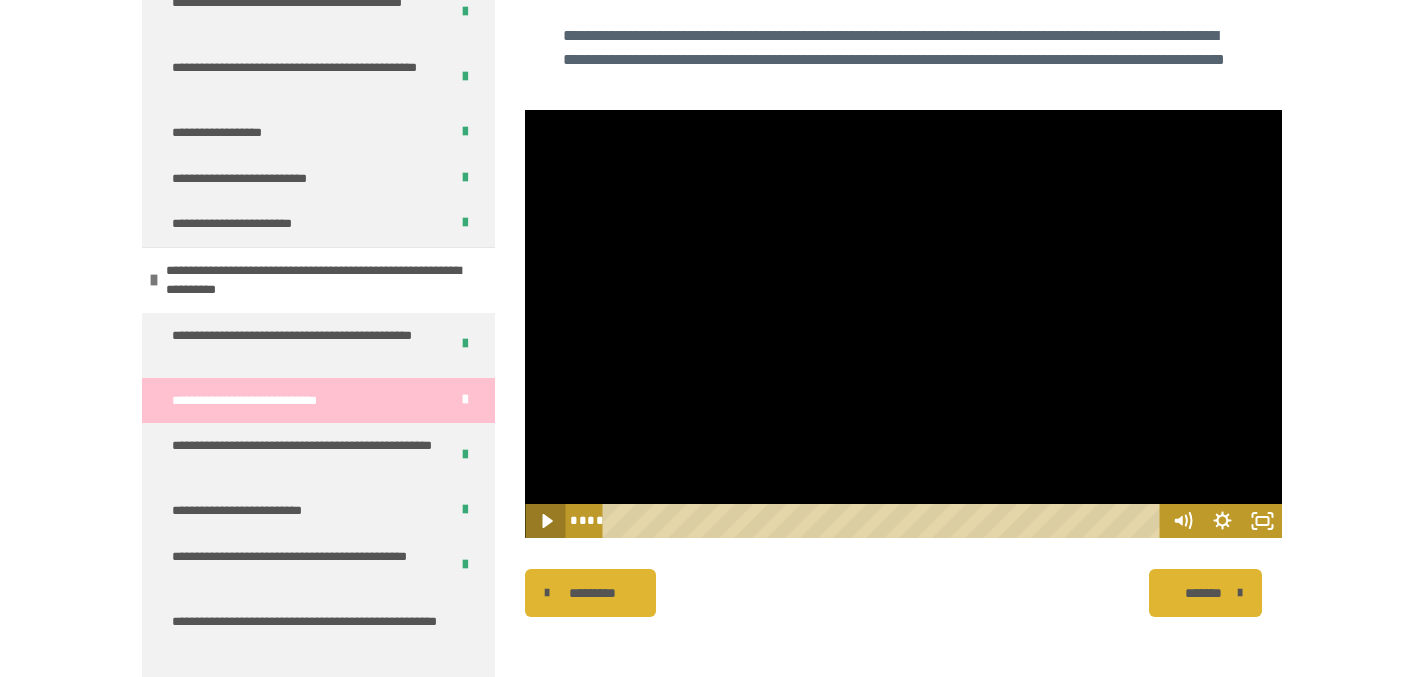 click 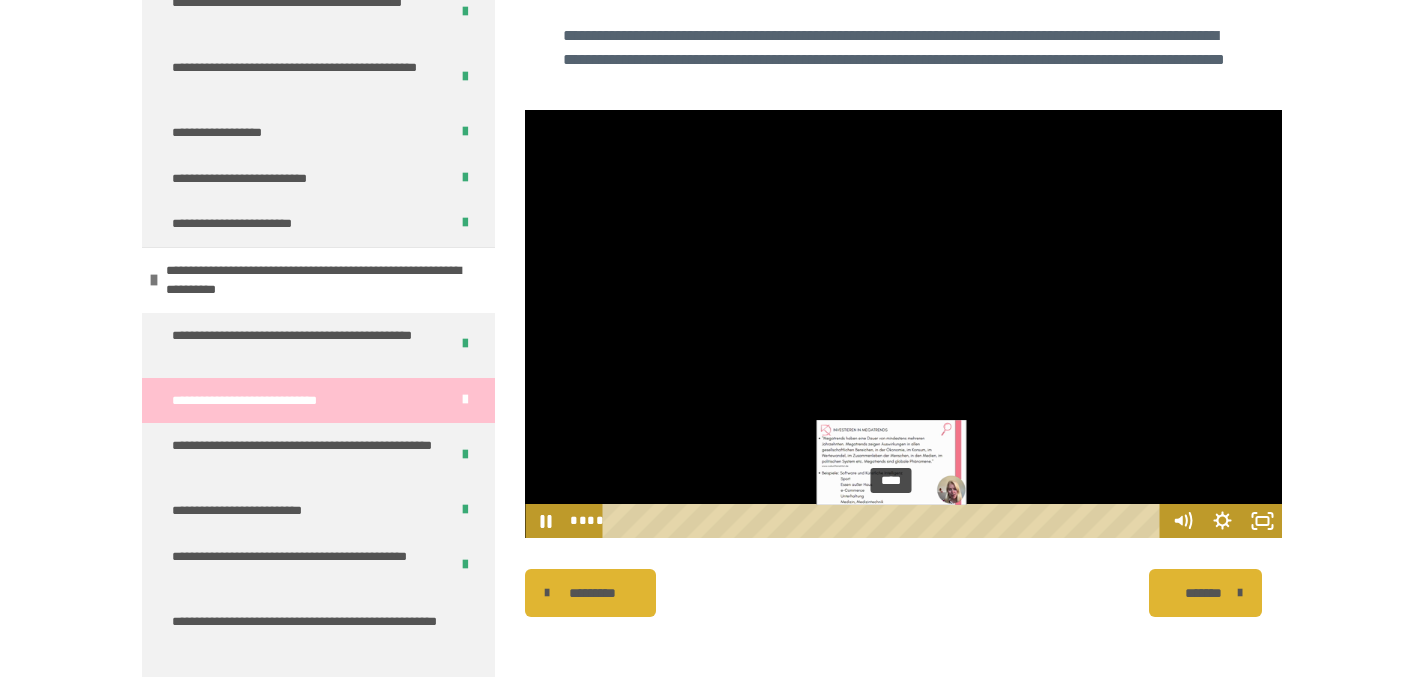 click on "****" at bounding box center [885, 521] 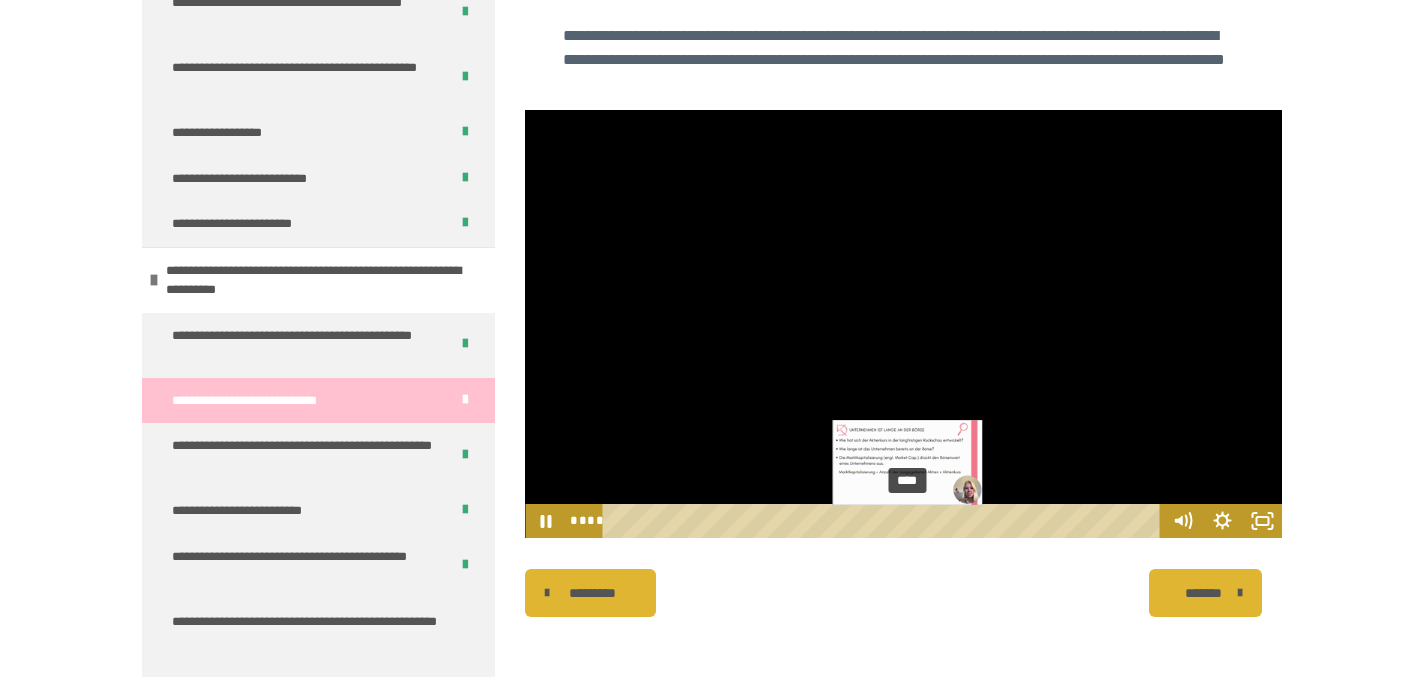 click on "****" at bounding box center [885, 521] 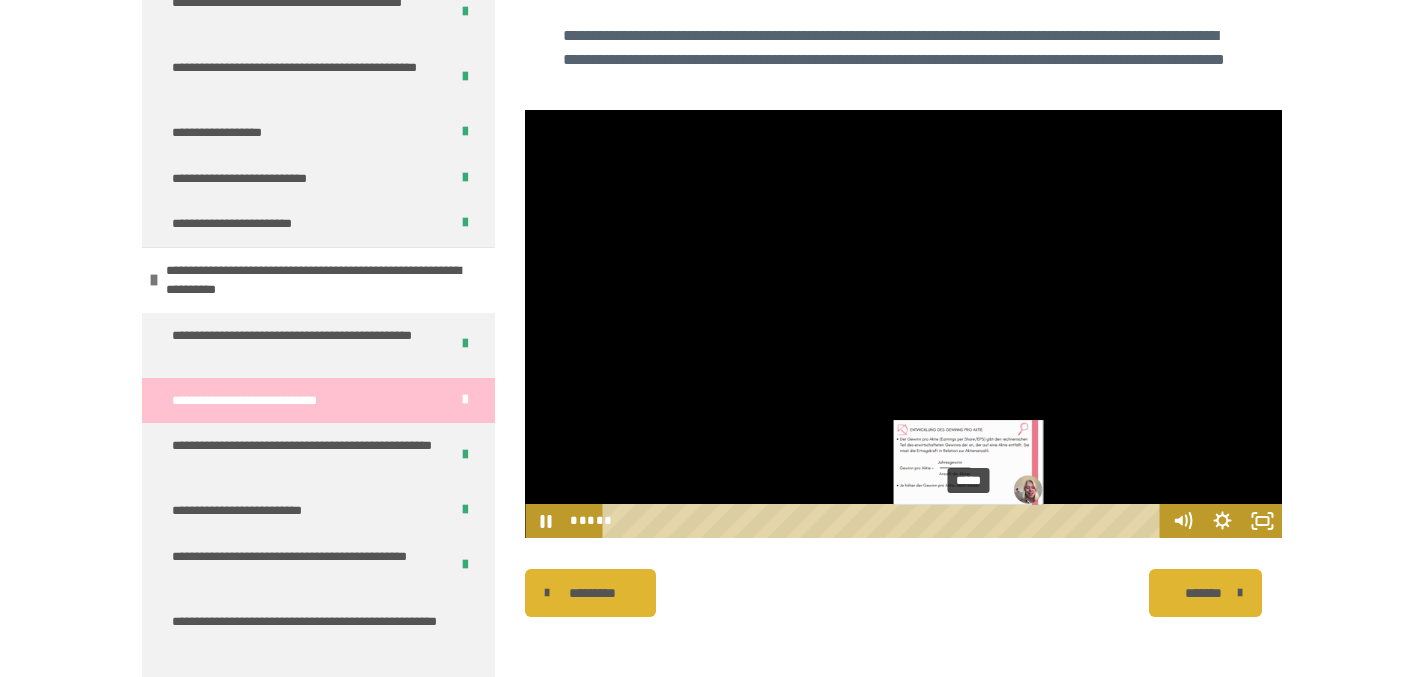 click on "*****" at bounding box center (885, 521) 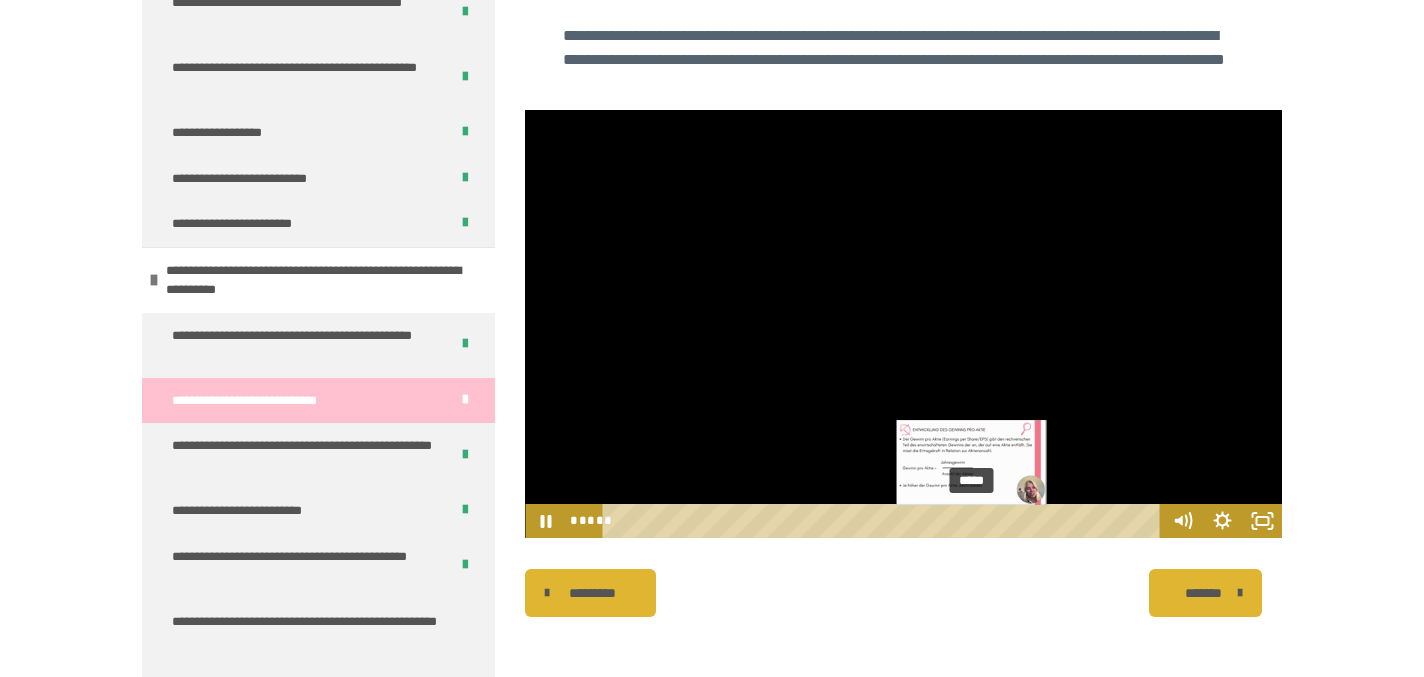 click on "*****" at bounding box center (885, 521) 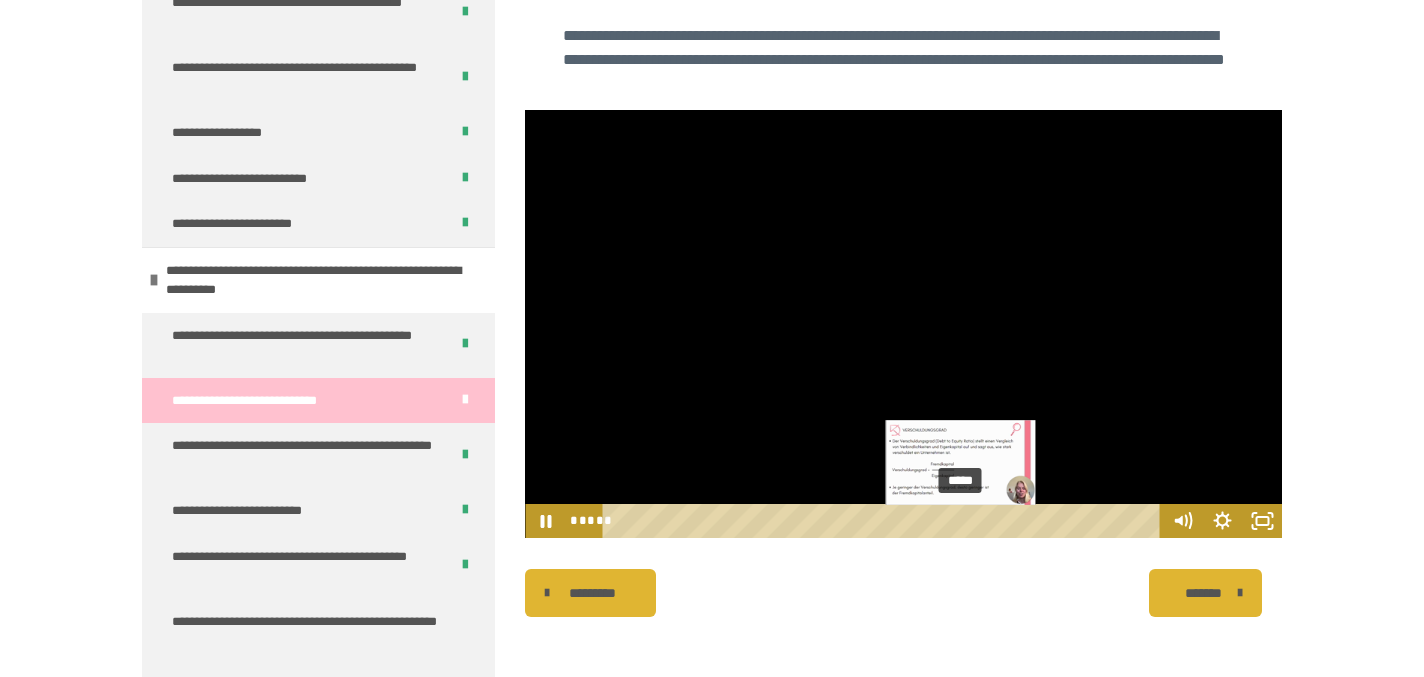 click on "*****" at bounding box center [885, 521] 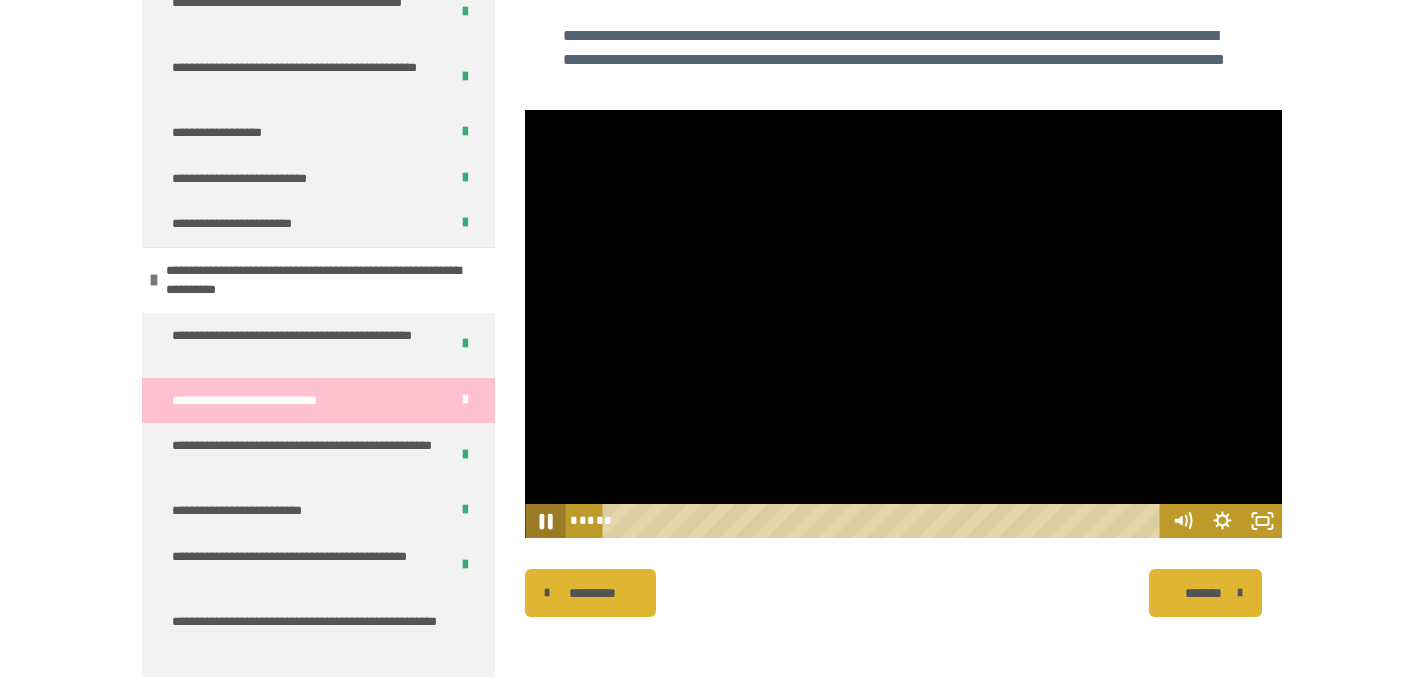 click 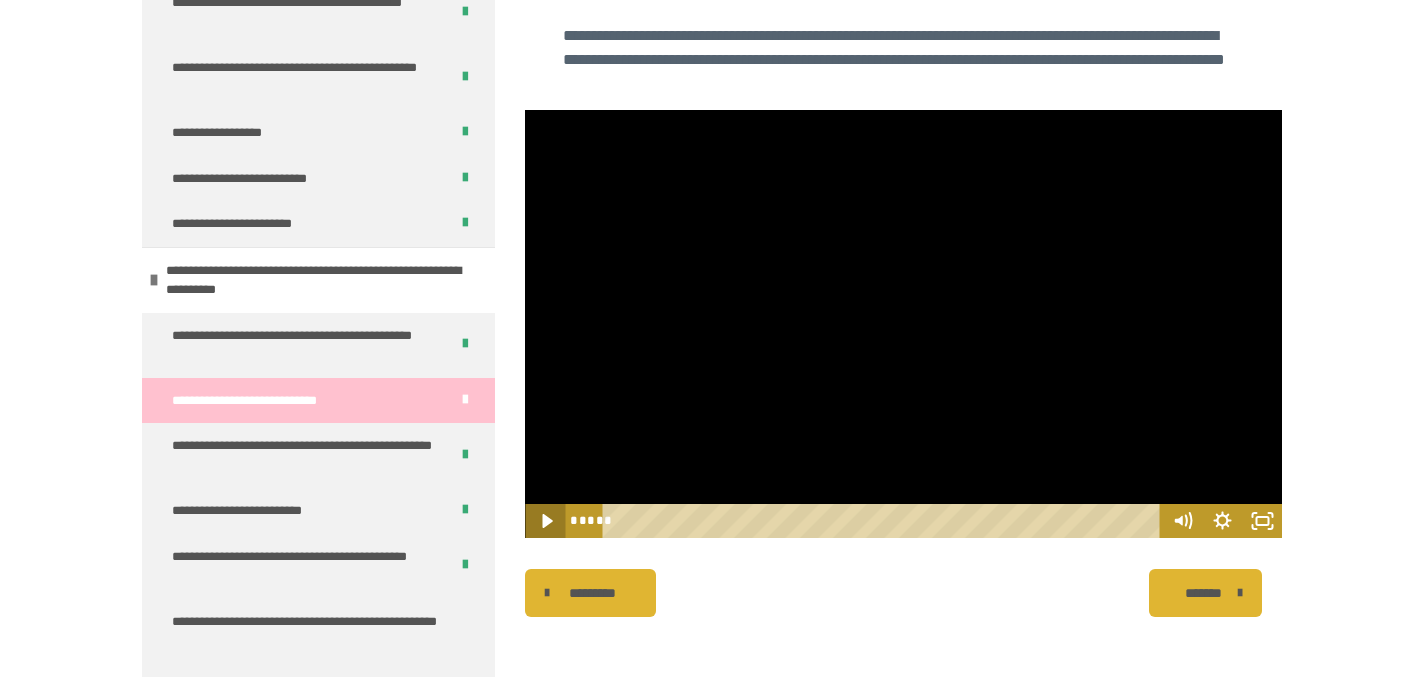 click 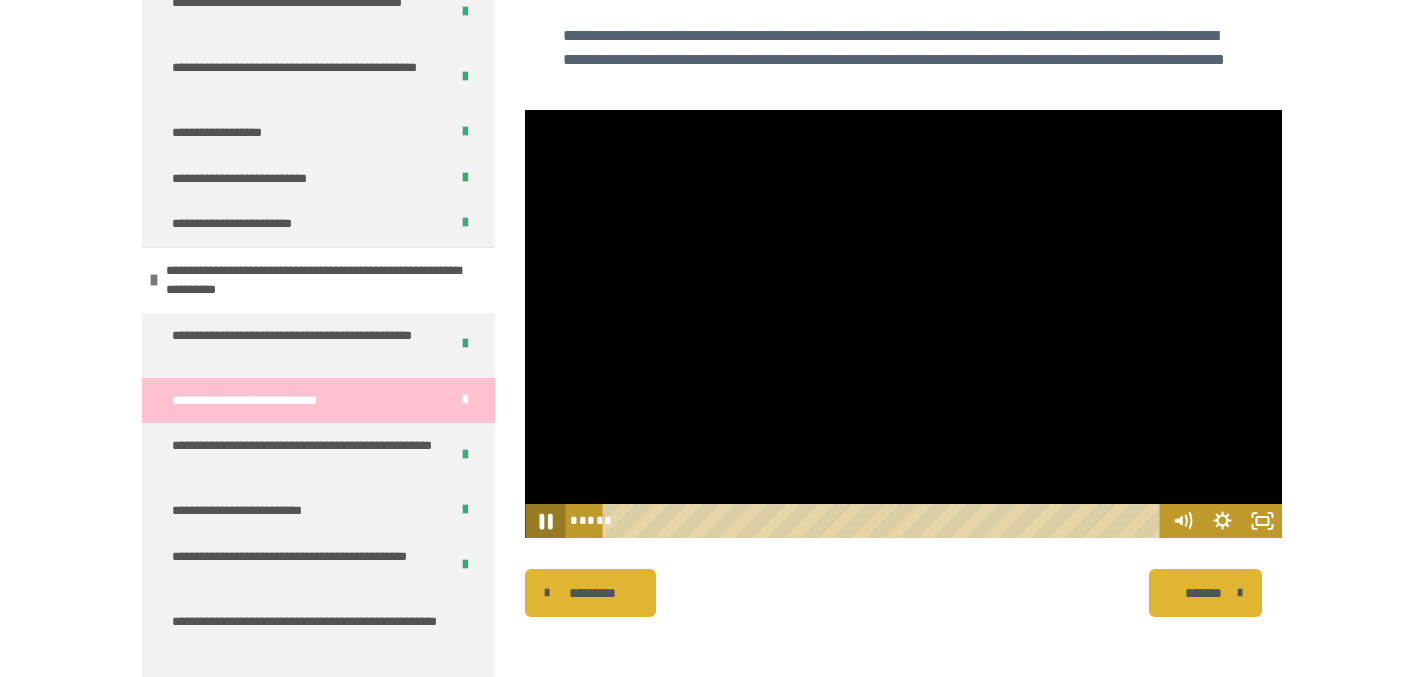 click 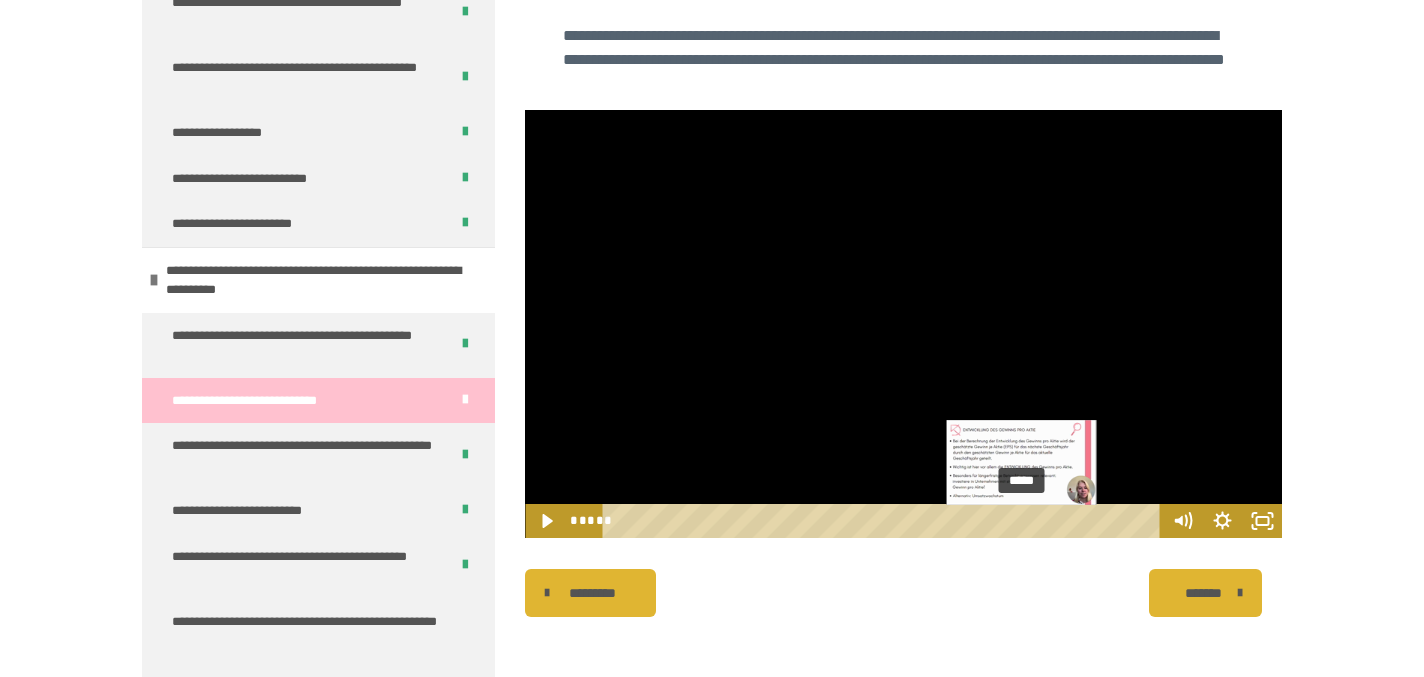 click on "*****" at bounding box center [885, 521] 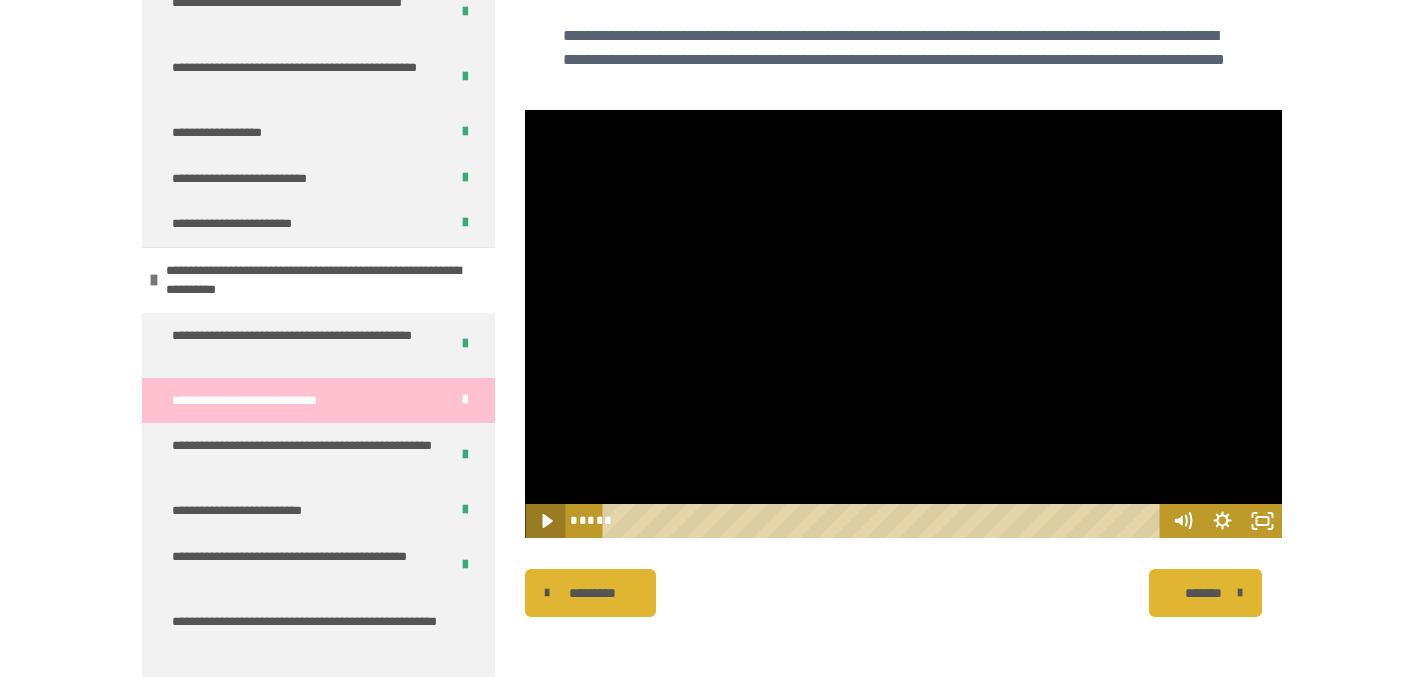 click 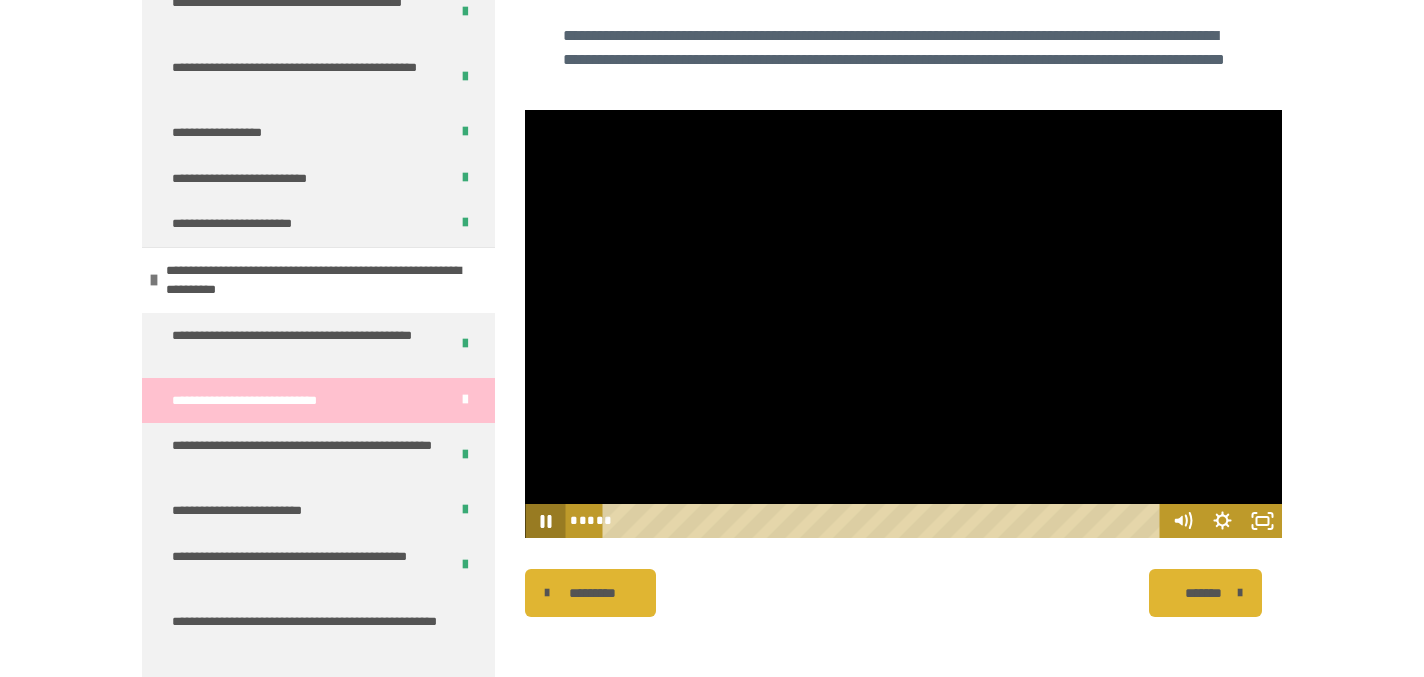 click 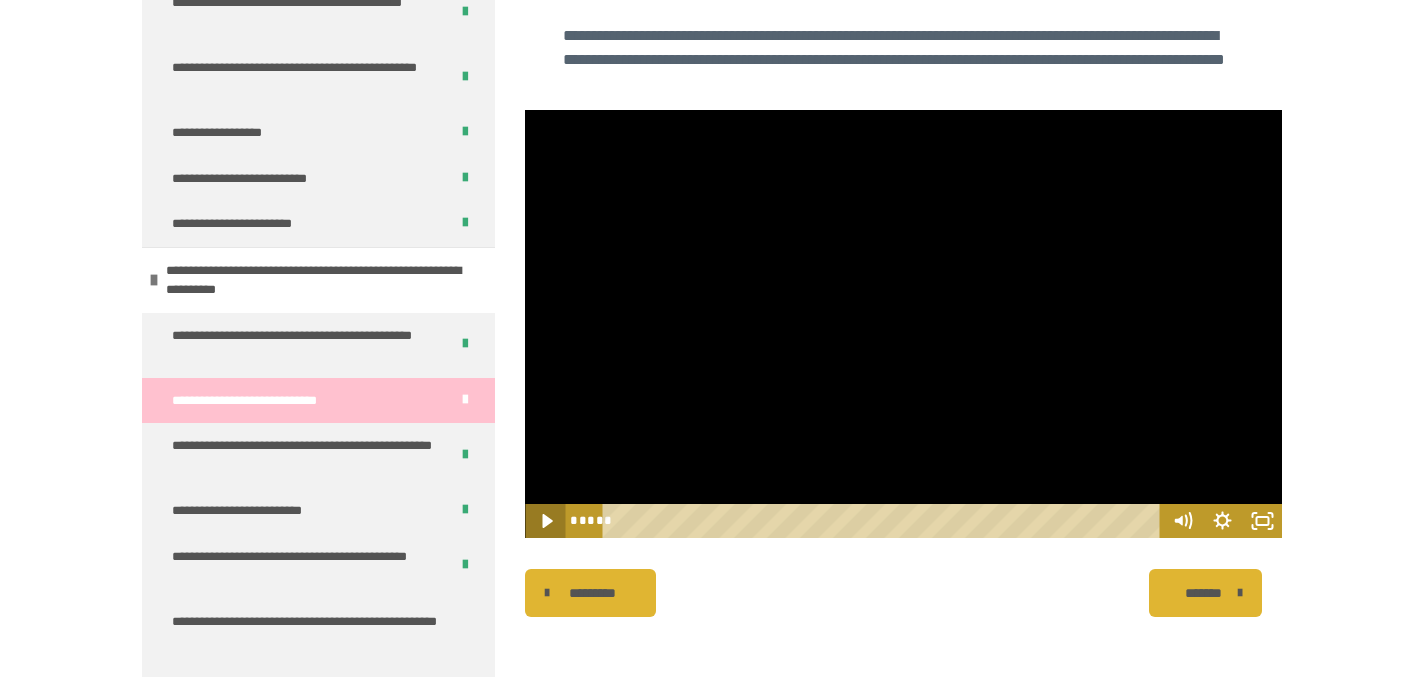 click 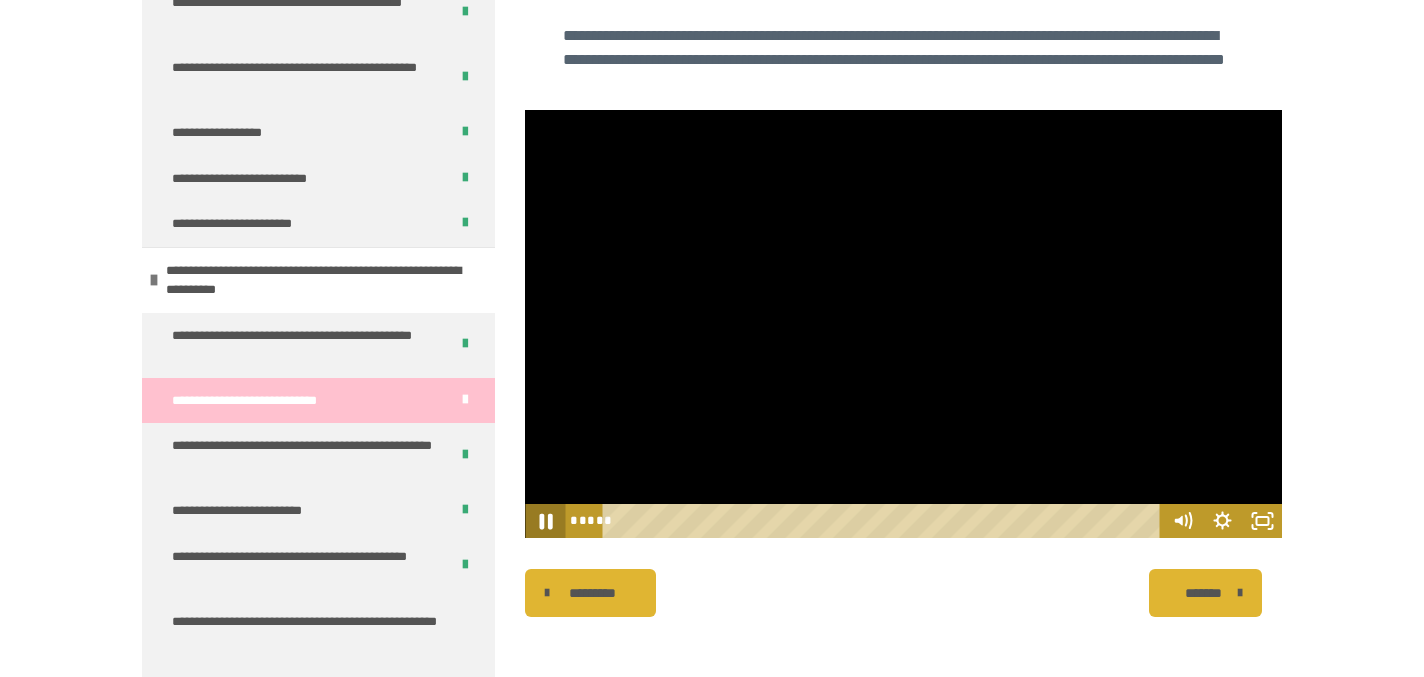 click 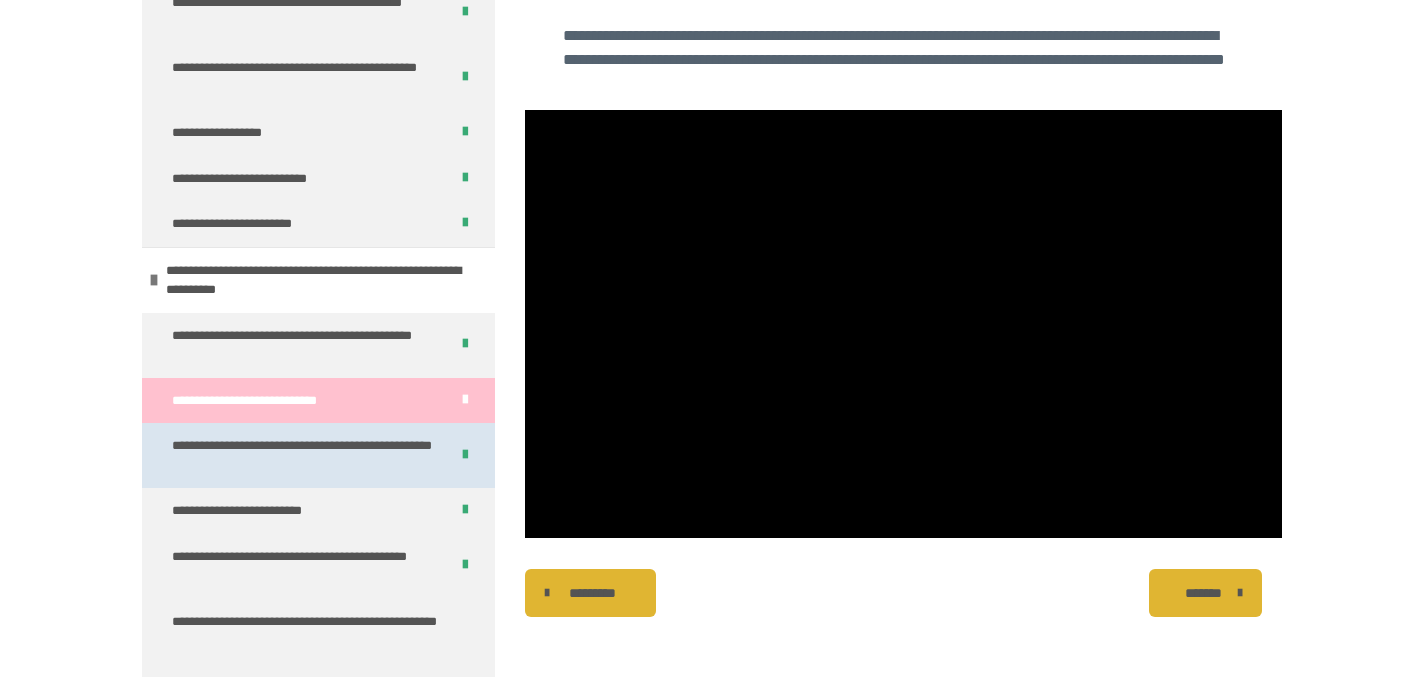 click on "**********" at bounding box center [302, 455] 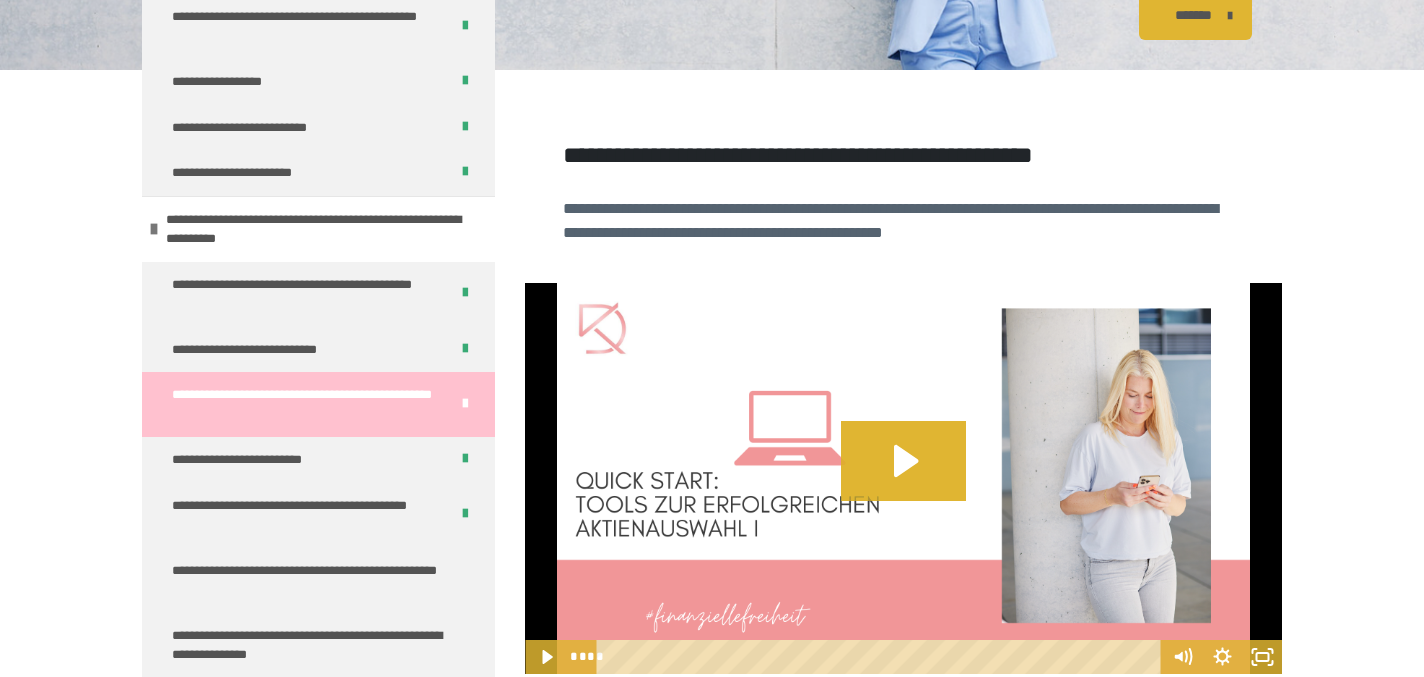 scroll, scrollTop: 753, scrollLeft: 0, axis: vertical 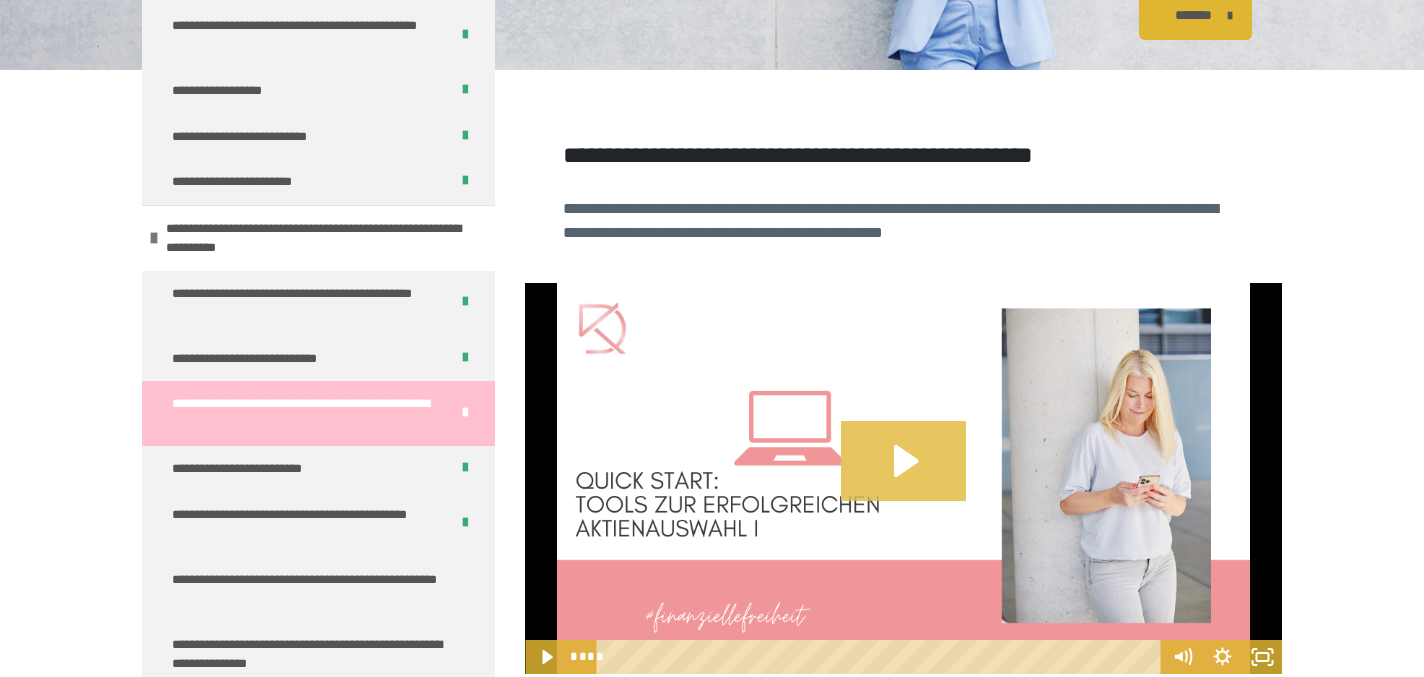click 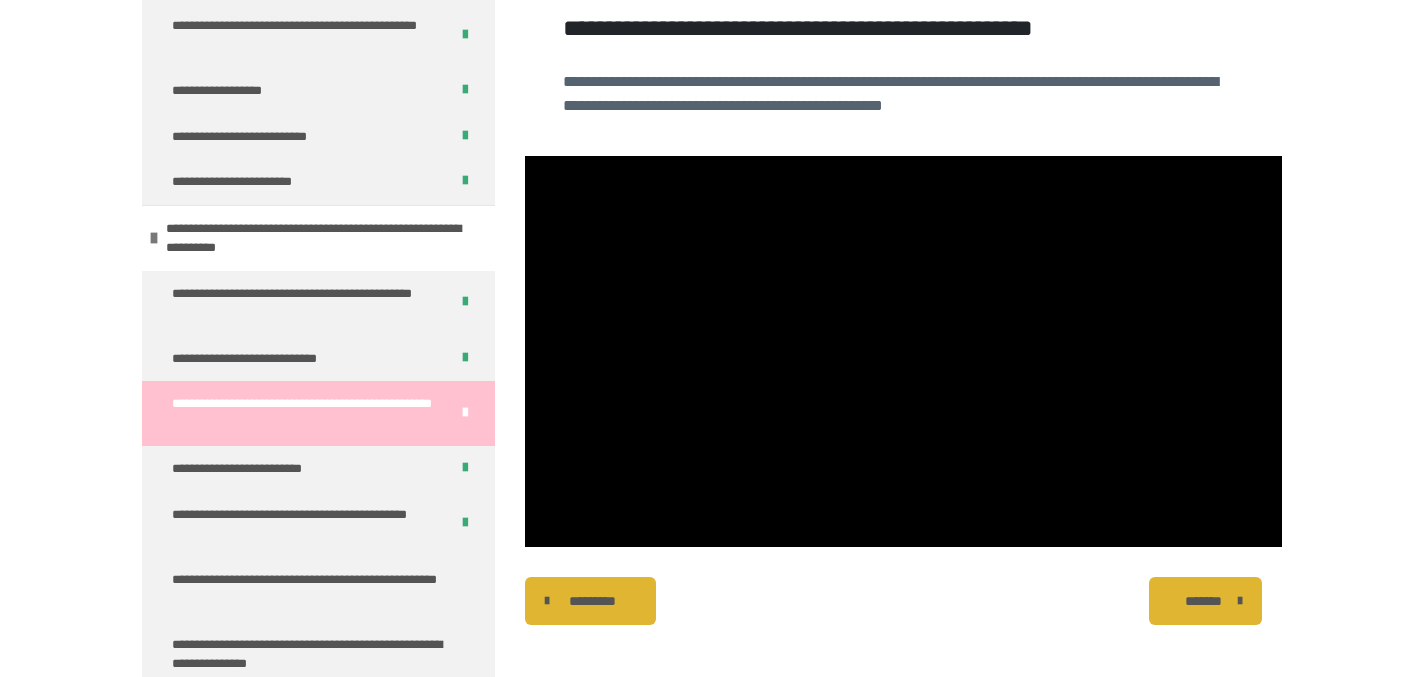 scroll, scrollTop: 503, scrollLeft: 0, axis: vertical 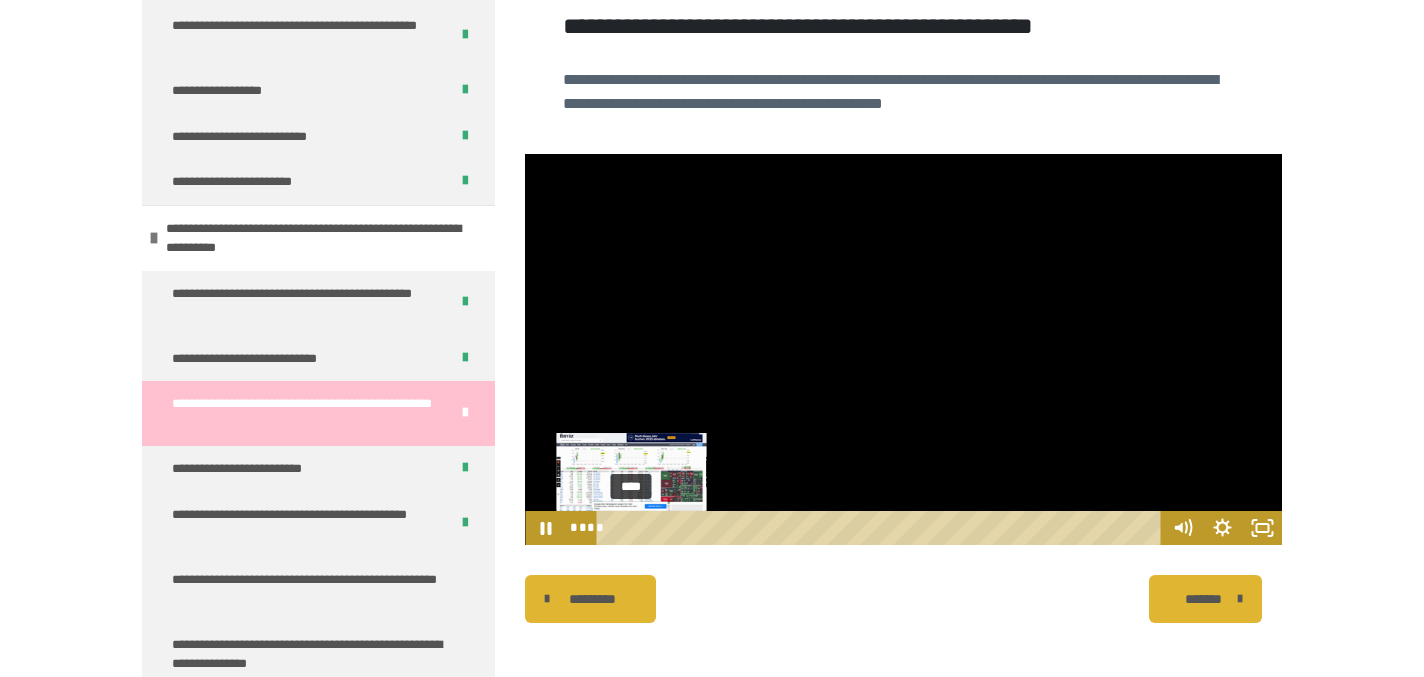 click on "****" at bounding box center [882, 528] 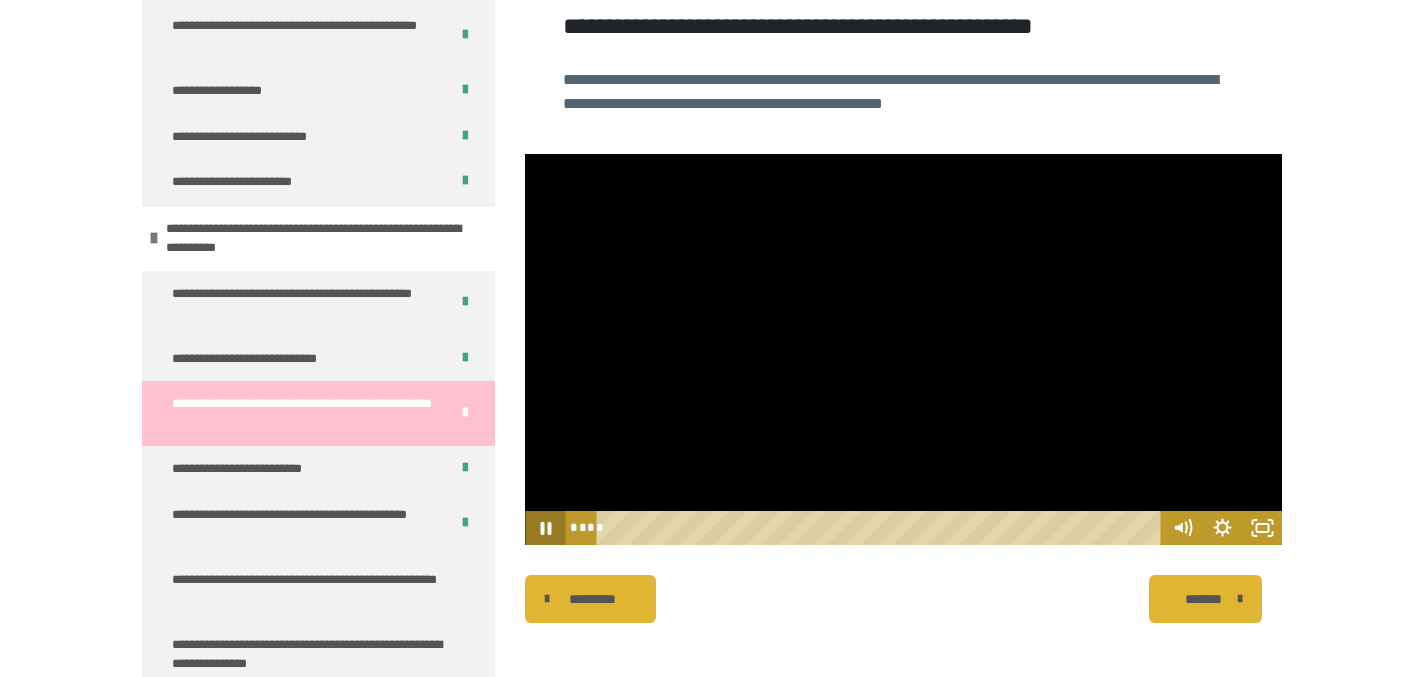 click 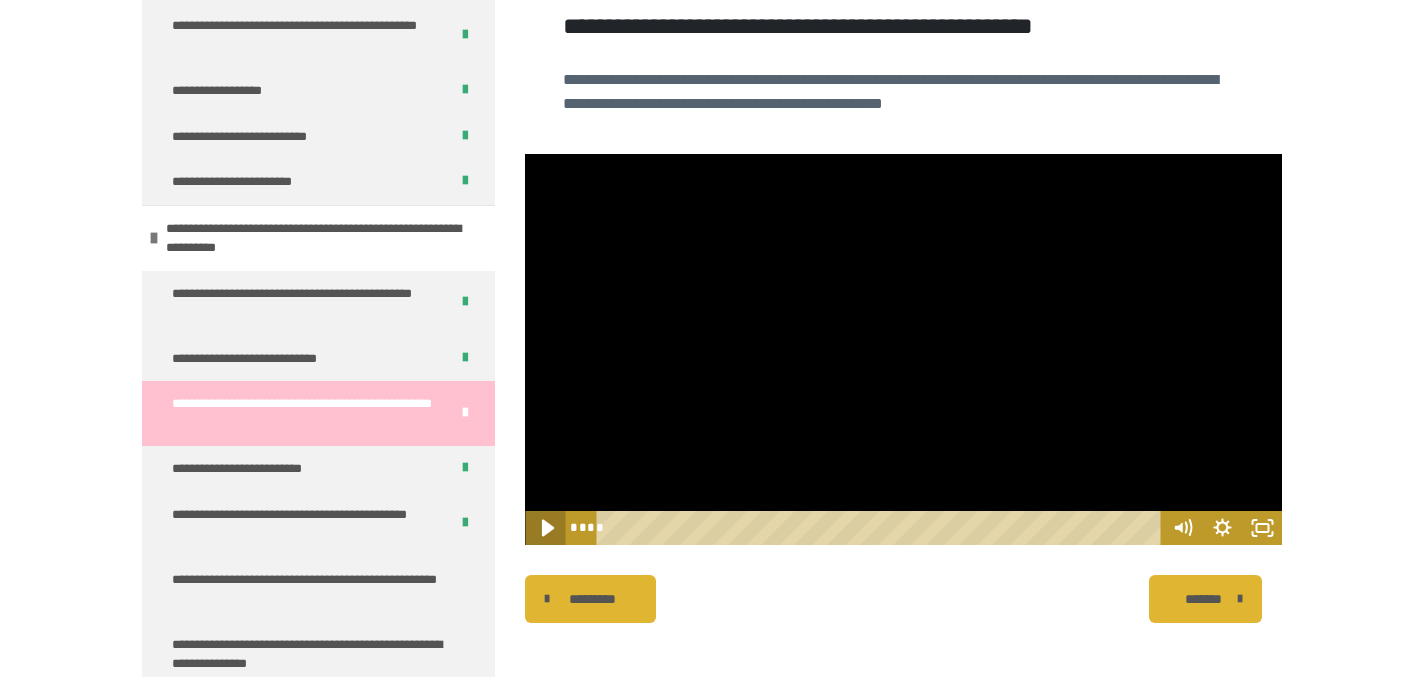click 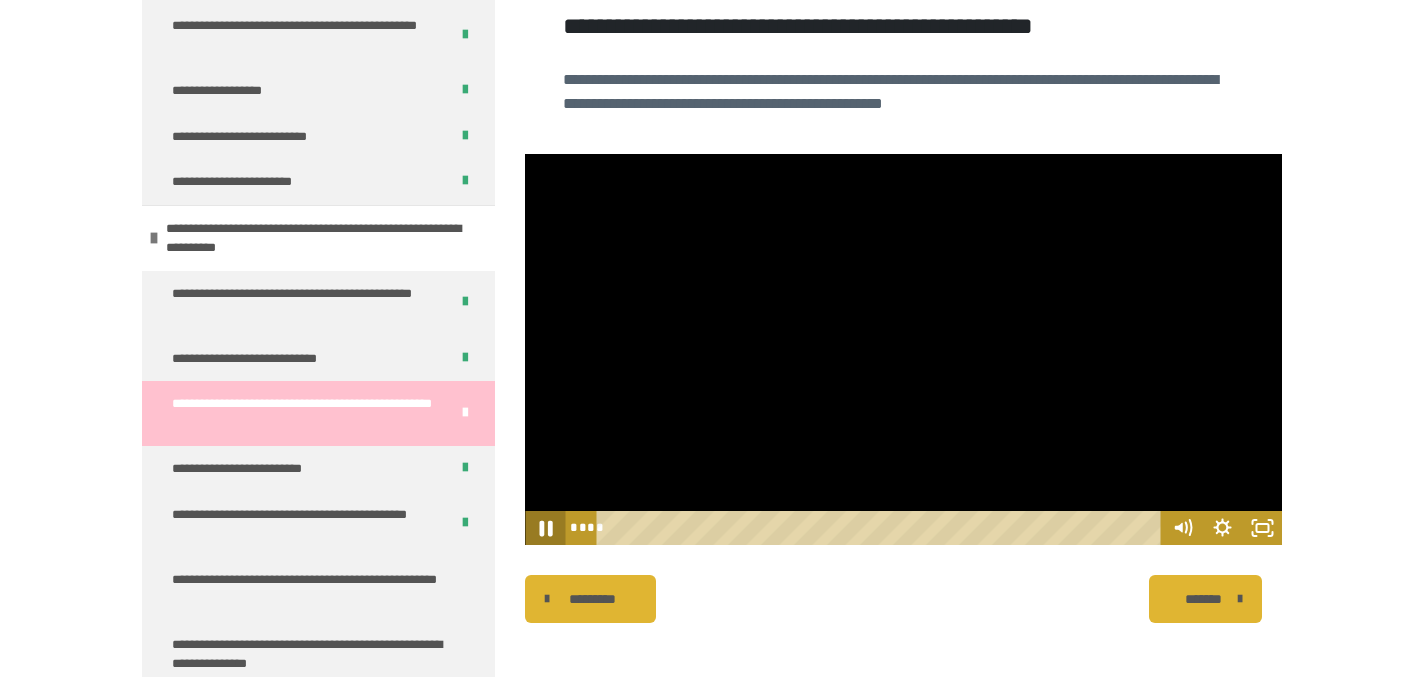 click 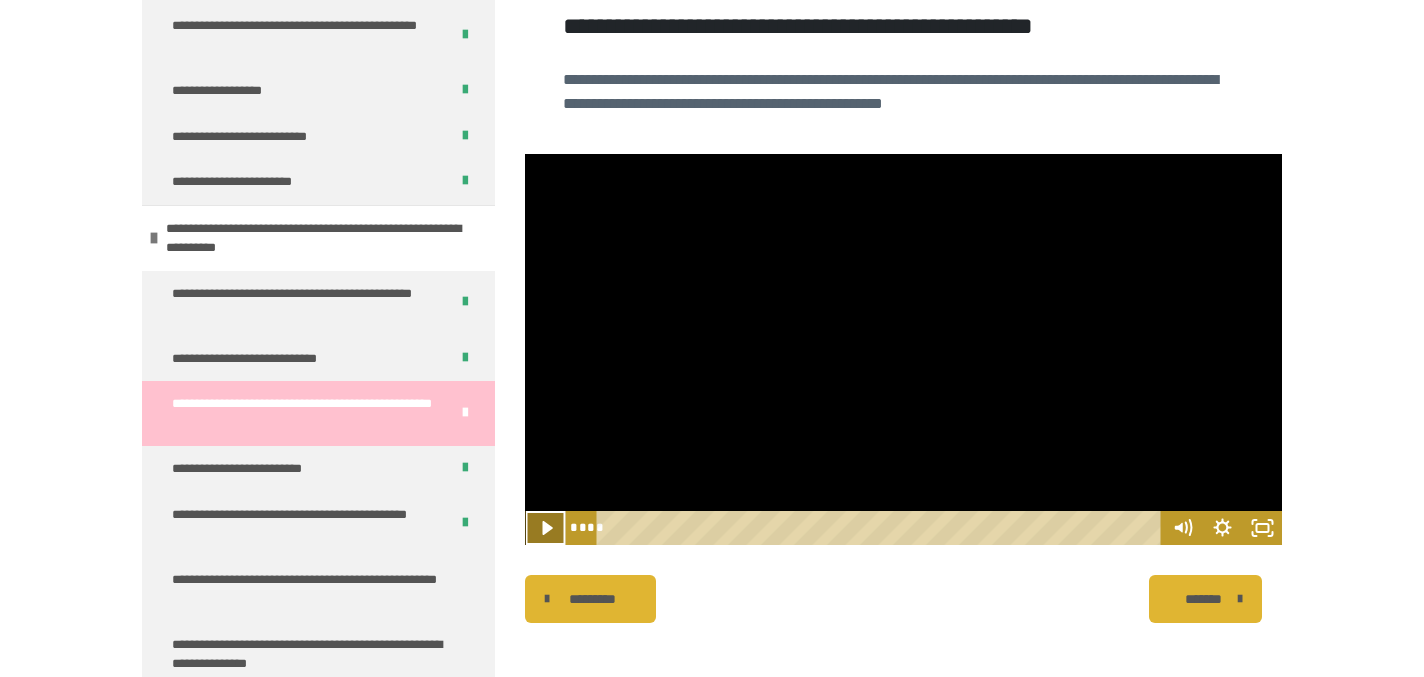 click 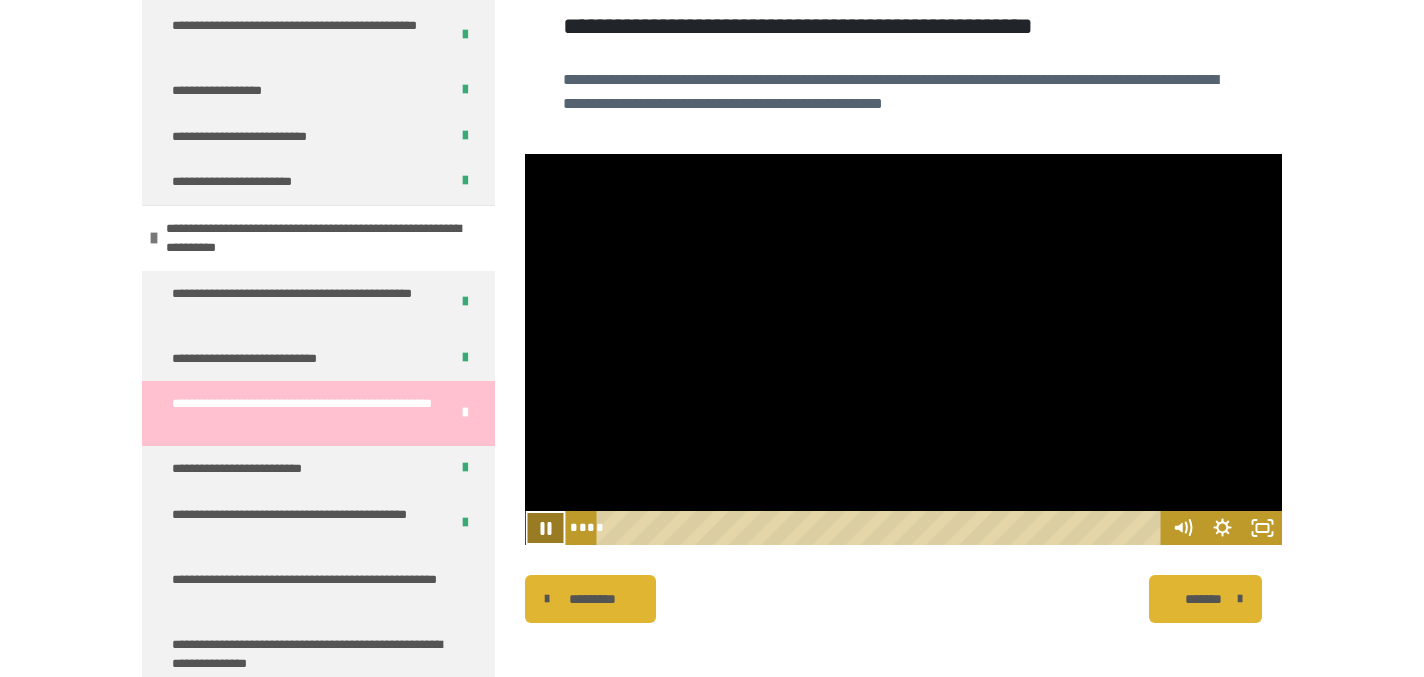 click 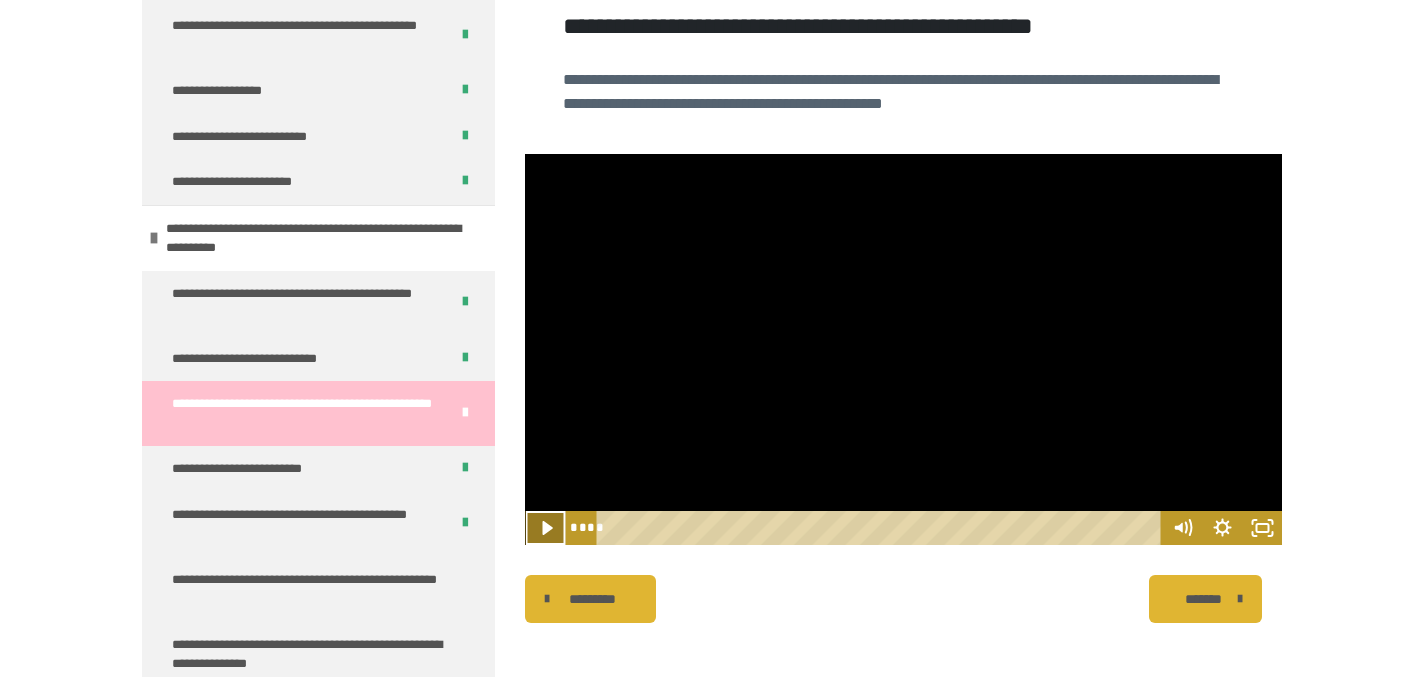 click 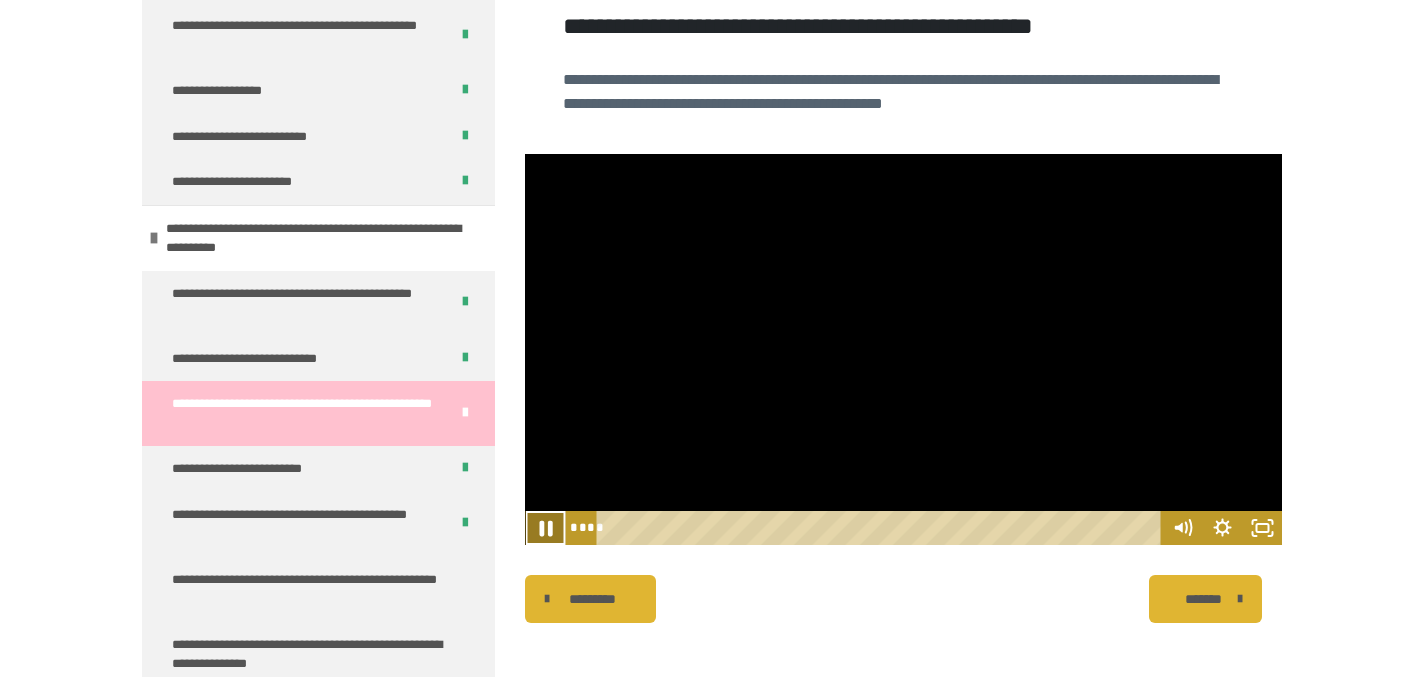 click 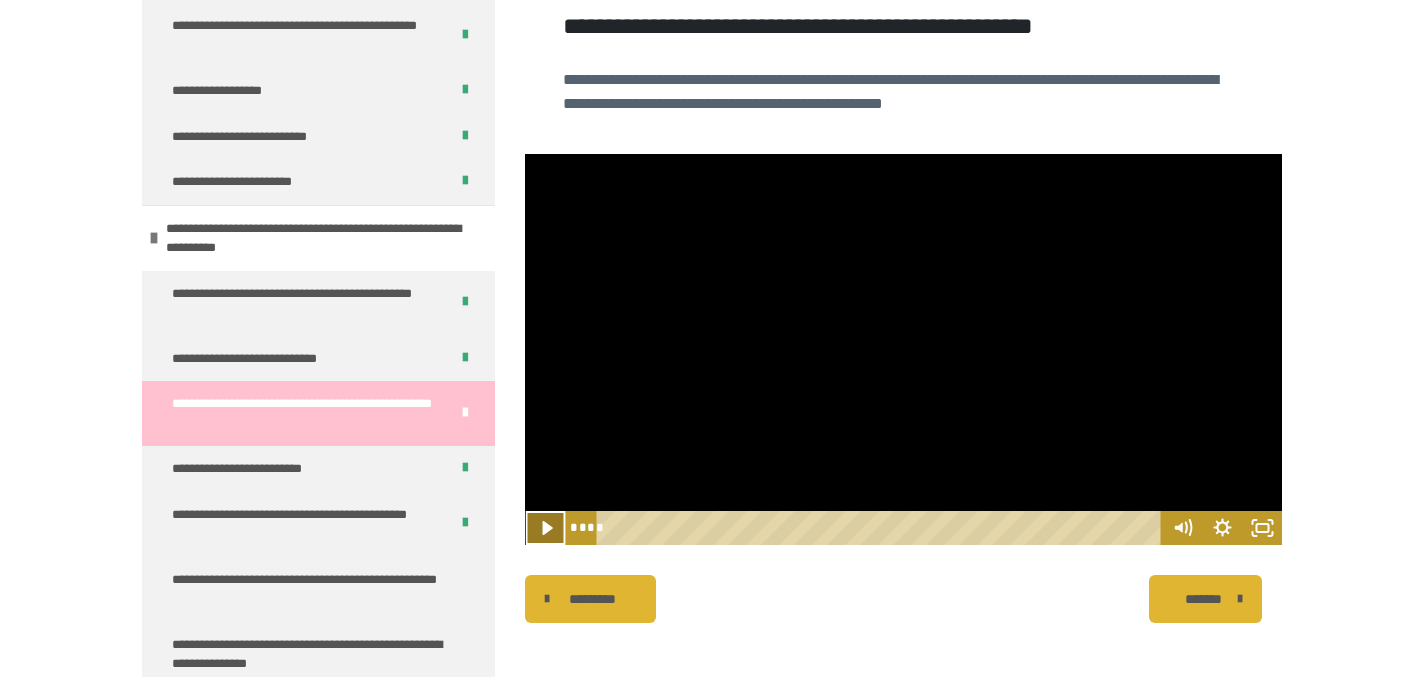 click 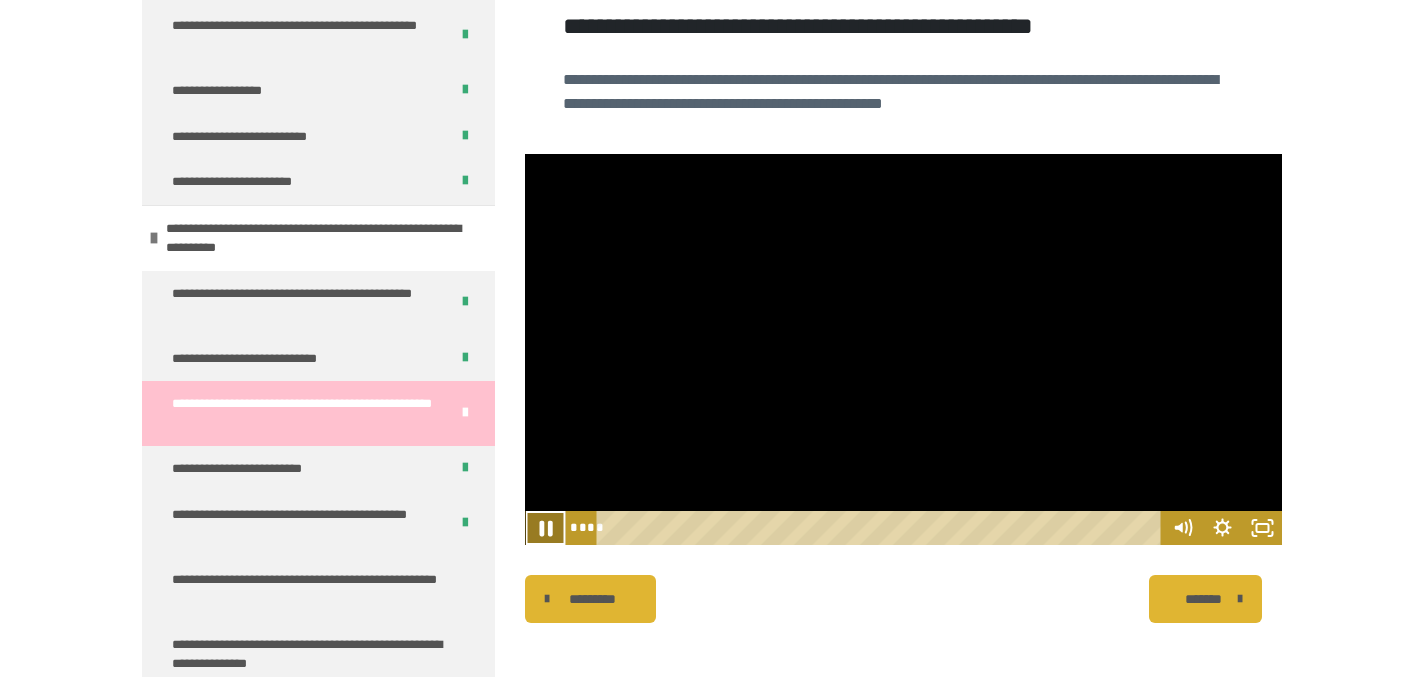click 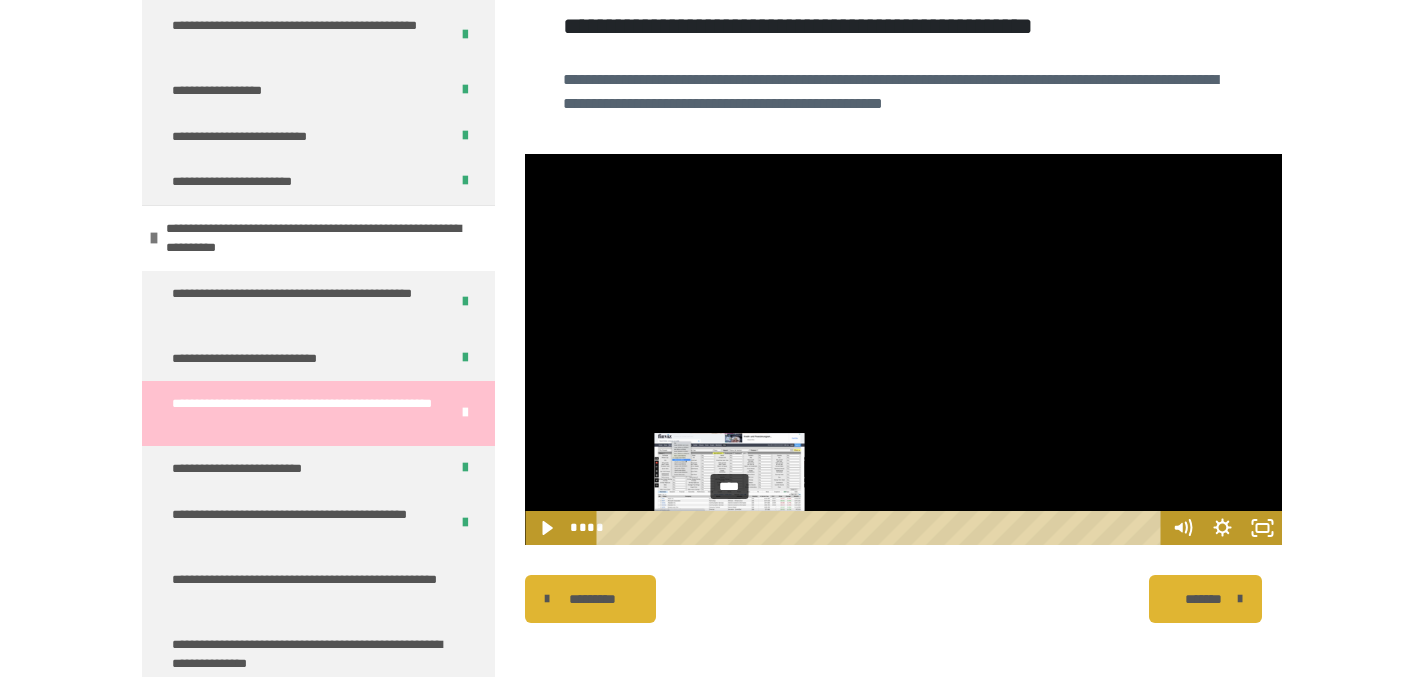 click on "****" at bounding box center [882, 528] 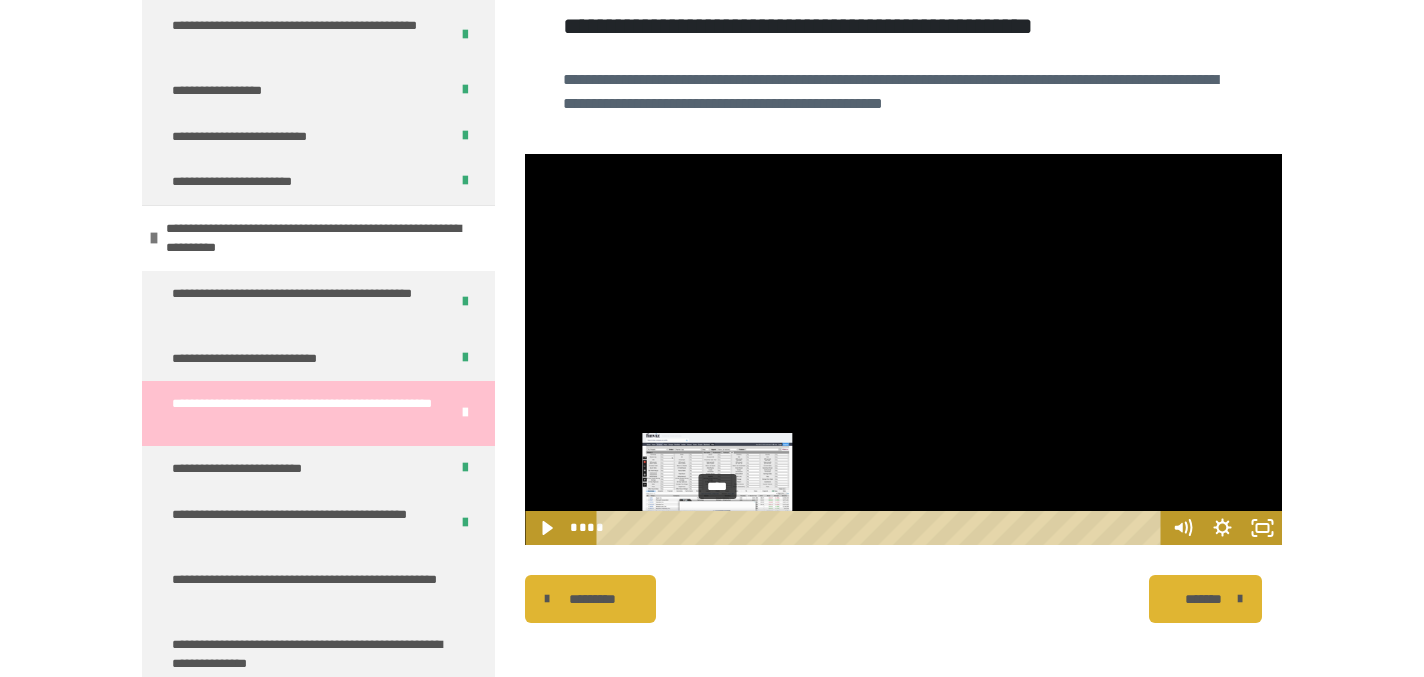 click on "****" at bounding box center (882, 528) 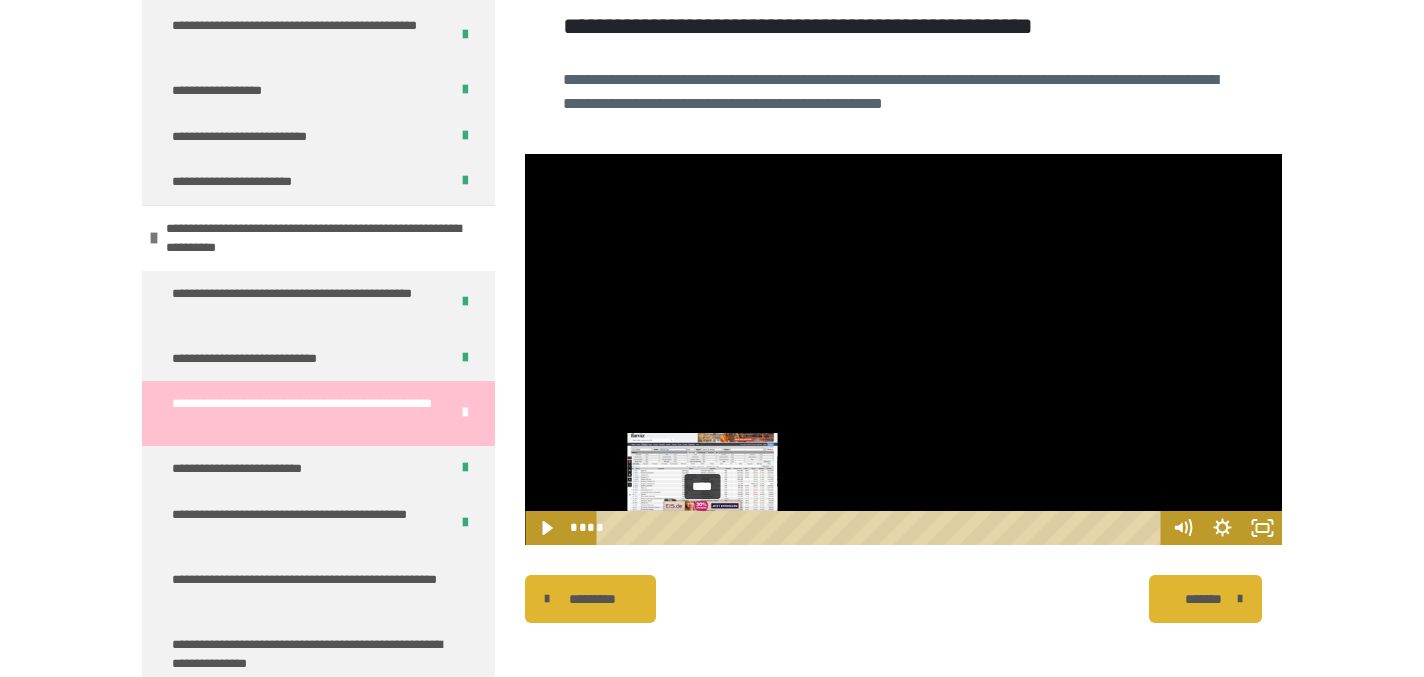 click on "****" at bounding box center [882, 528] 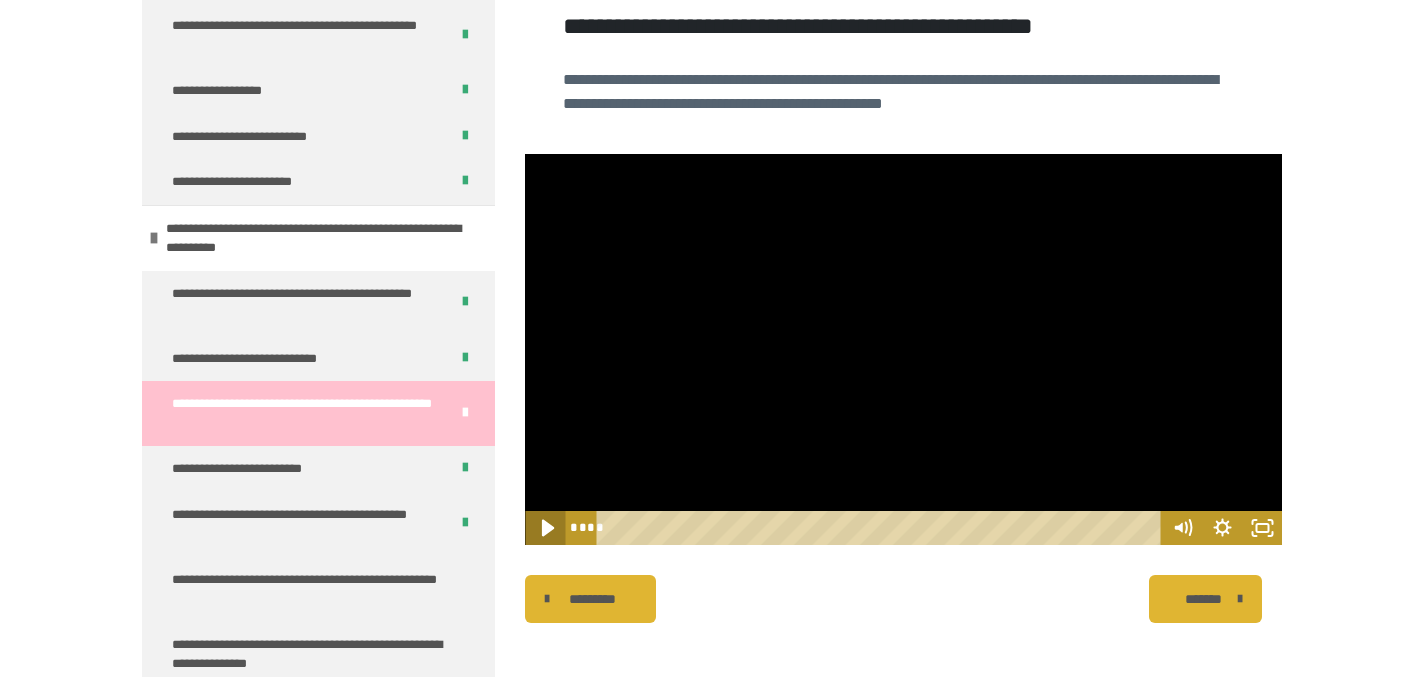 click 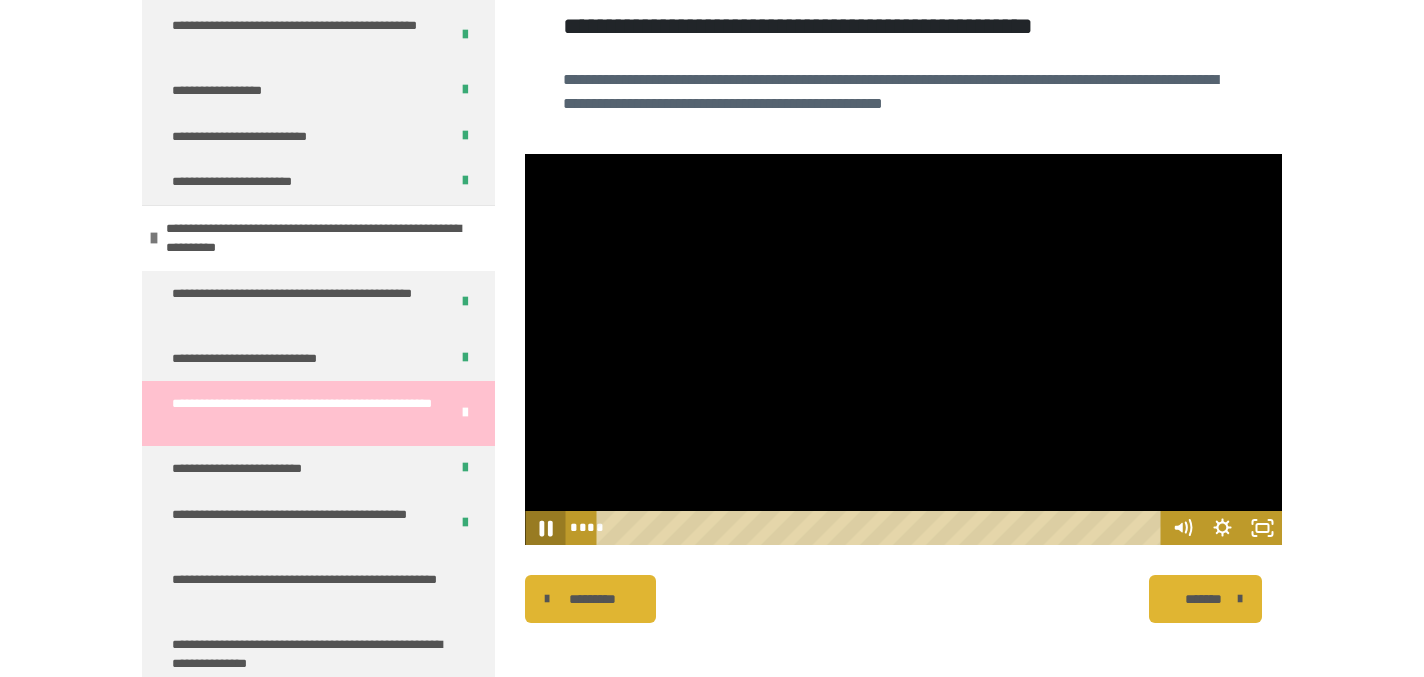 click 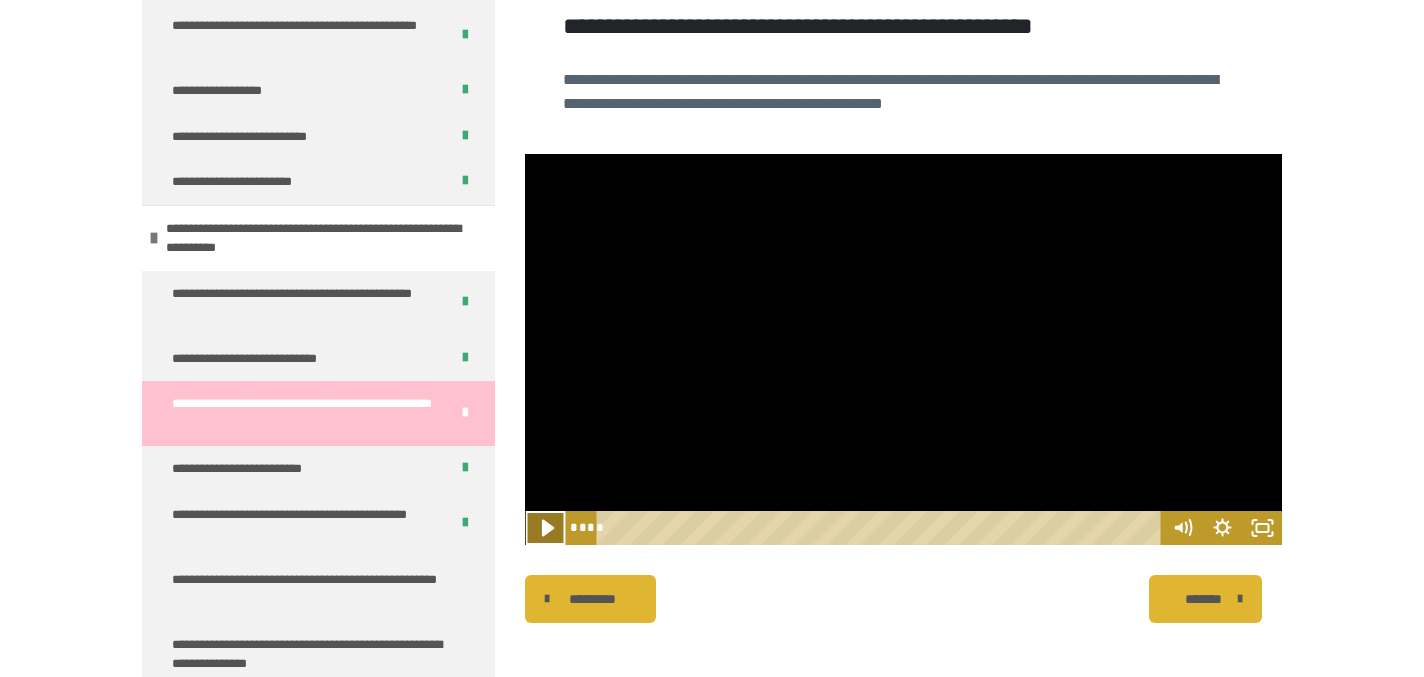 click 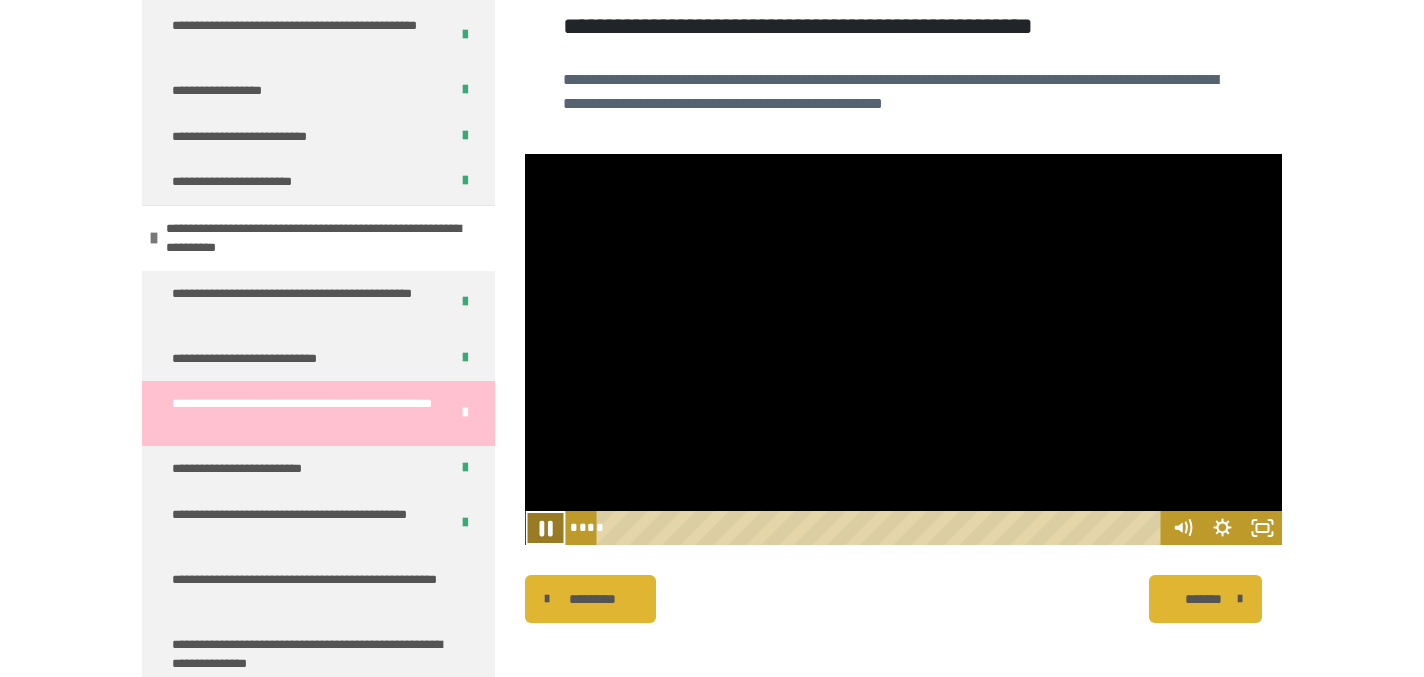 click 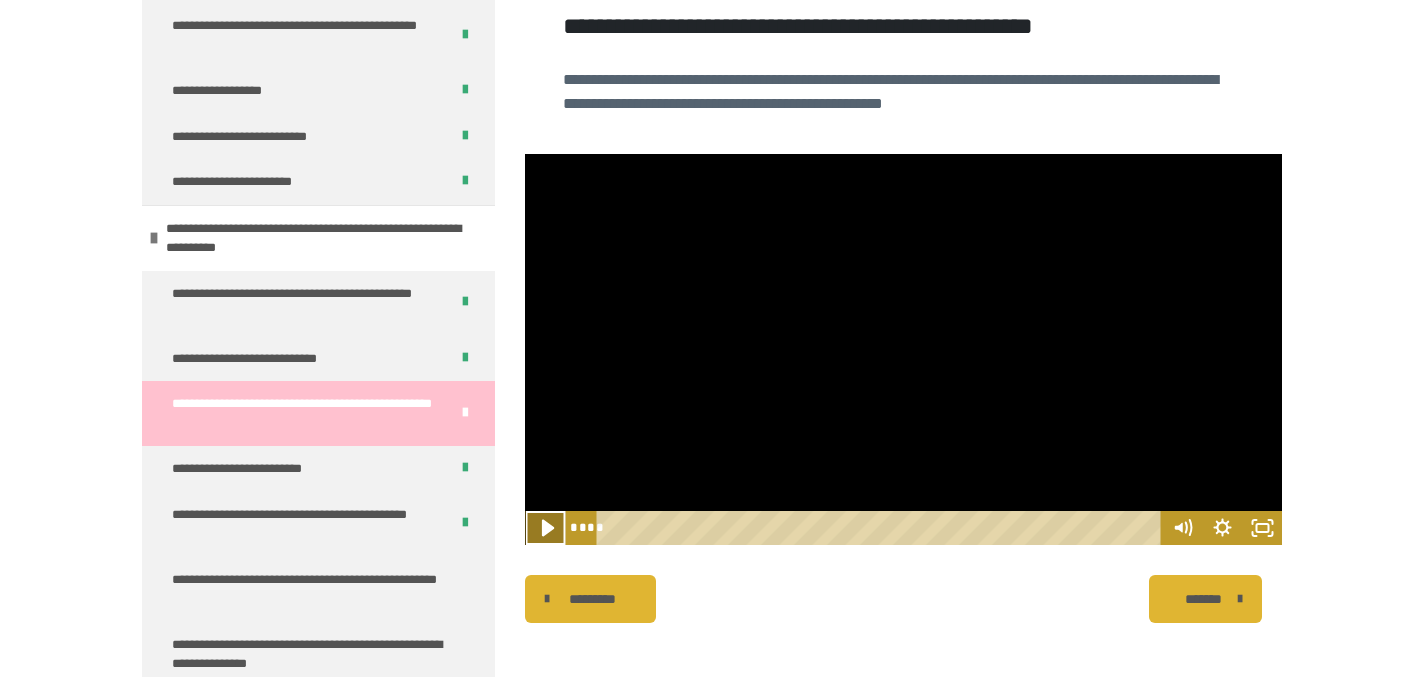click 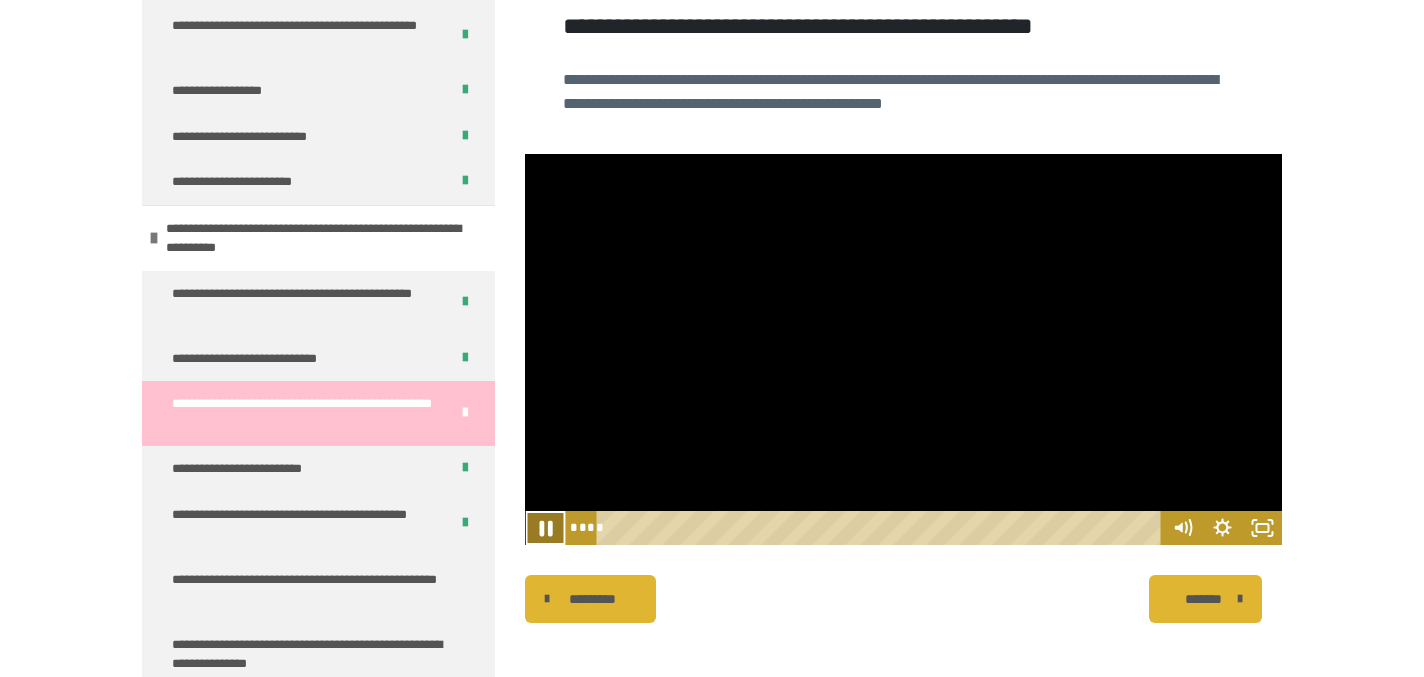 click 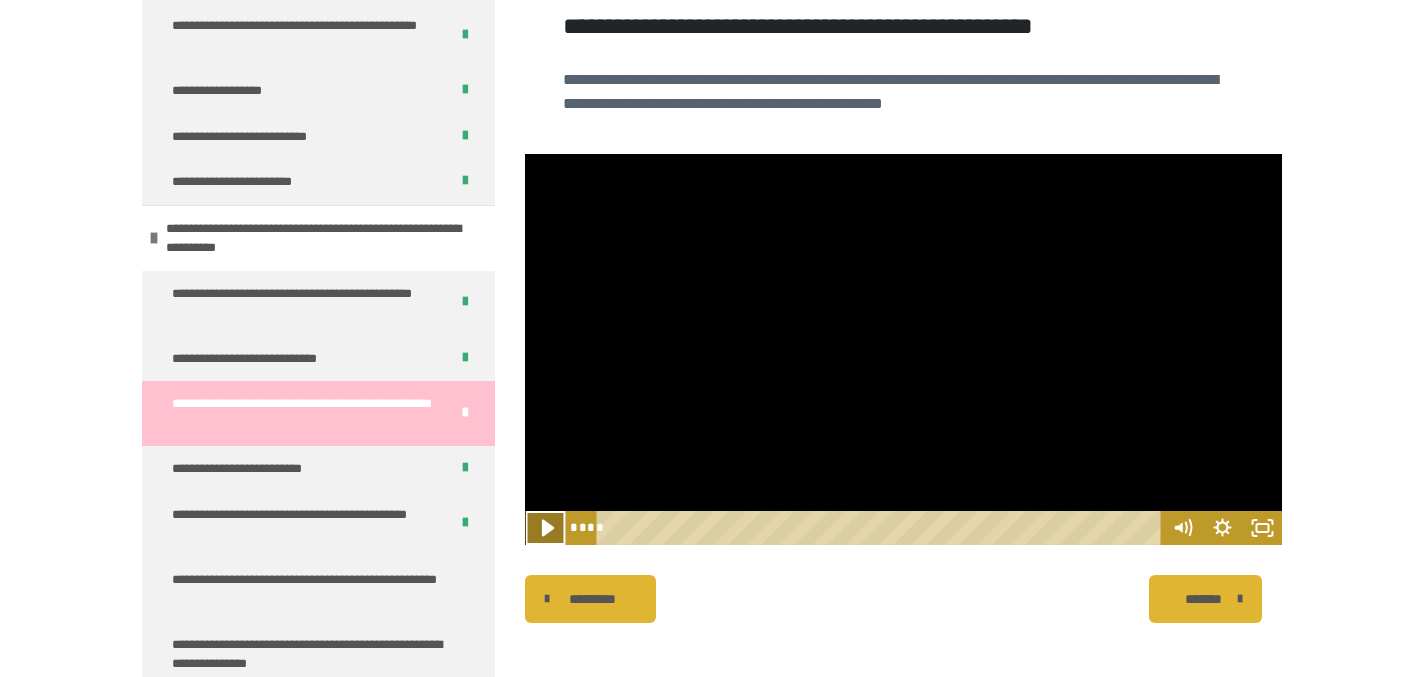 click 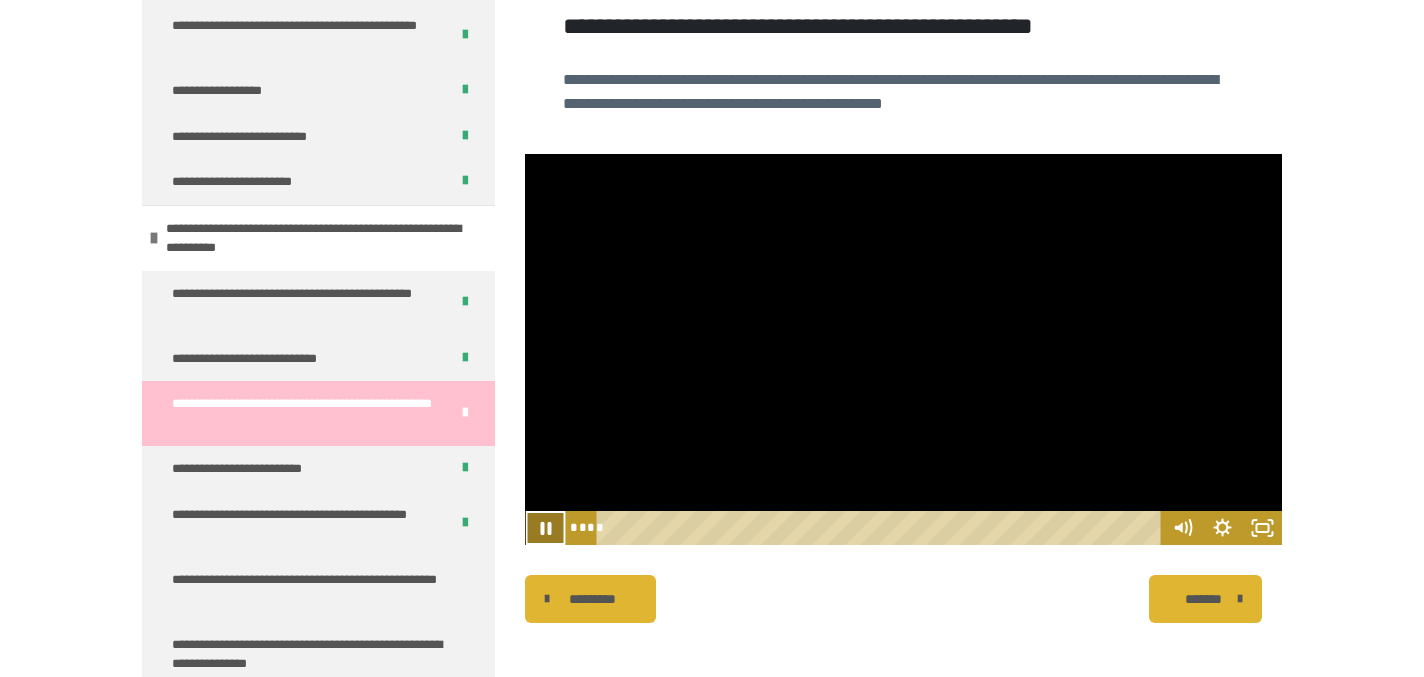 click 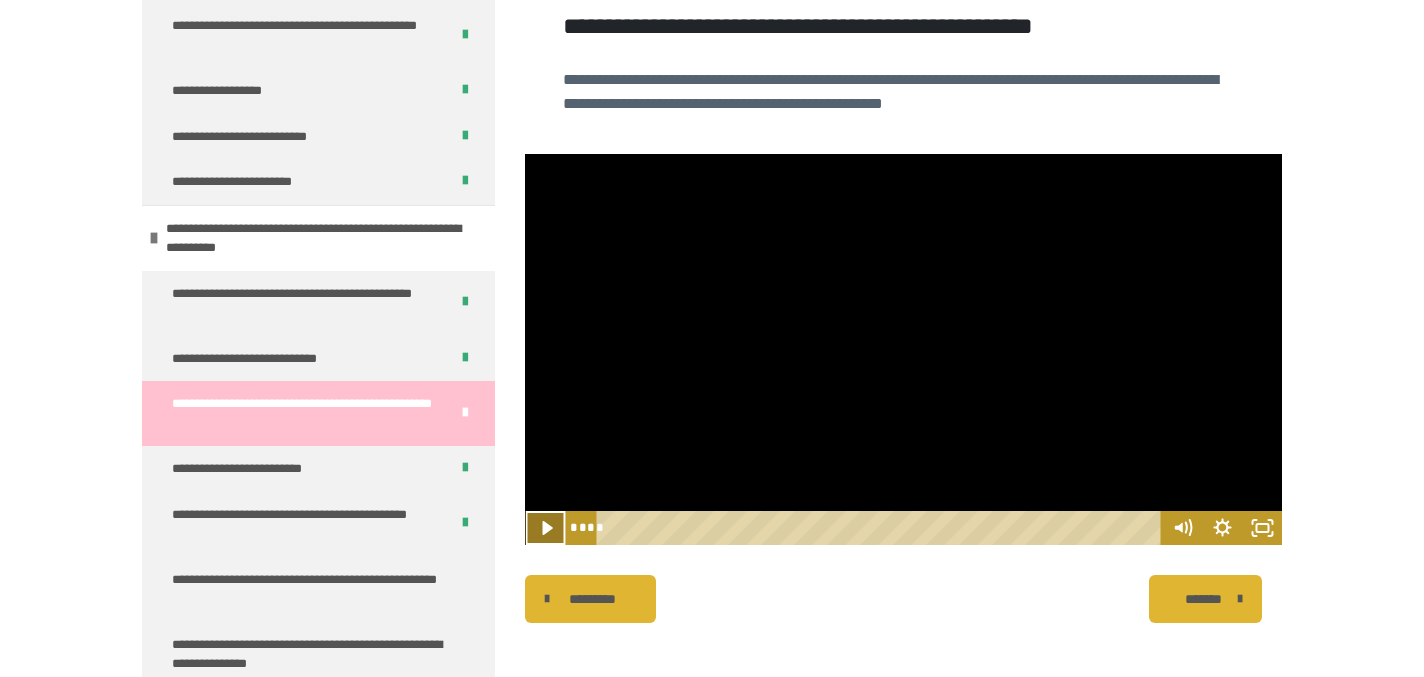 click 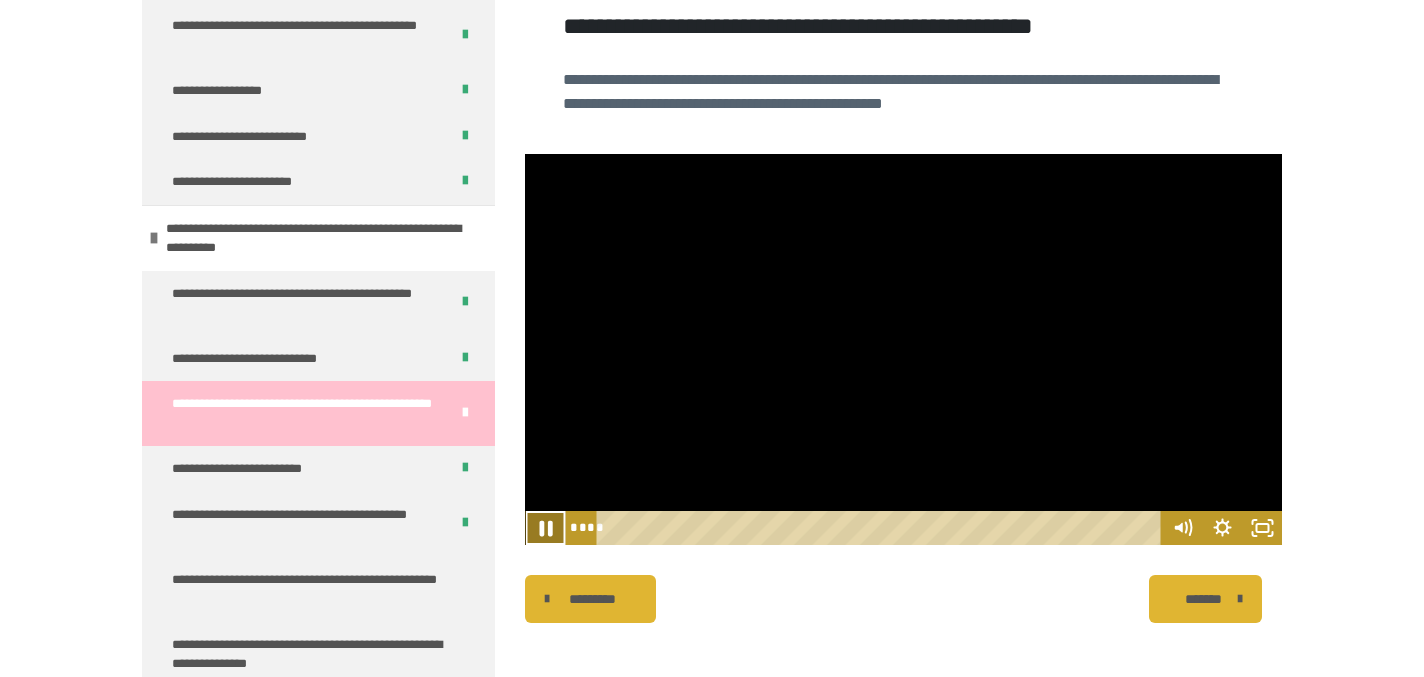 click 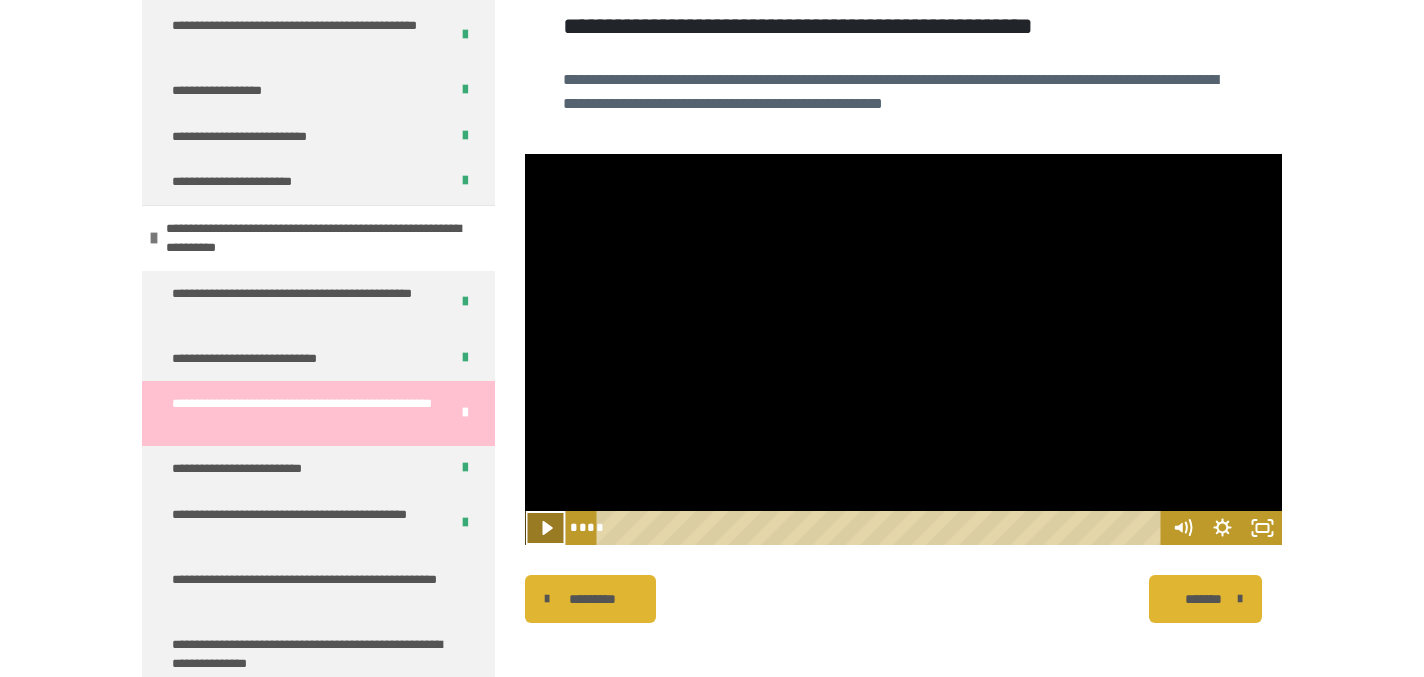 click 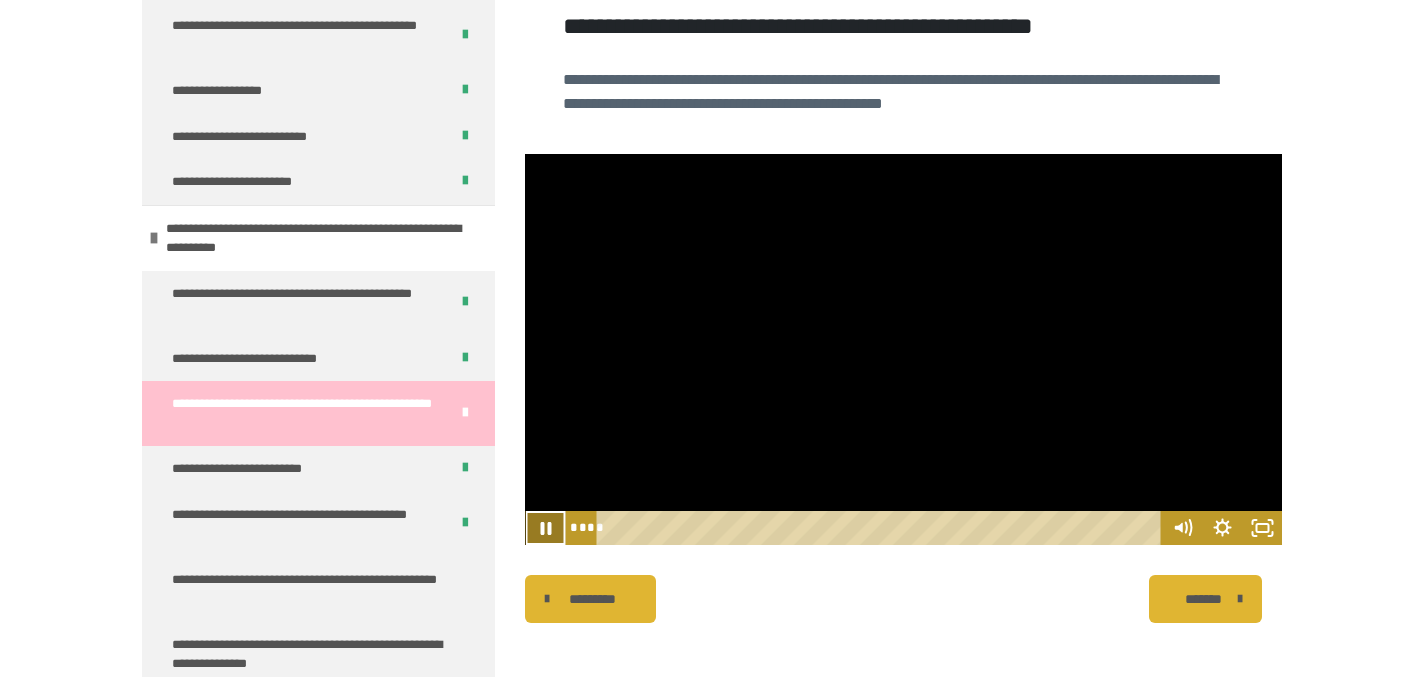 click 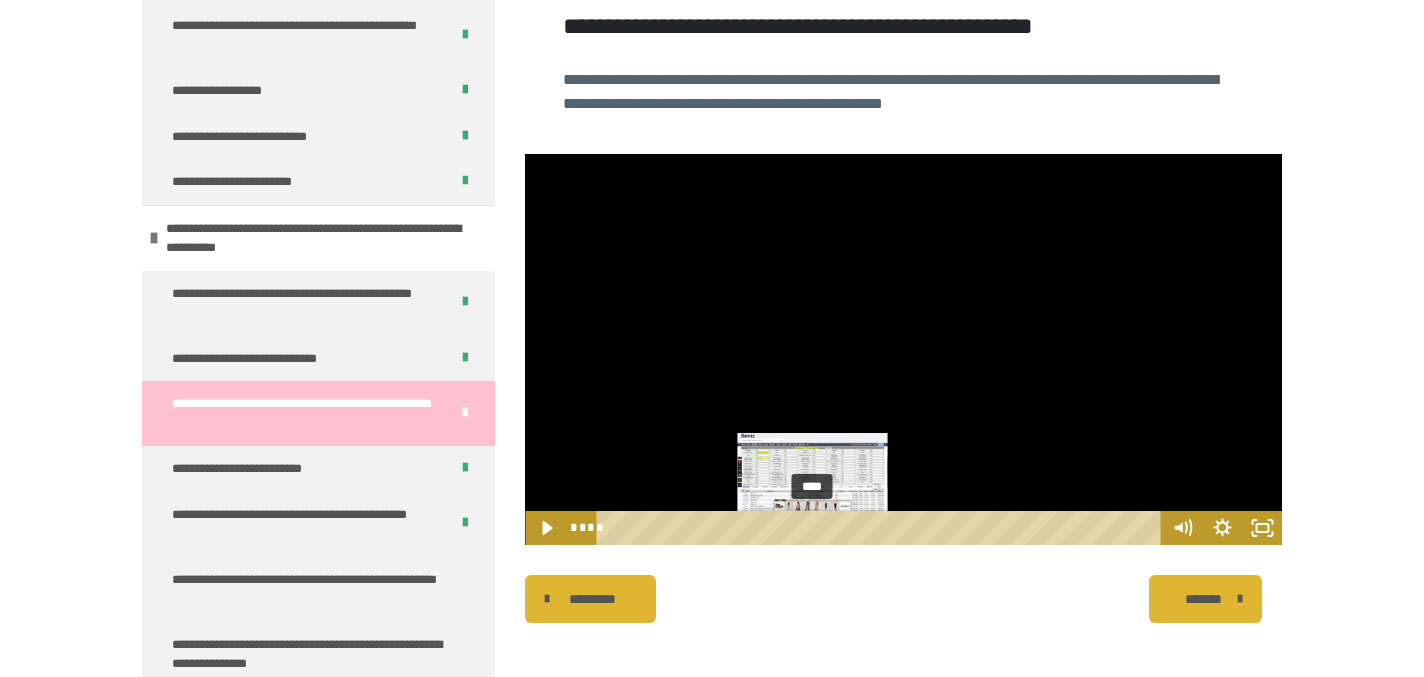 click at bounding box center [812, 527] 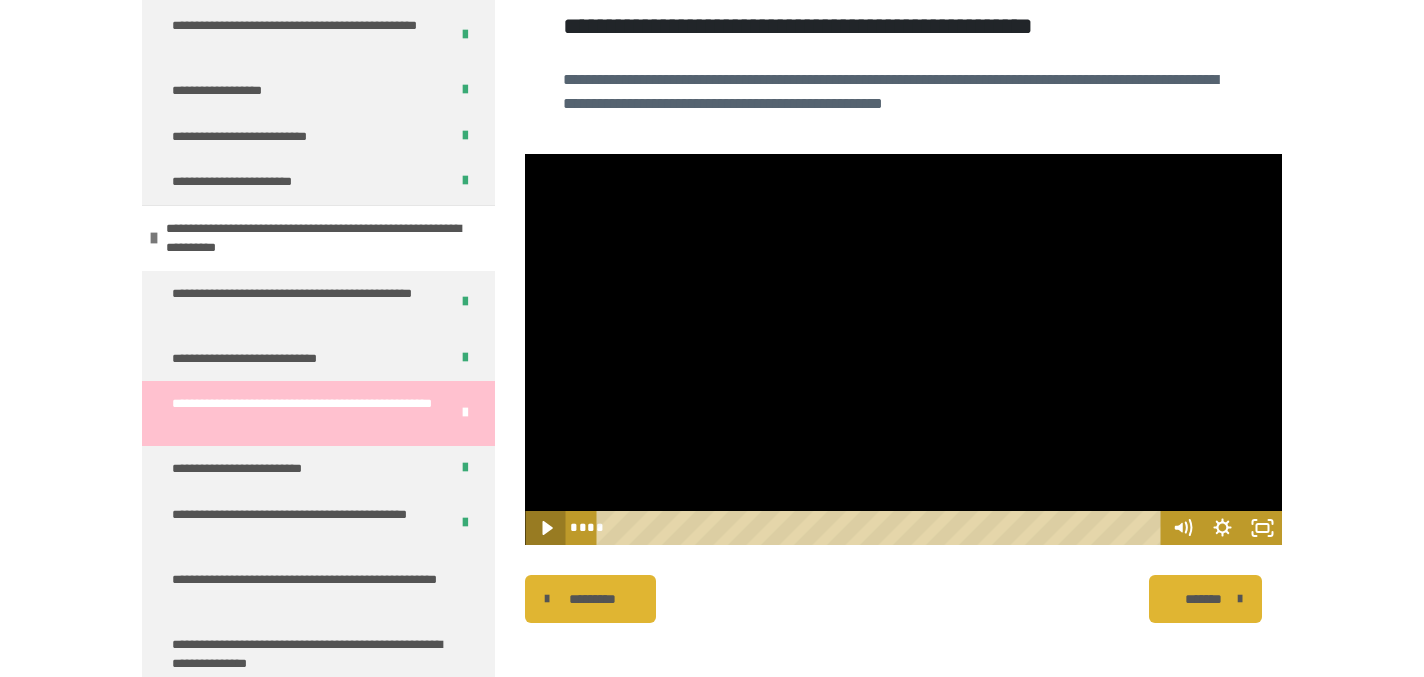 click 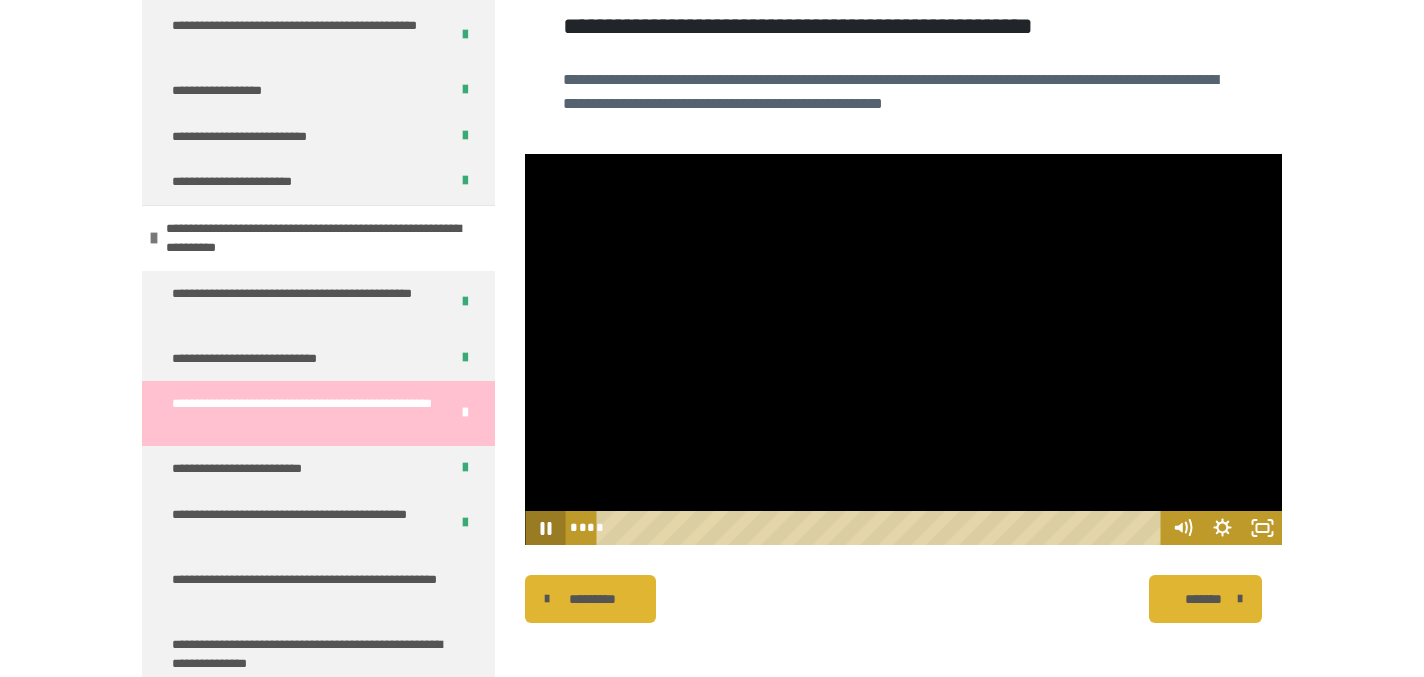 click 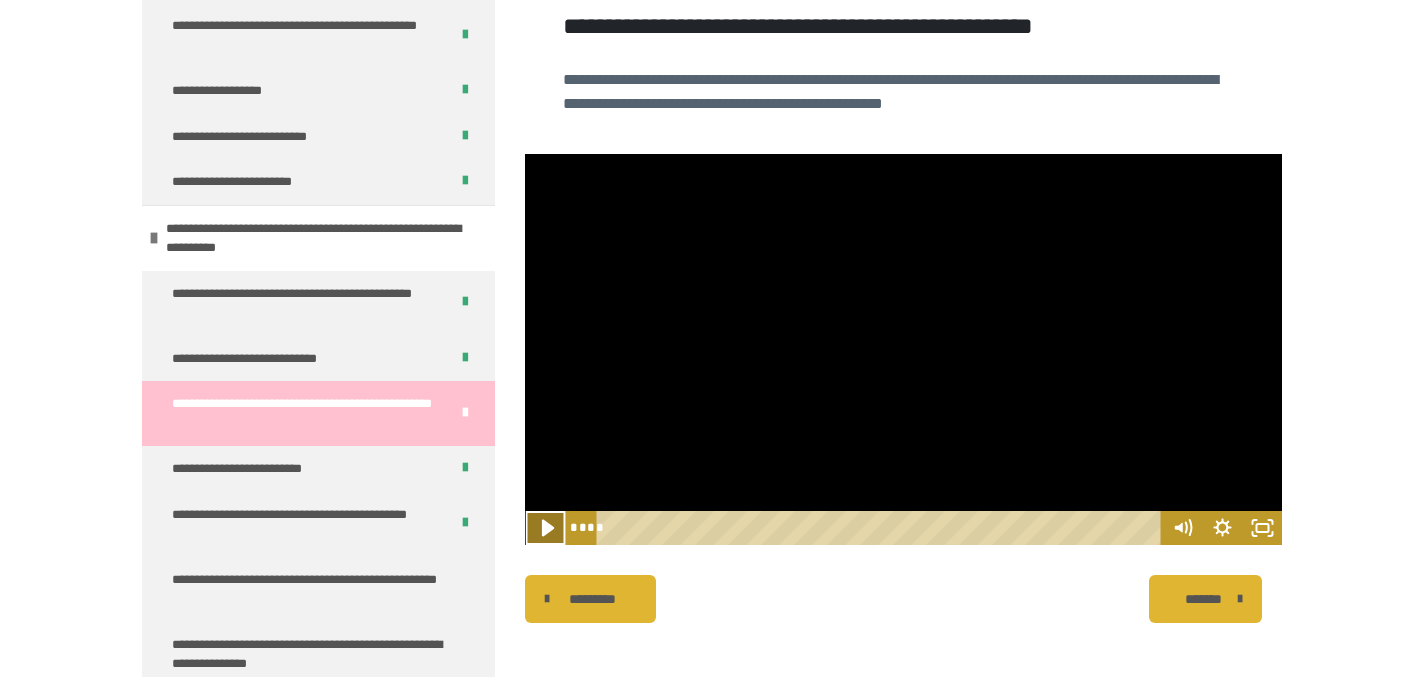 click 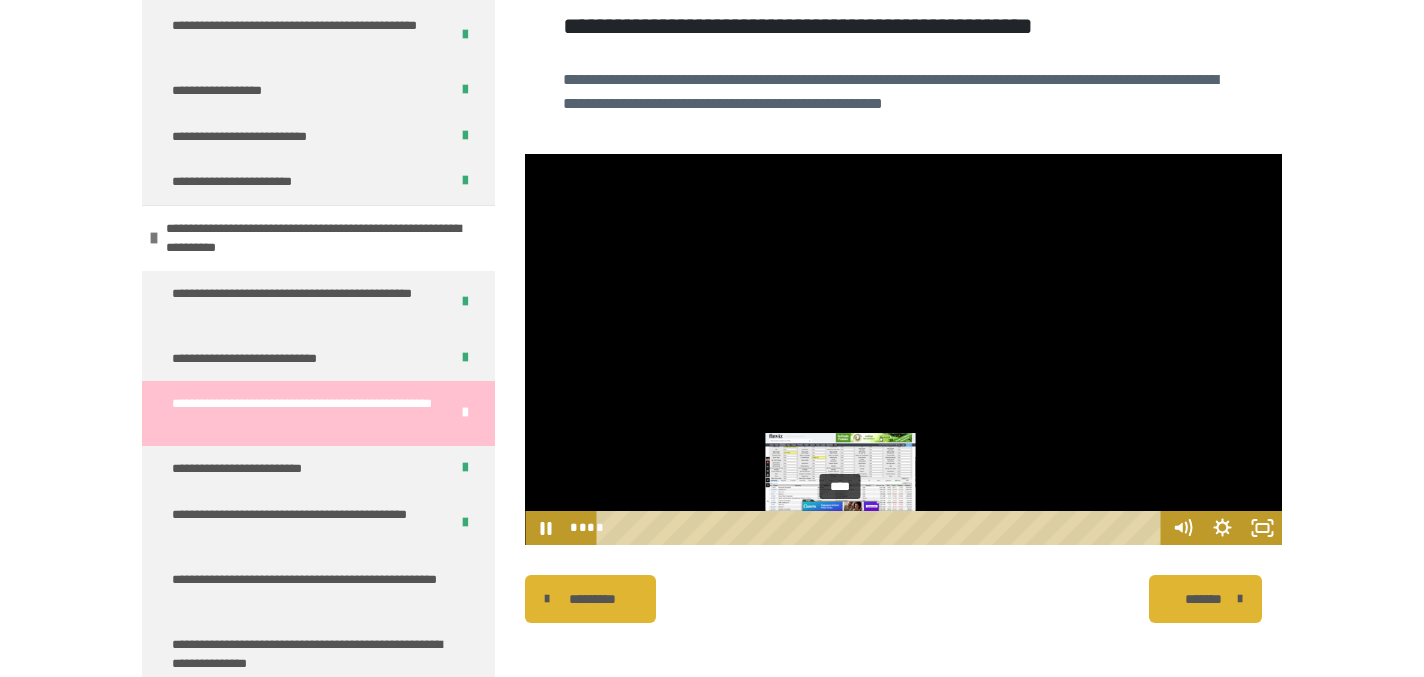 click on "****" at bounding box center (882, 528) 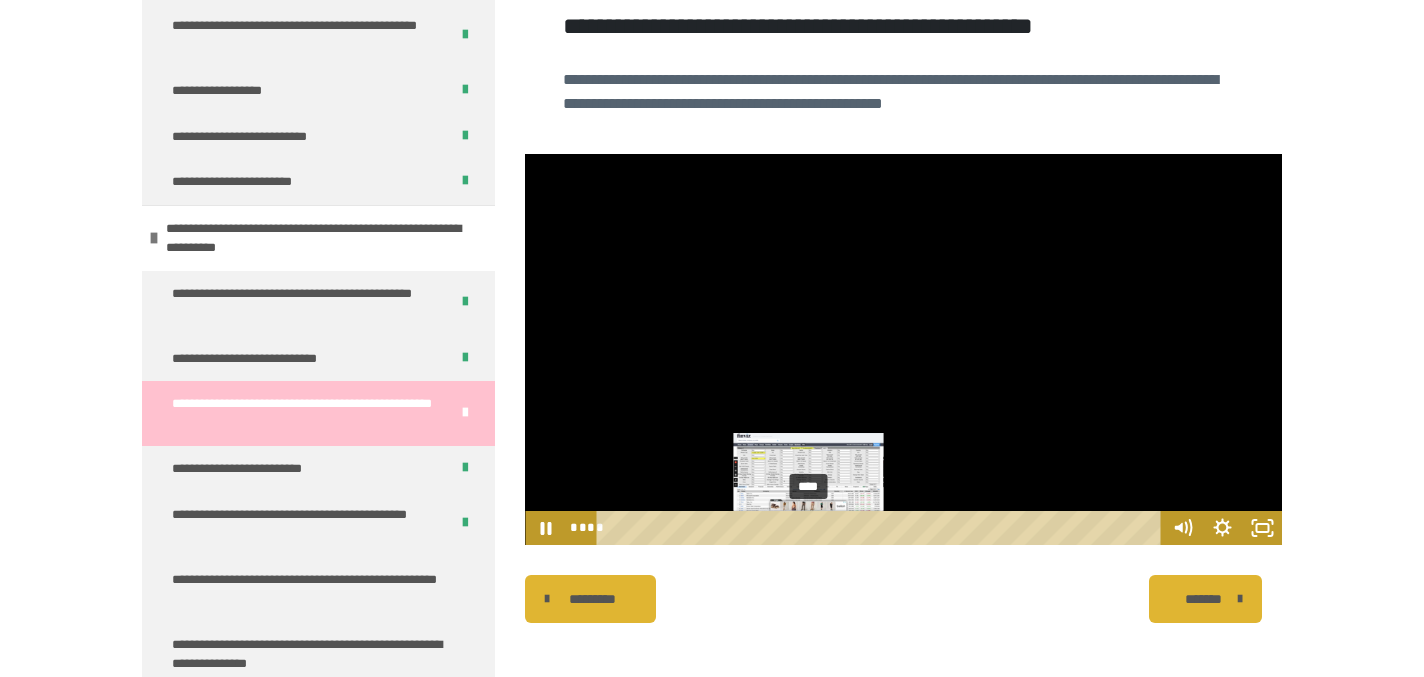 click on "****" at bounding box center (882, 528) 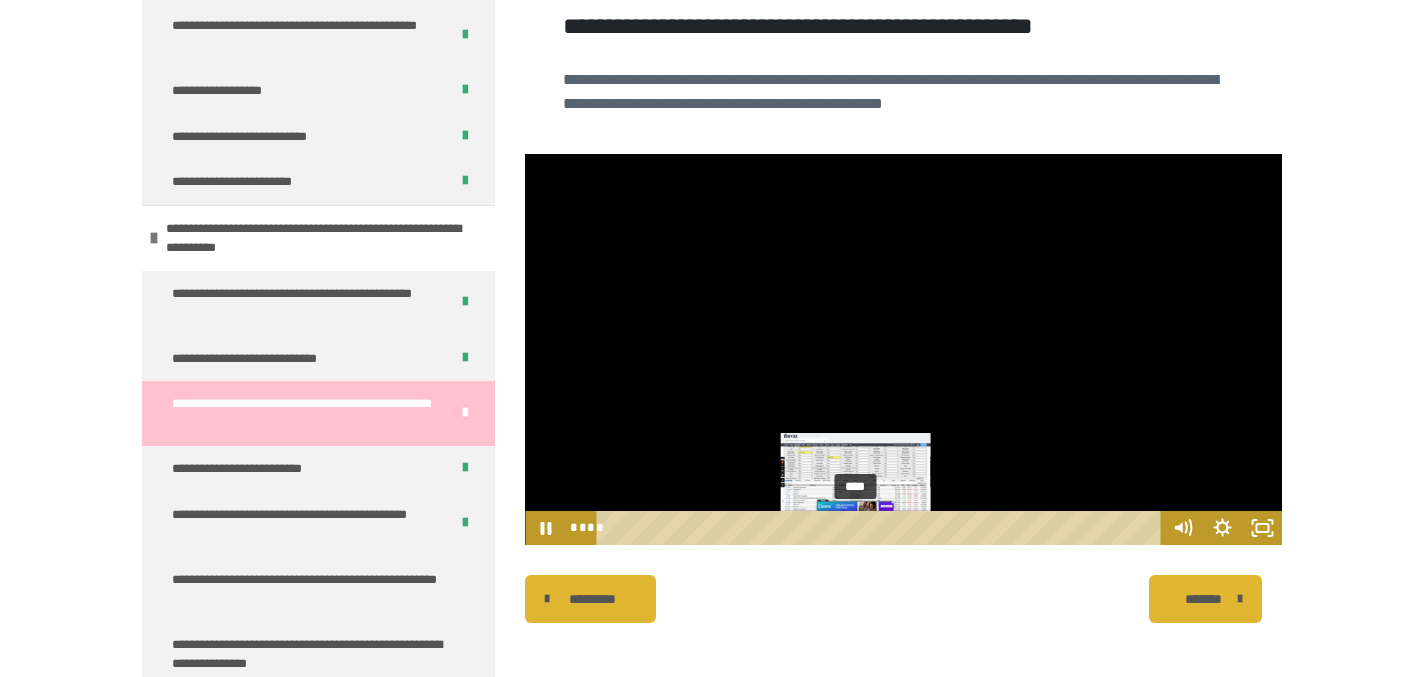 click on "****" at bounding box center (882, 528) 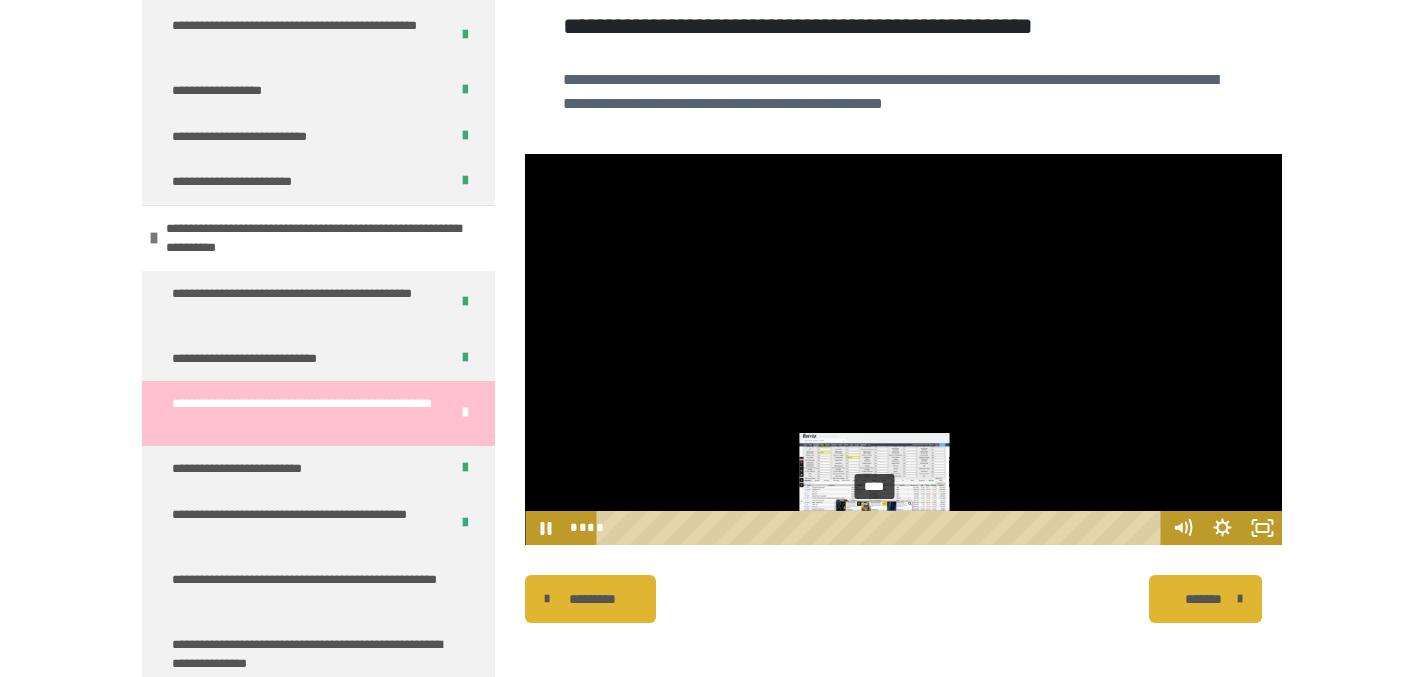 click on "****" at bounding box center (882, 528) 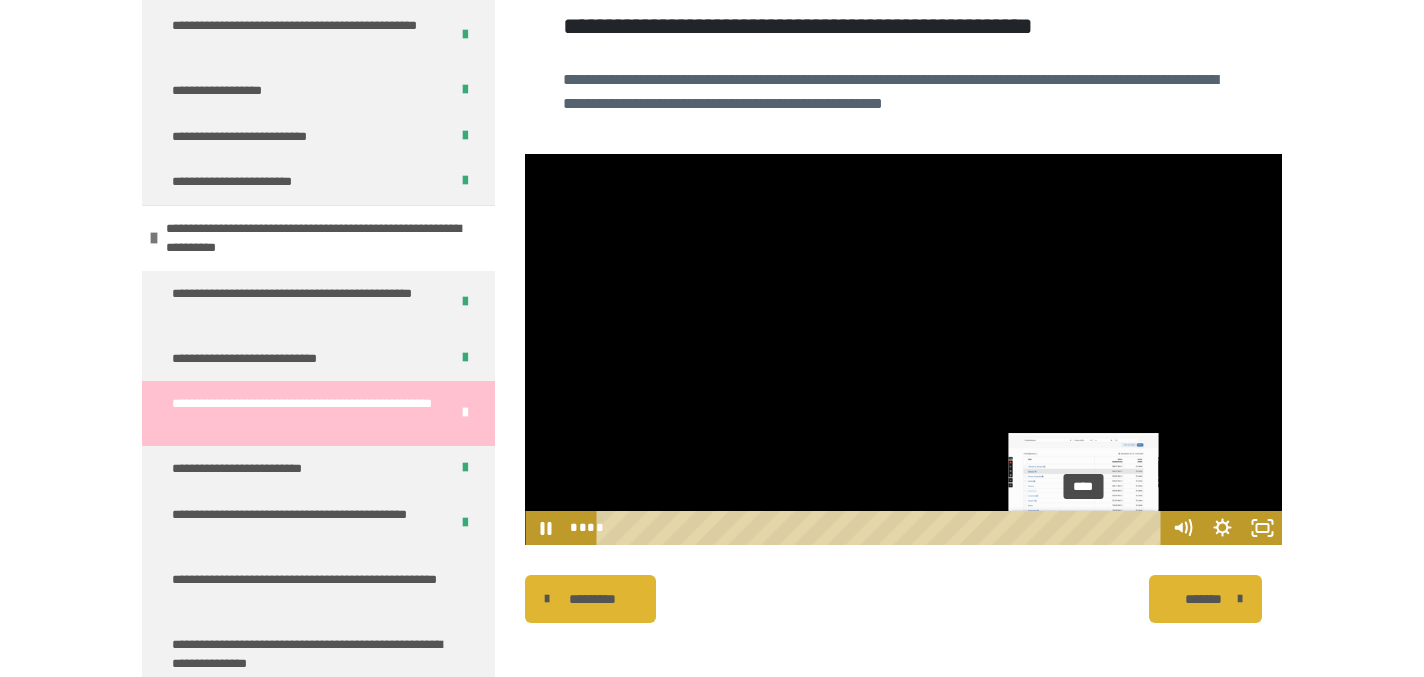 click on "****" at bounding box center [882, 528] 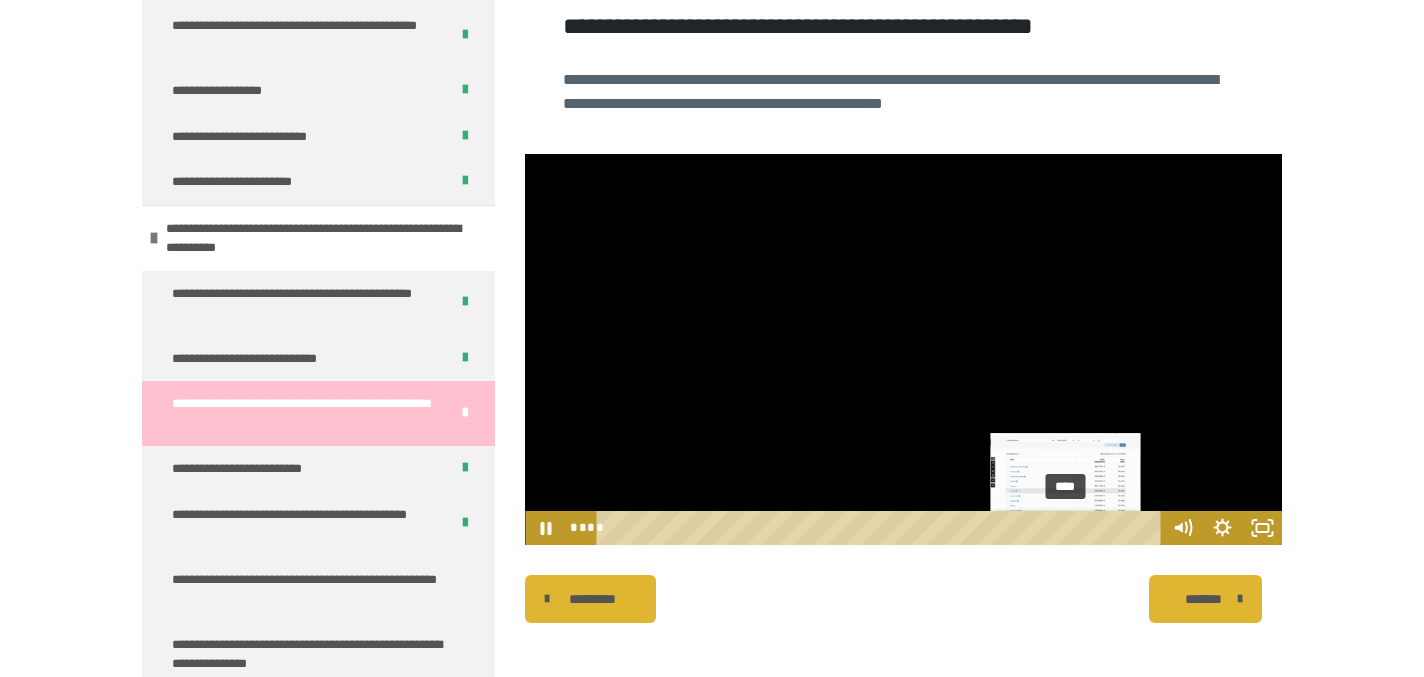 click on "****" at bounding box center (882, 528) 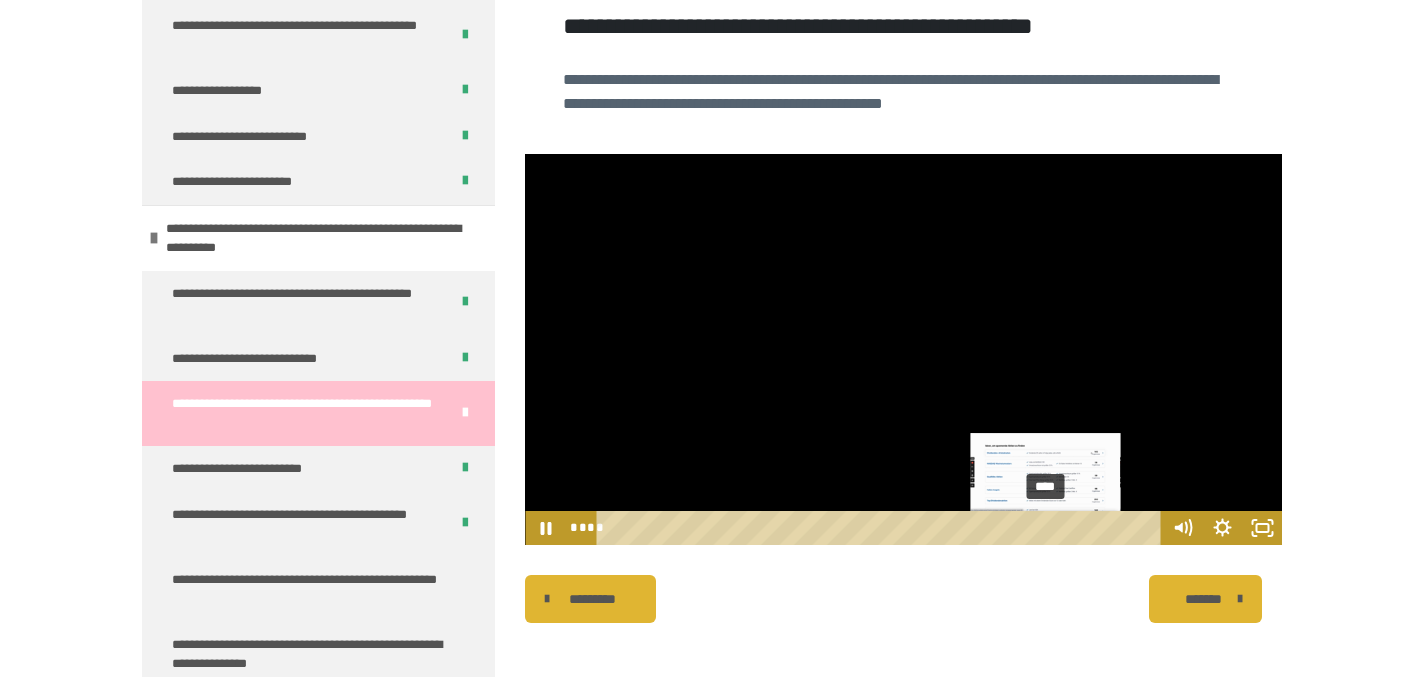 click on "****" at bounding box center (882, 528) 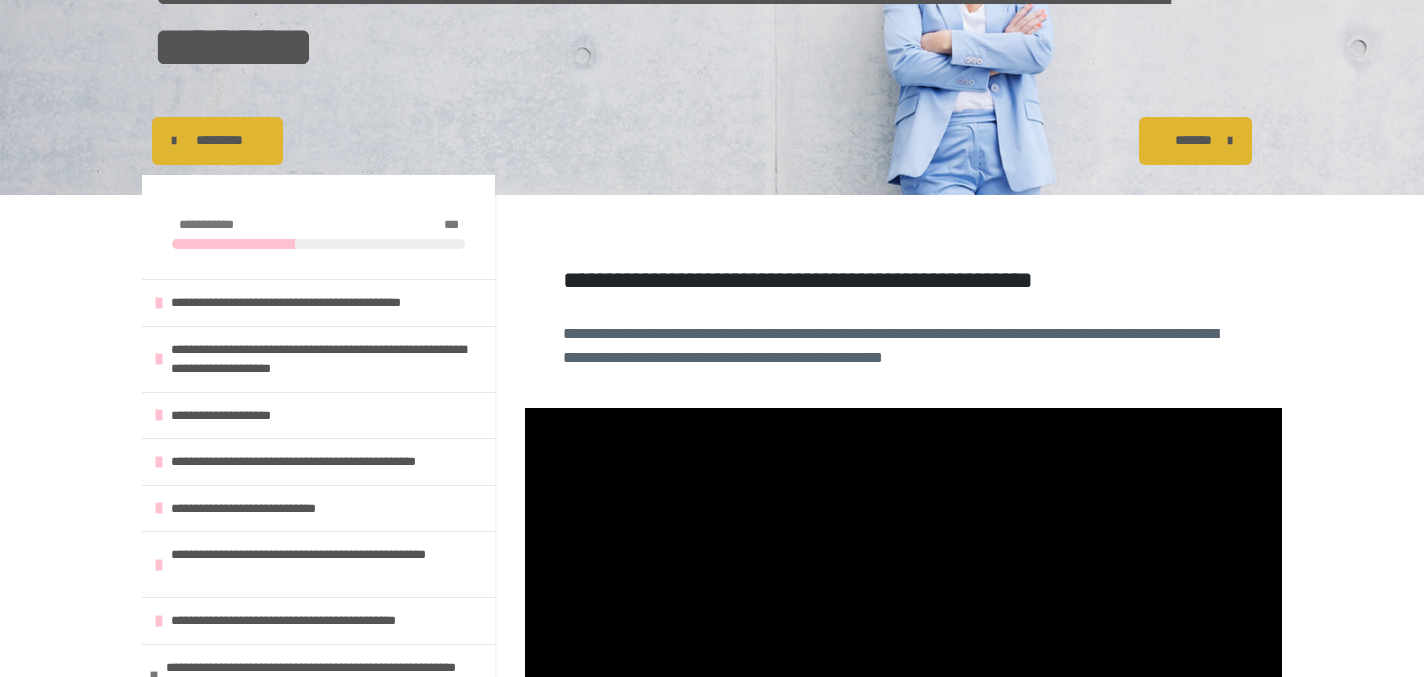 scroll, scrollTop: 76, scrollLeft: 0, axis: vertical 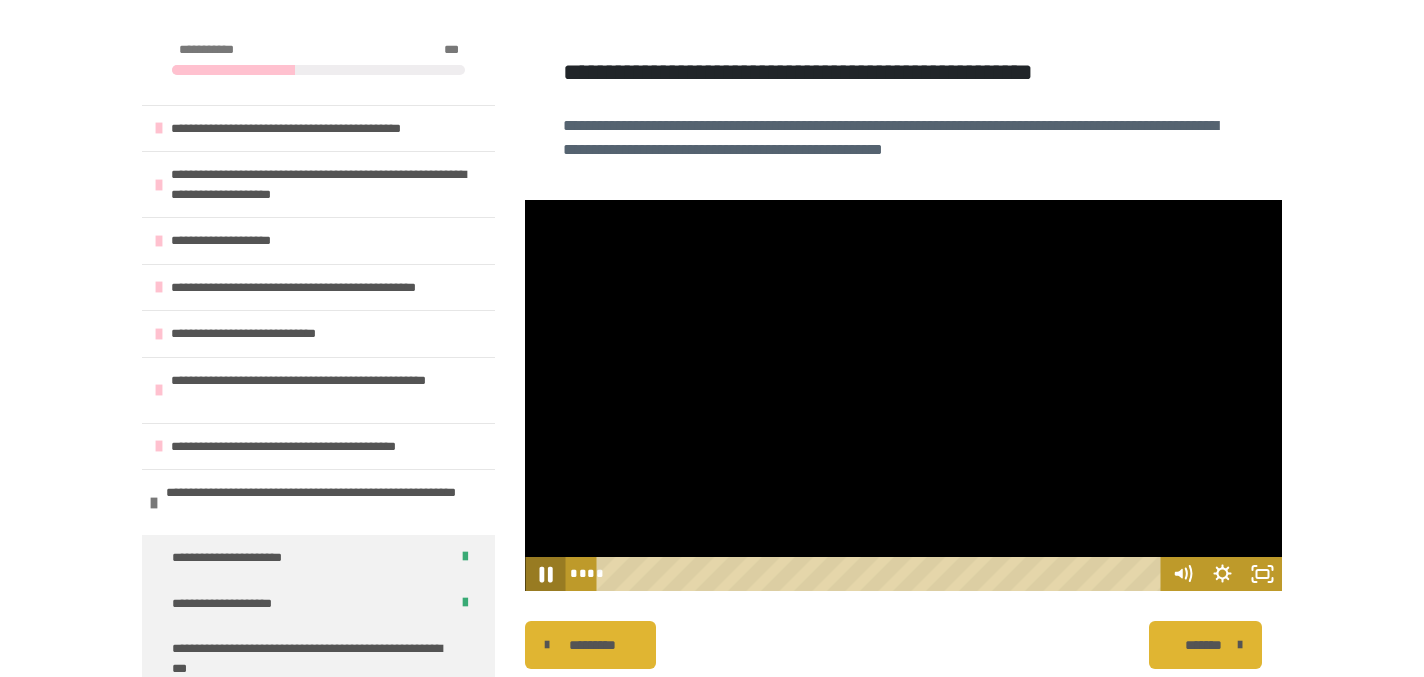 click 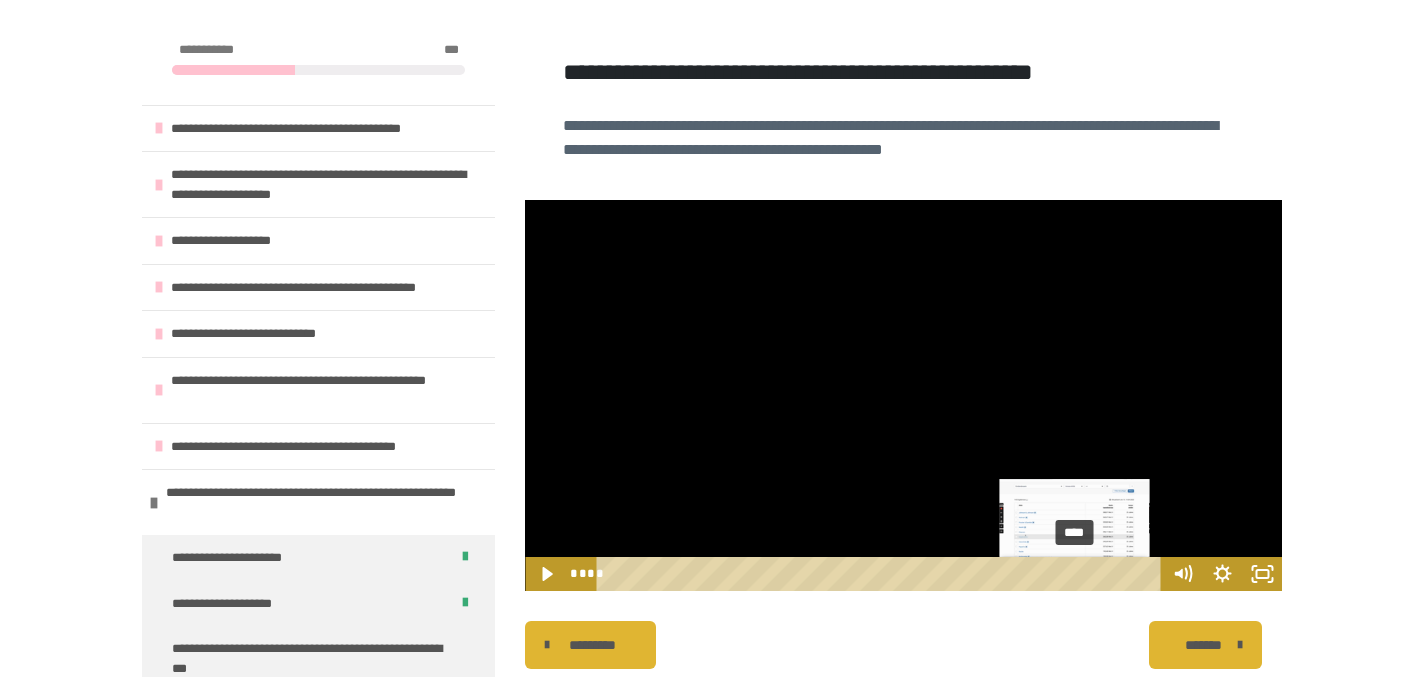 click on "****" at bounding box center (882, 574) 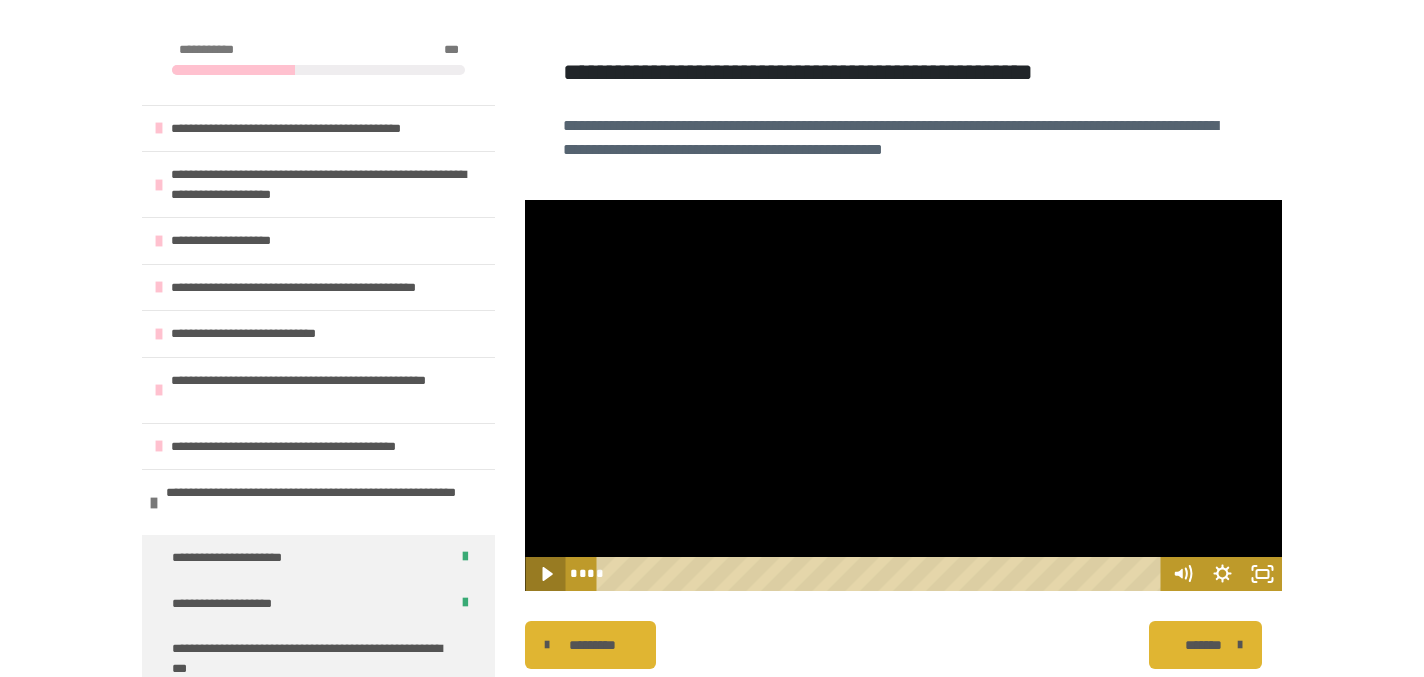 click 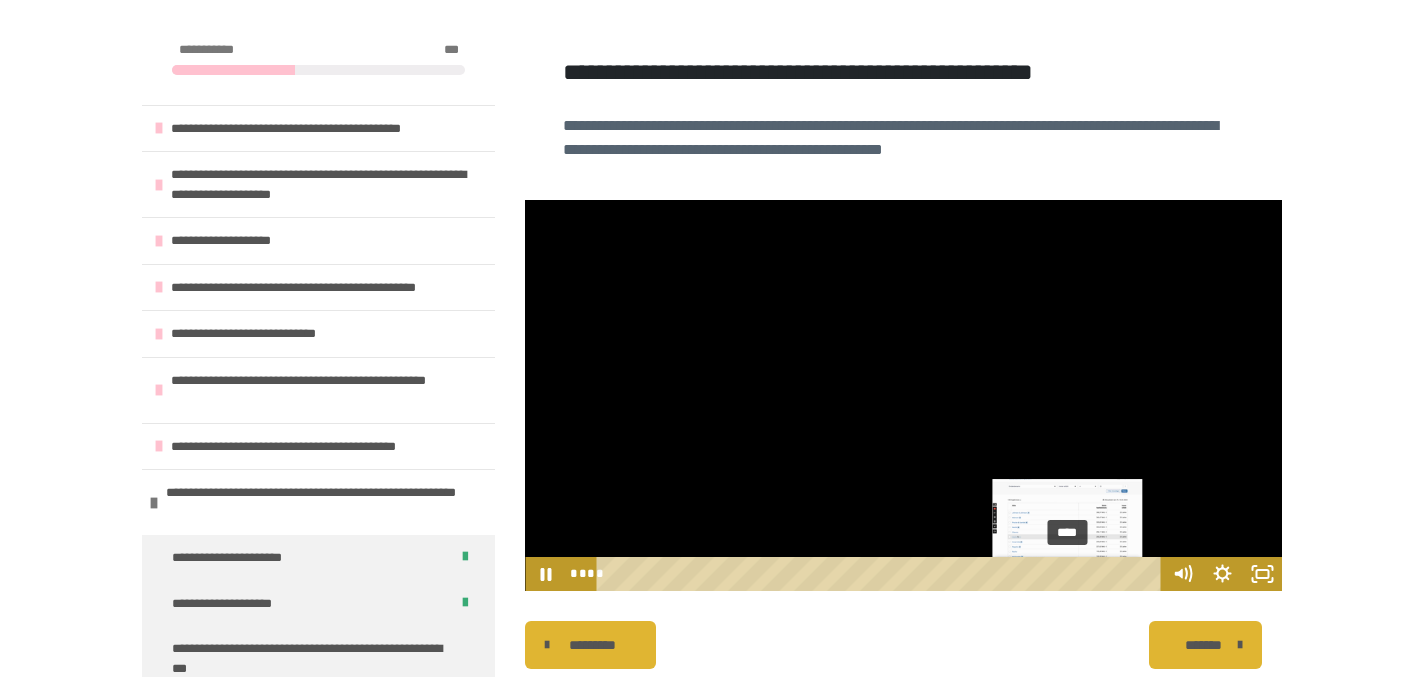 click on "****" at bounding box center (882, 574) 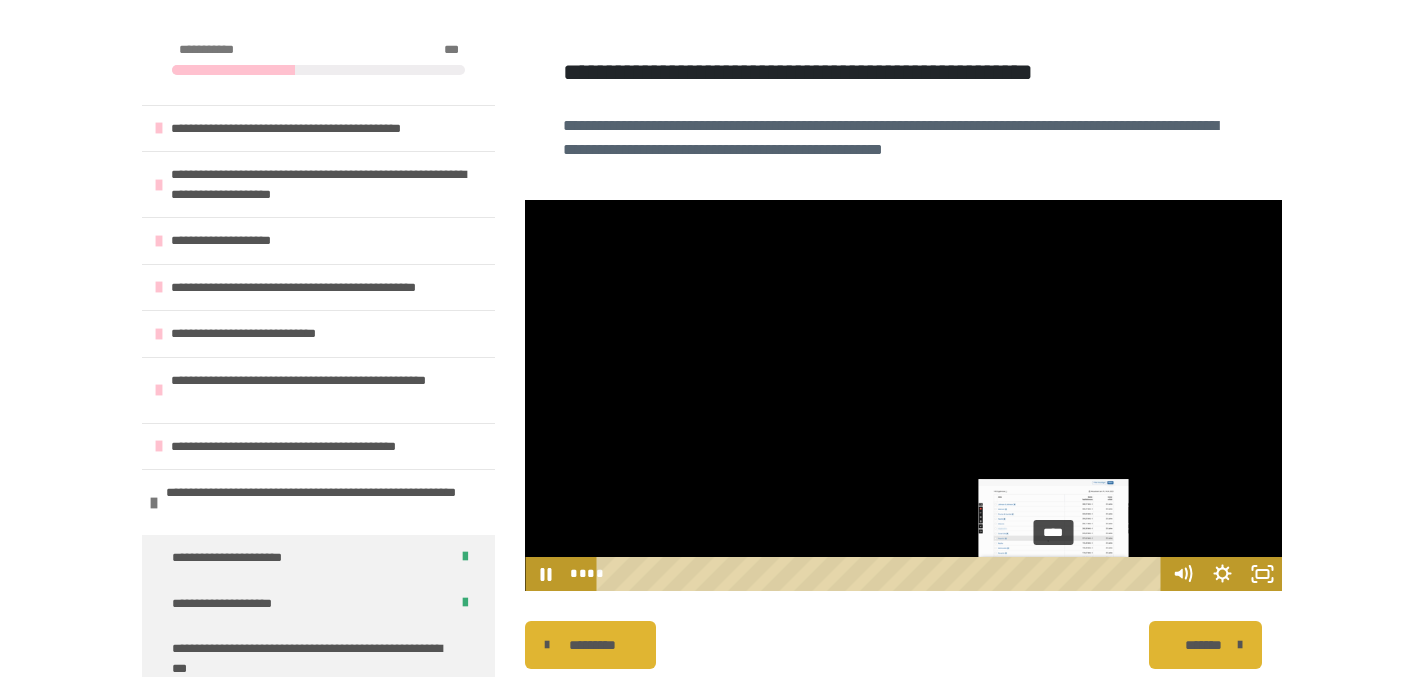 click on "****" at bounding box center [882, 574] 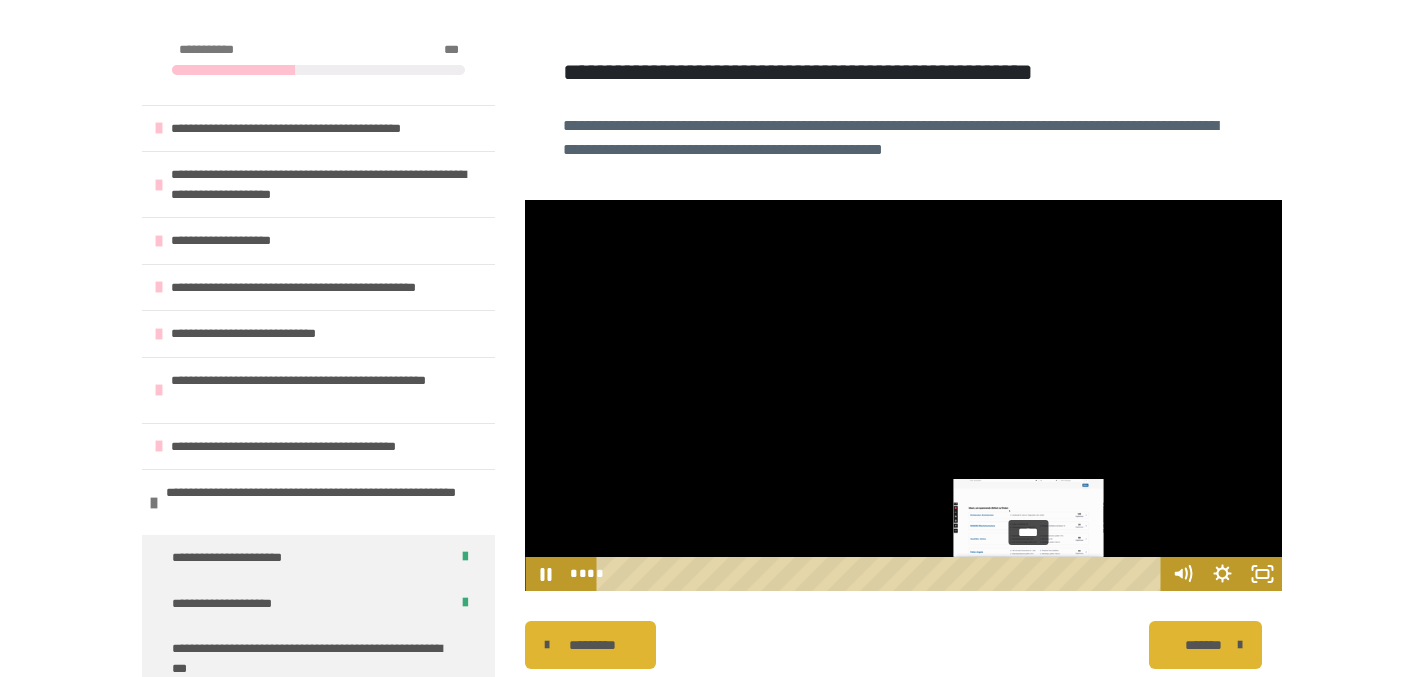 click on "****" at bounding box center [882, 574] 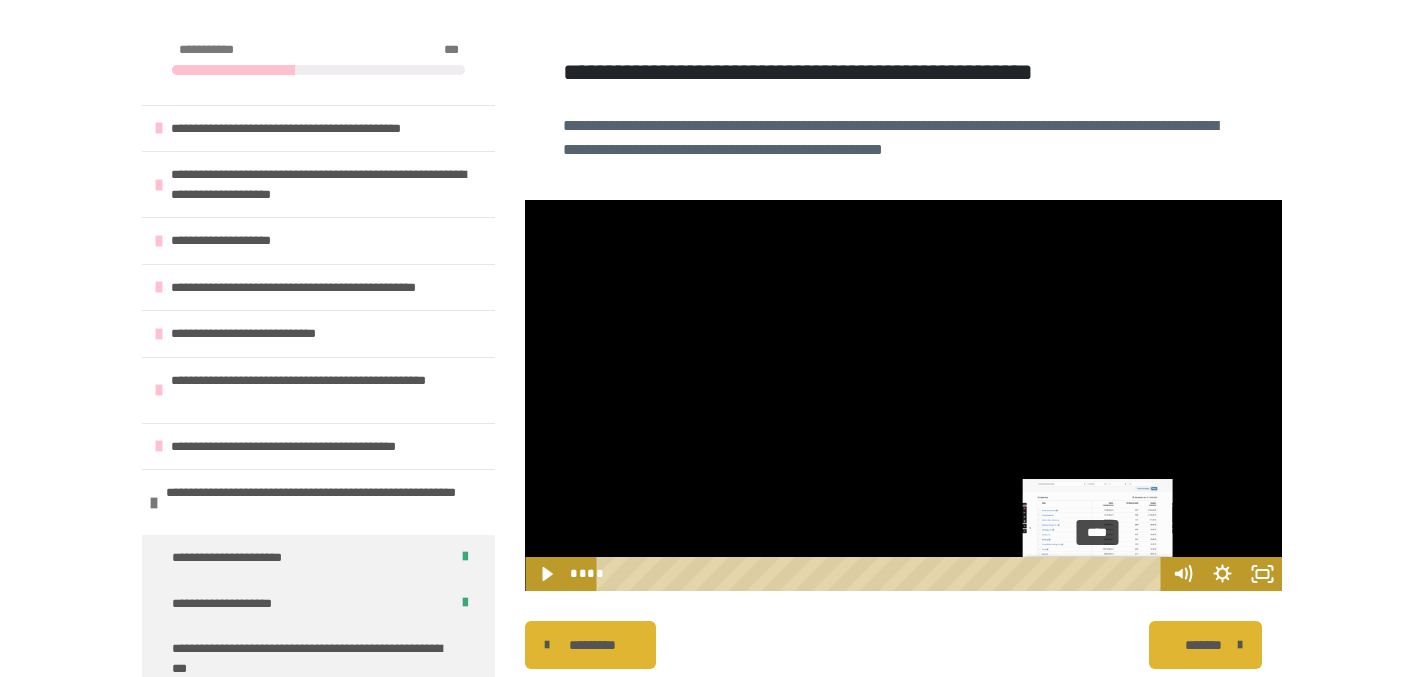 click on "****" at bounding box center (882, 574) 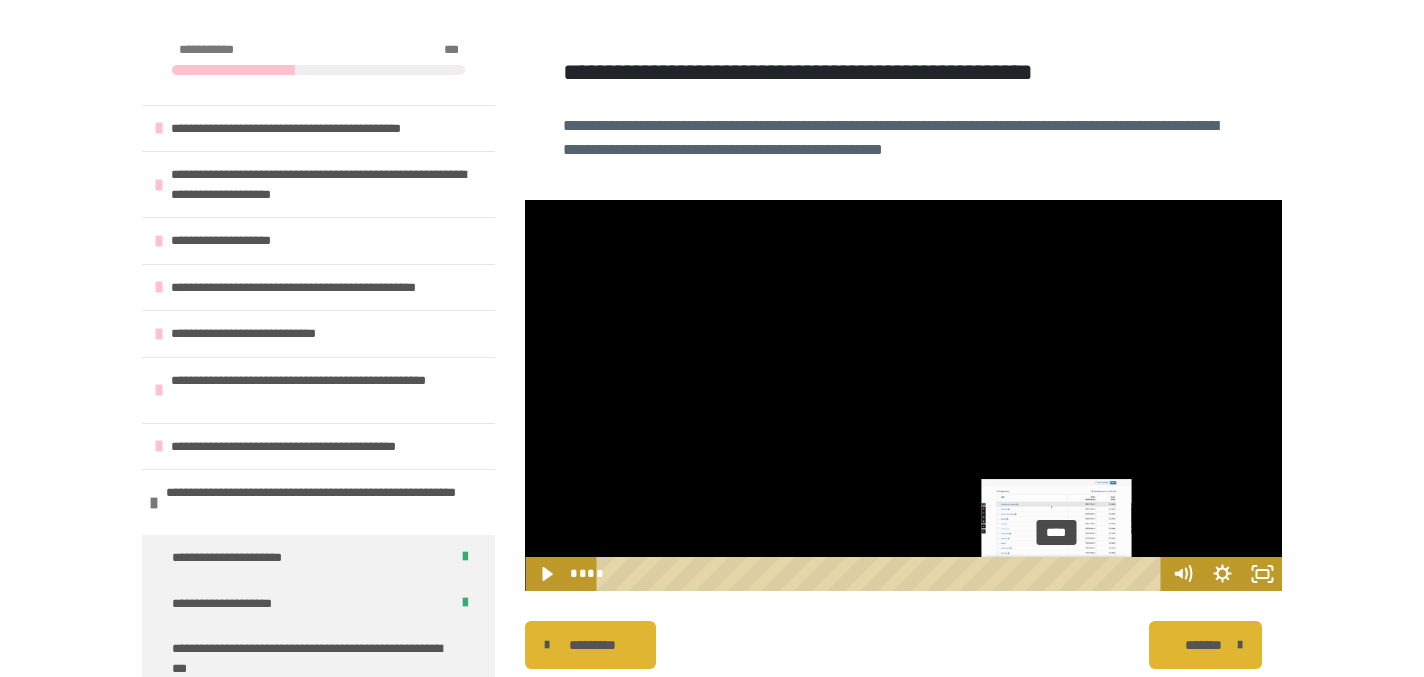 click on "****" at bounding box center [882, 574] 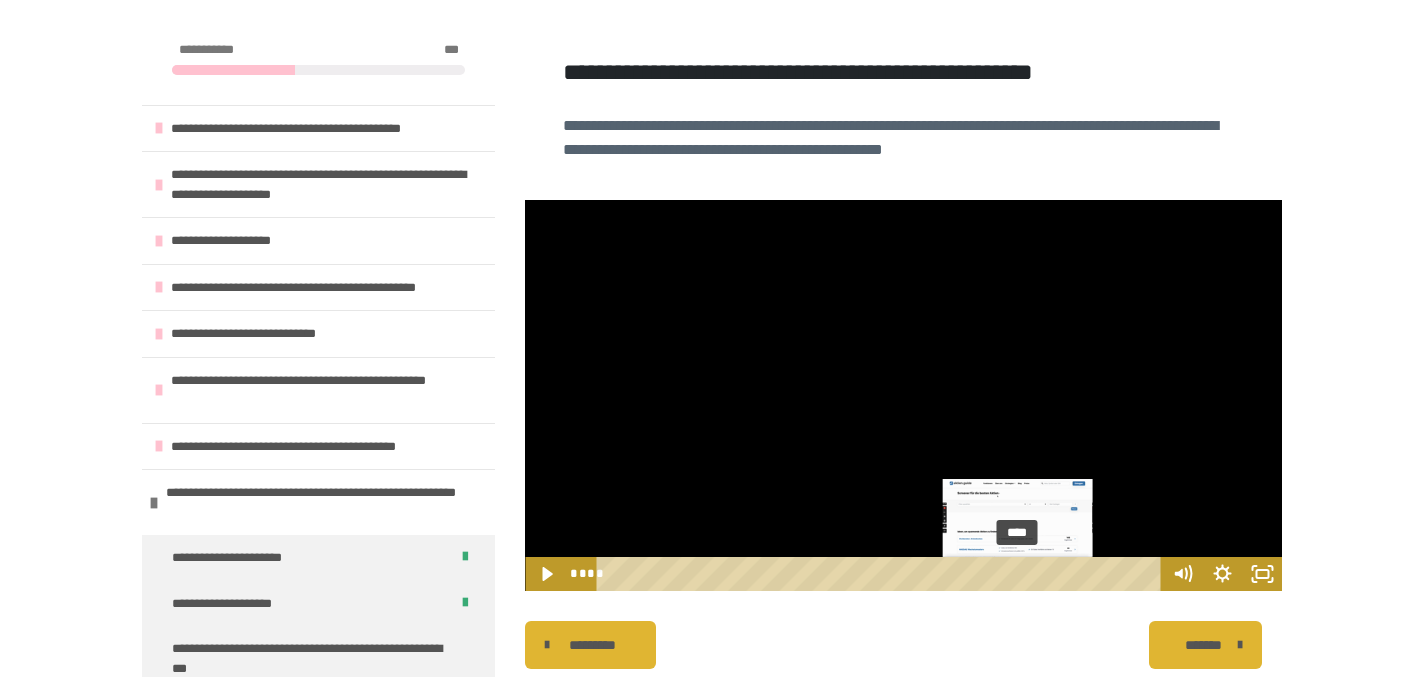 click on "****" at bounding box center (882, 574) 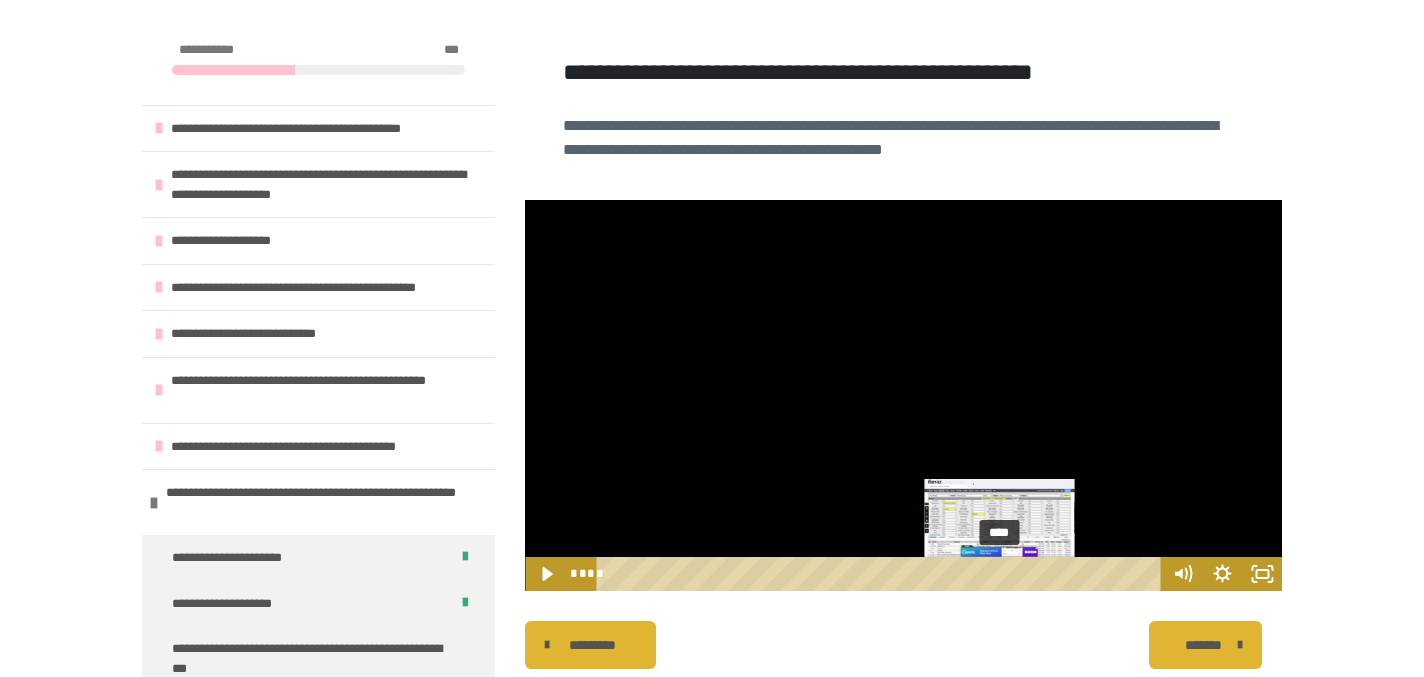 click on "****" at bounding box center [882, 574] 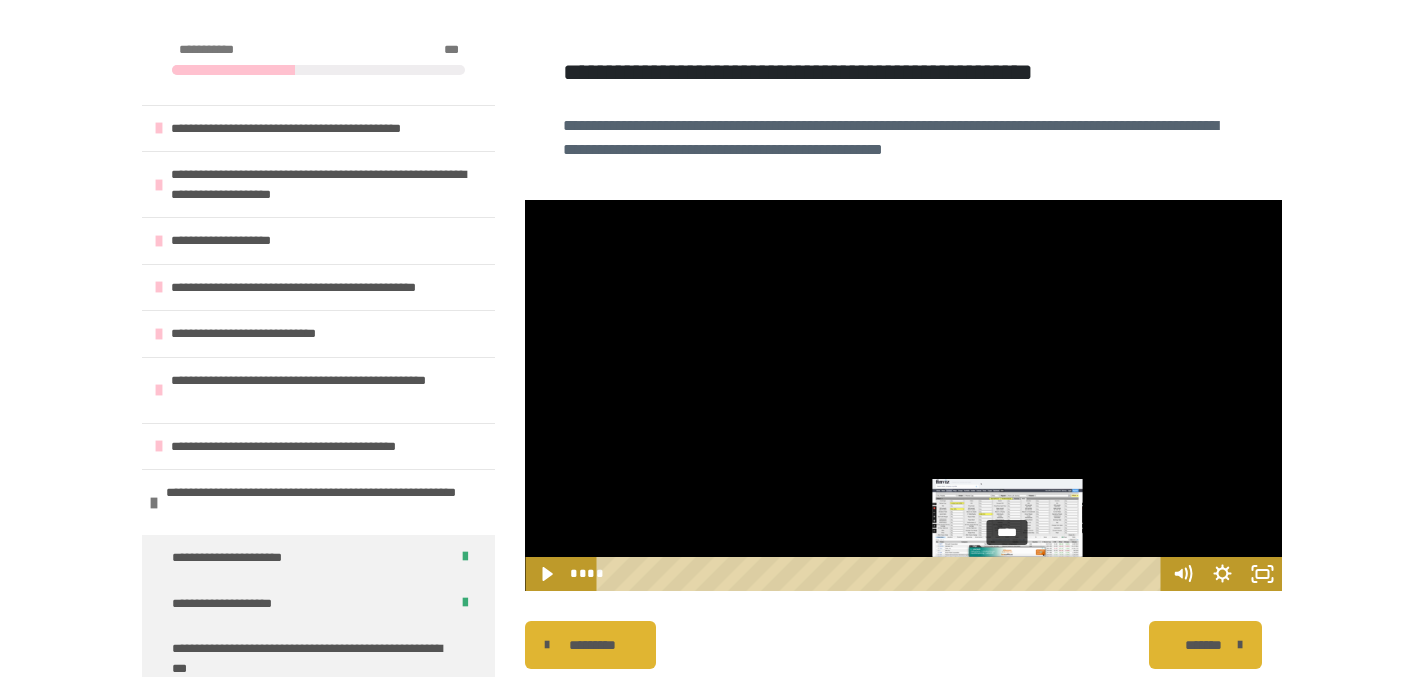 click on "****" at bounding box center (882, 574) 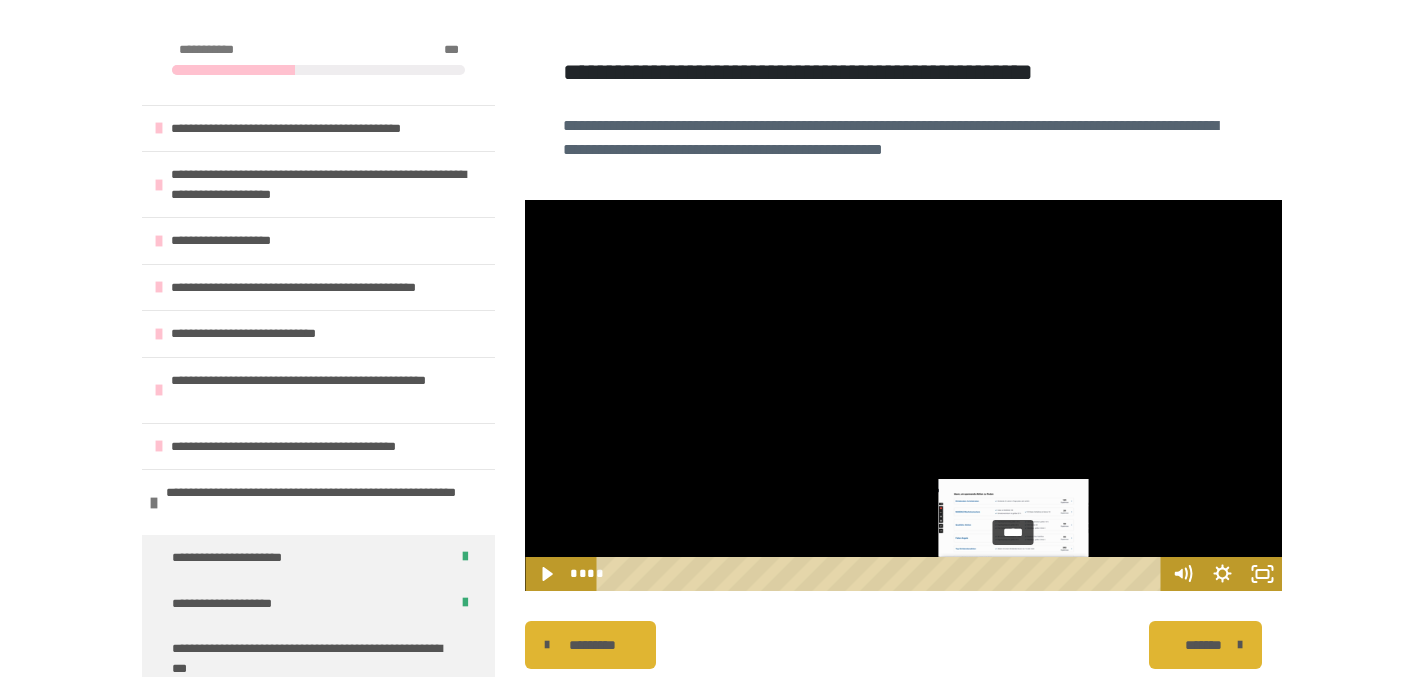 click on "****" at bounding box center (882, 574) 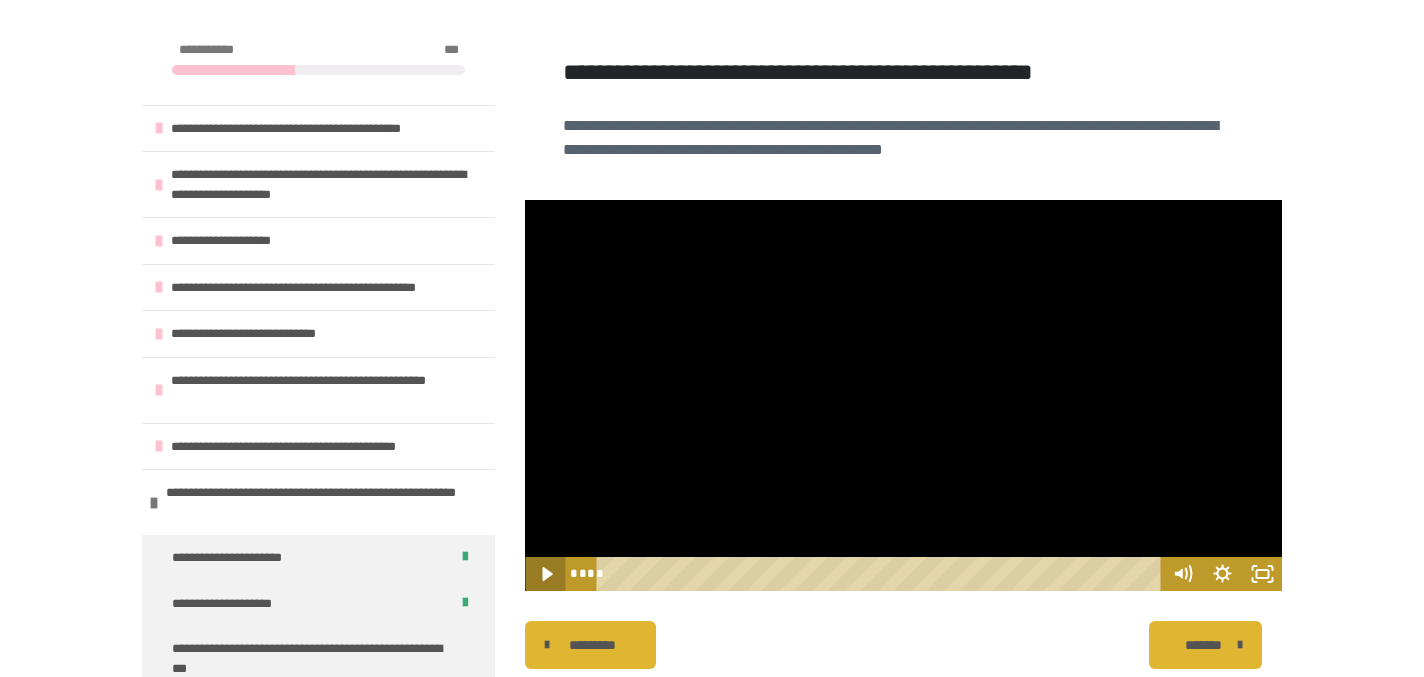 click 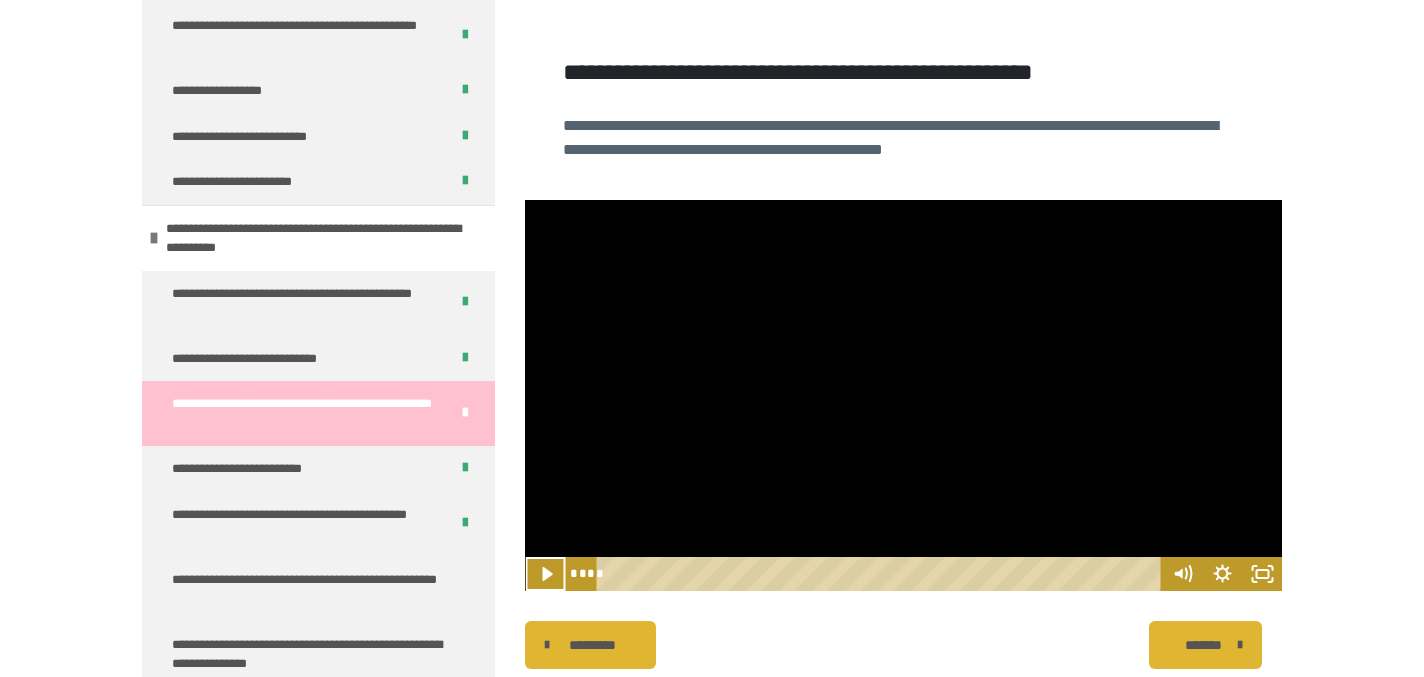 scroll, scrollTop: 755, scrollLeft: 0, axis: vertical 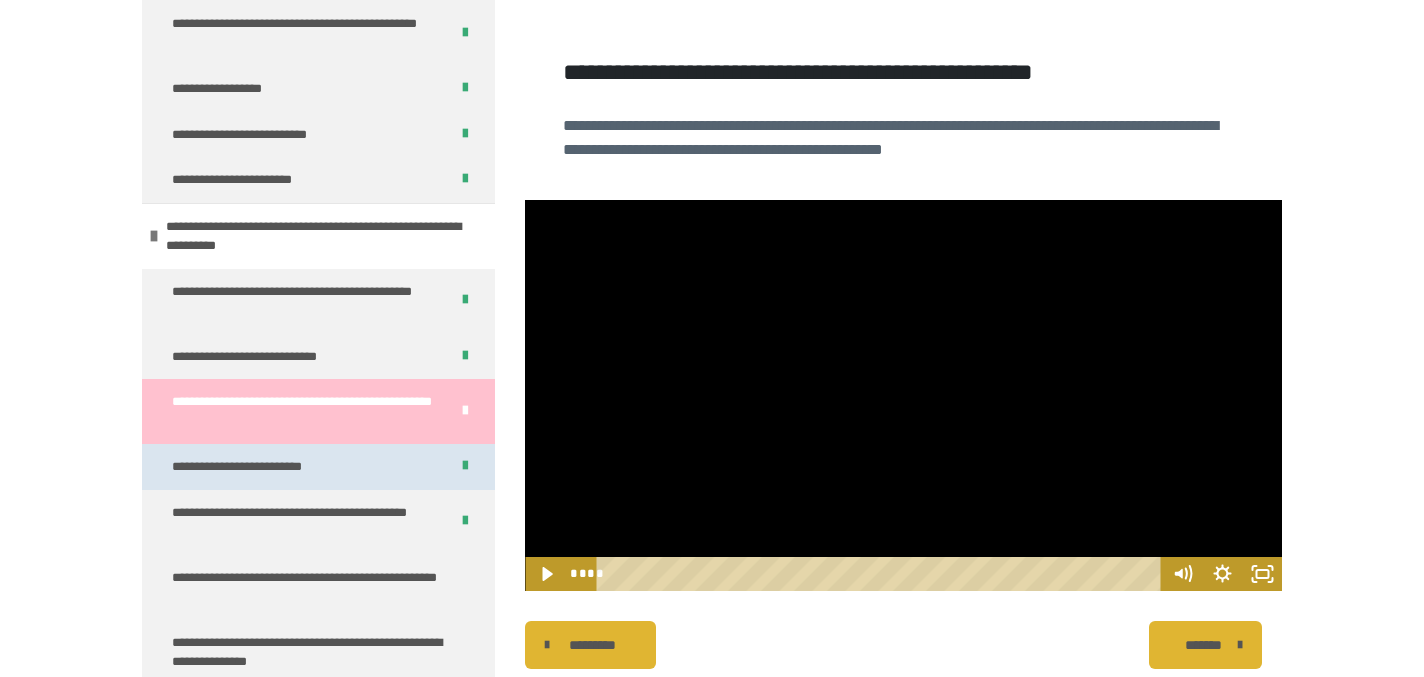 click on "**********" at bounding box center [257, 467] 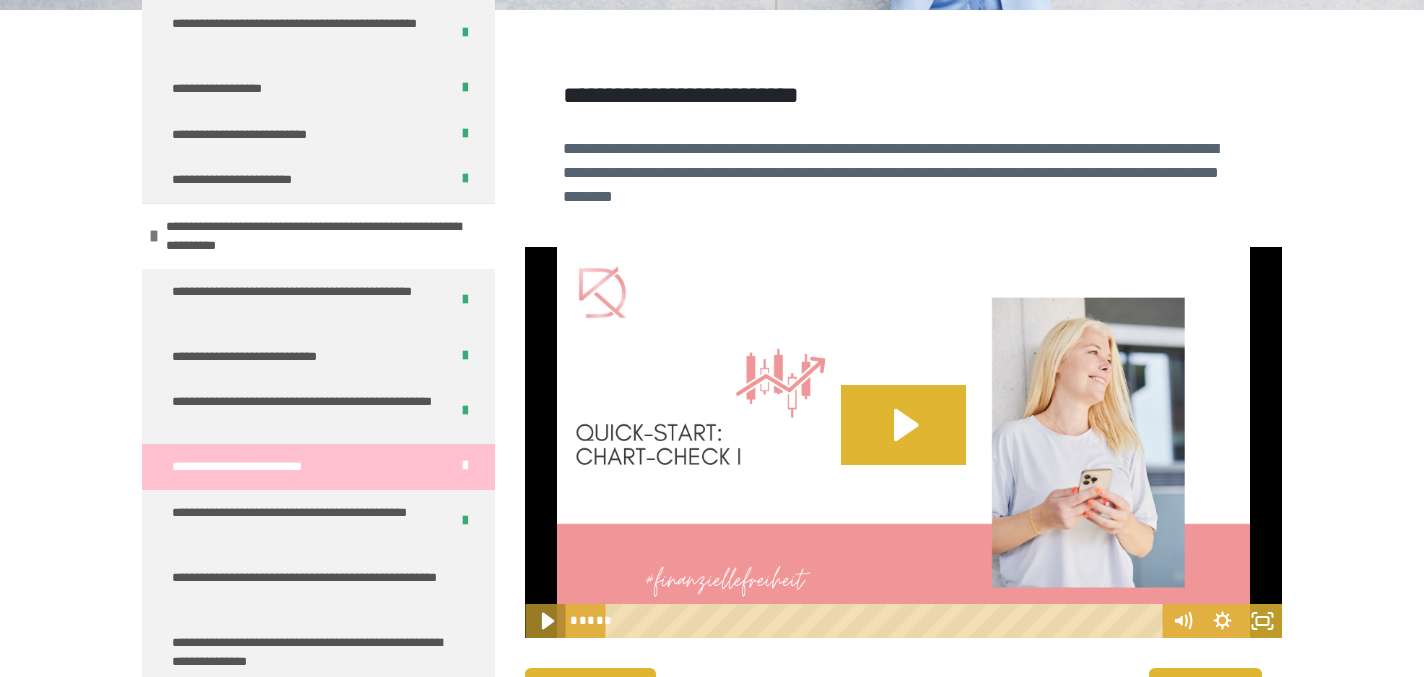 click 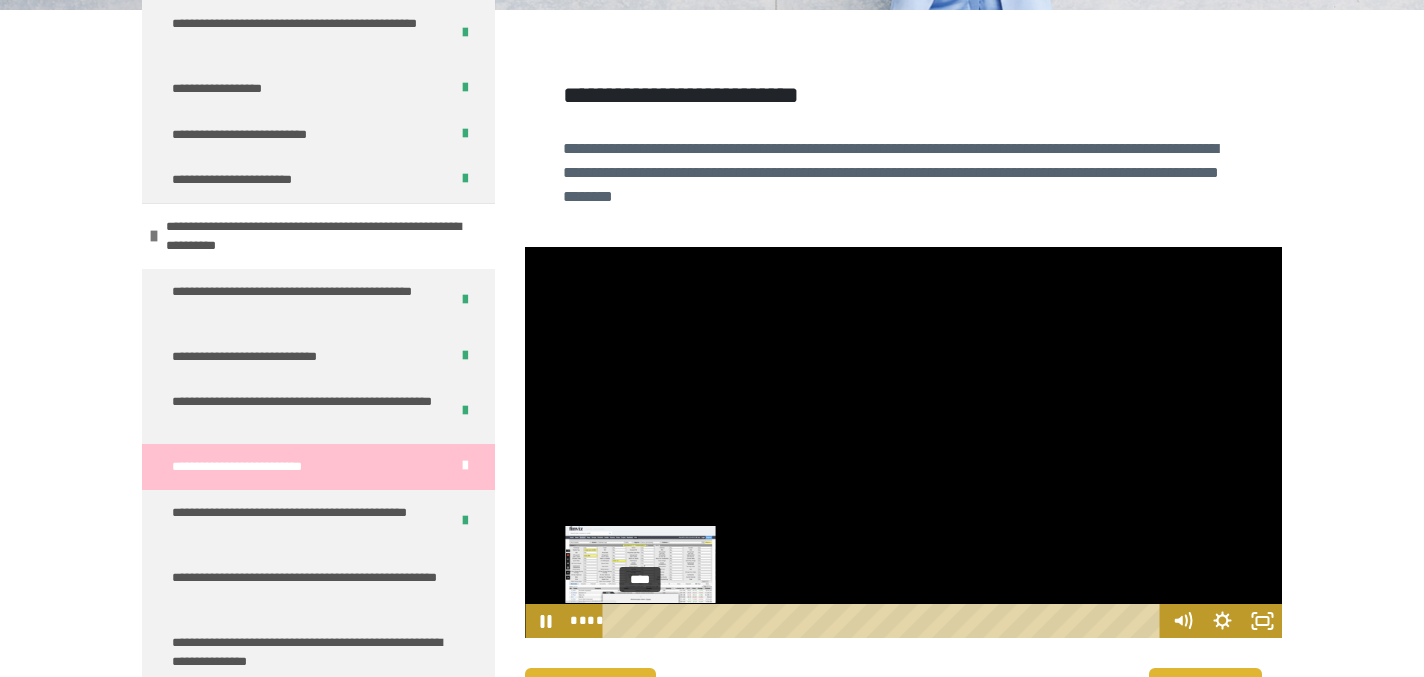 click on "****" at bounding box center (885, 621) 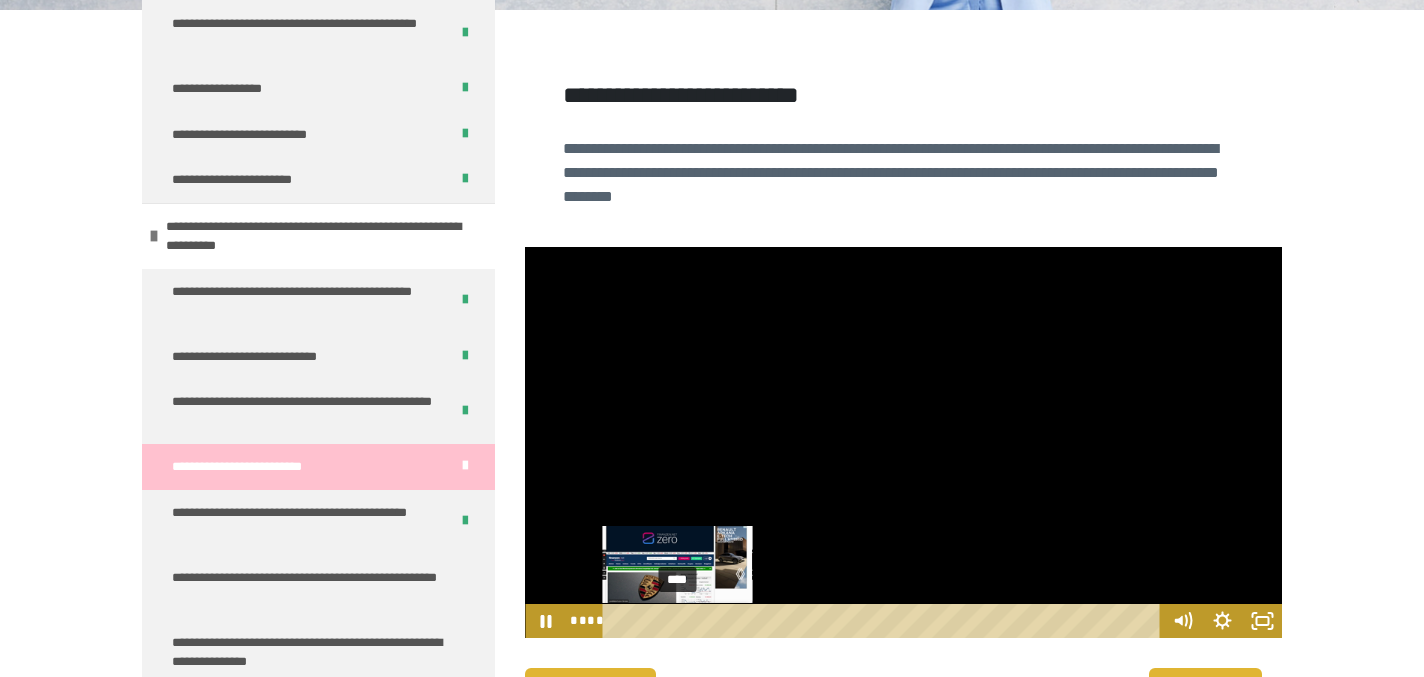 click on "****" at bounding box center [885, 621] 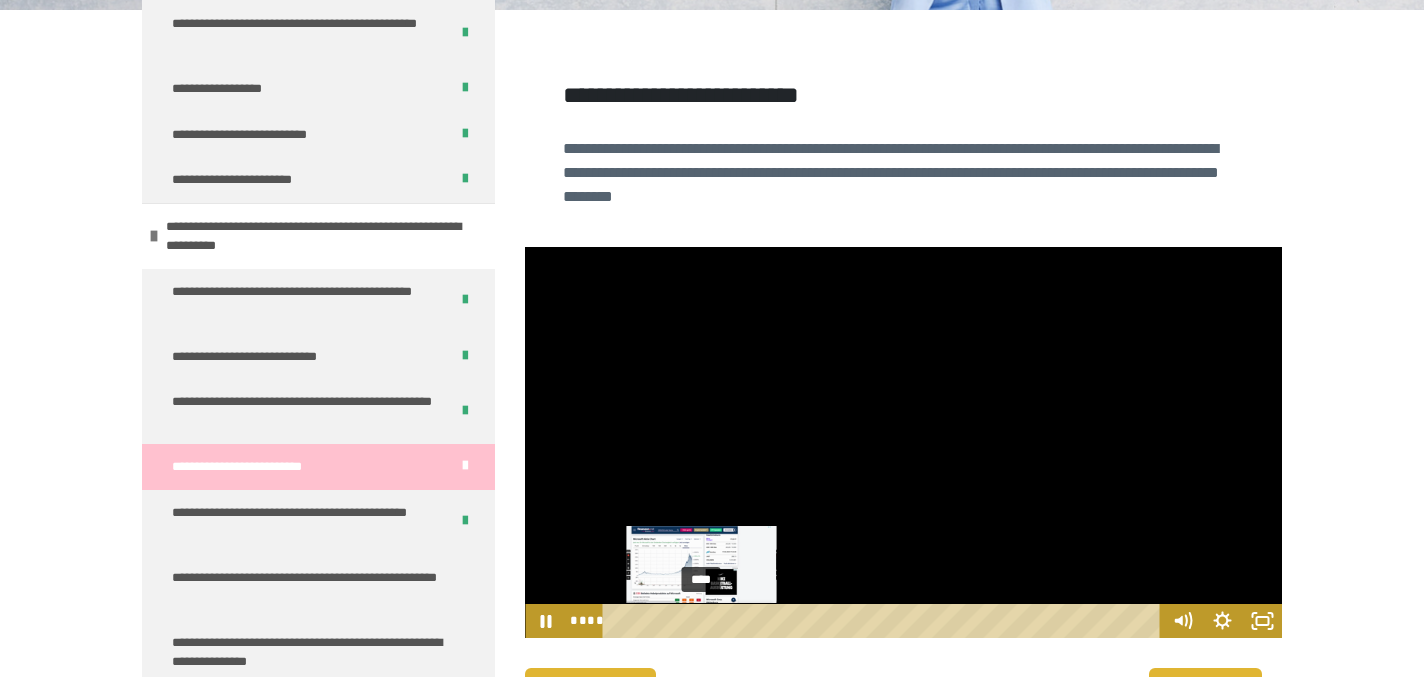 click on "****" at bounding box center [885, 621] 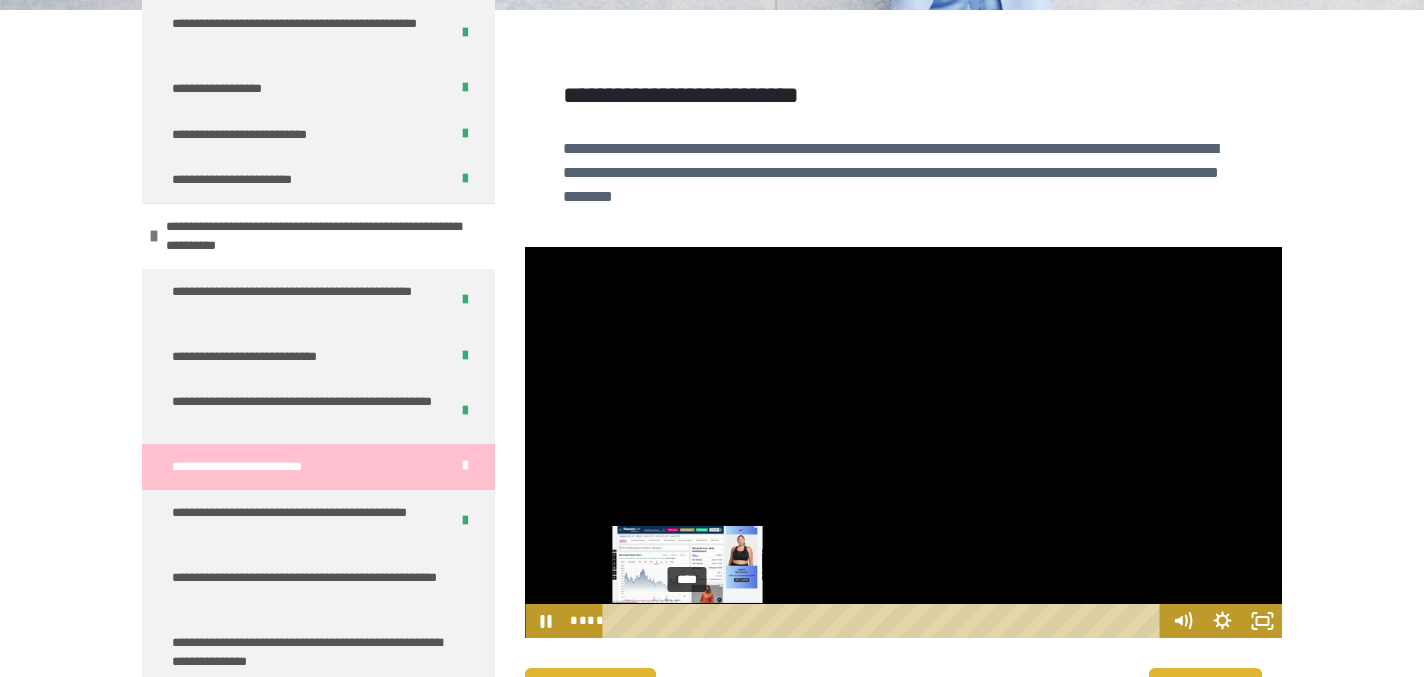 click on "****" at bounding box center (885, 621) 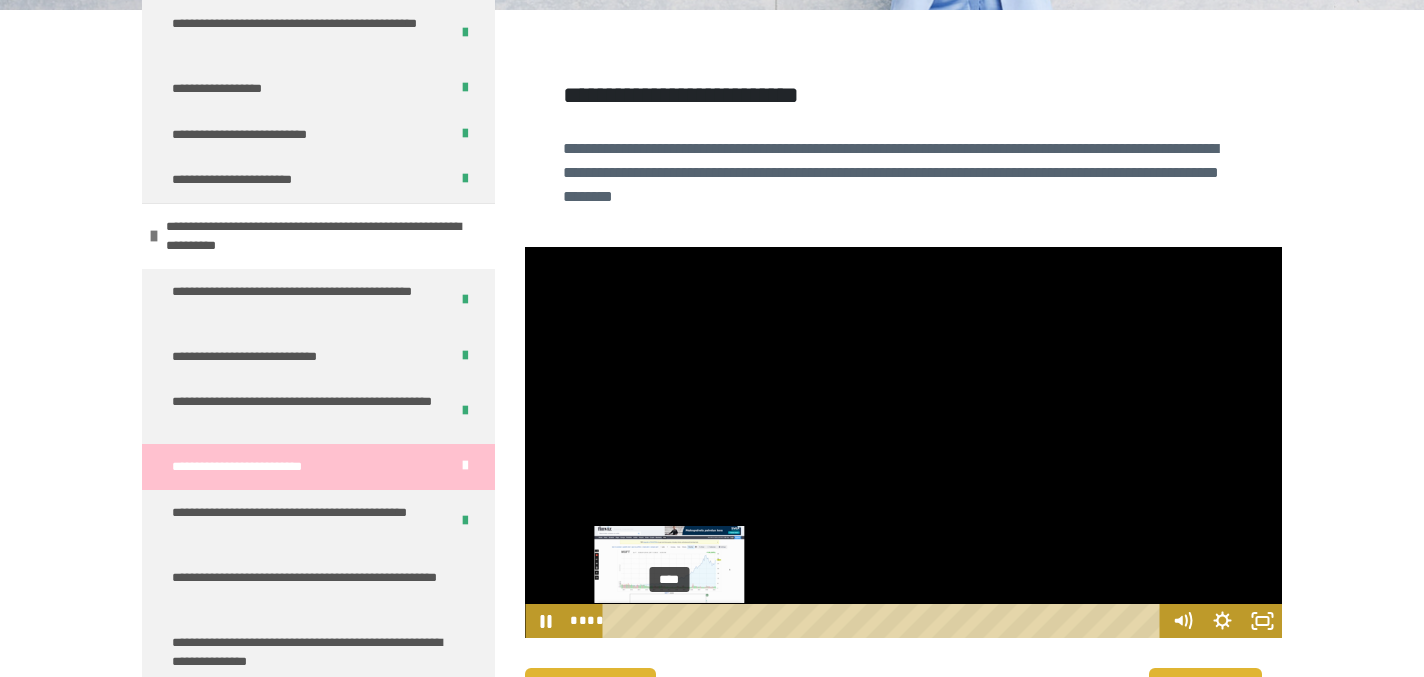 click on "****" at bounding box center [885, 621] 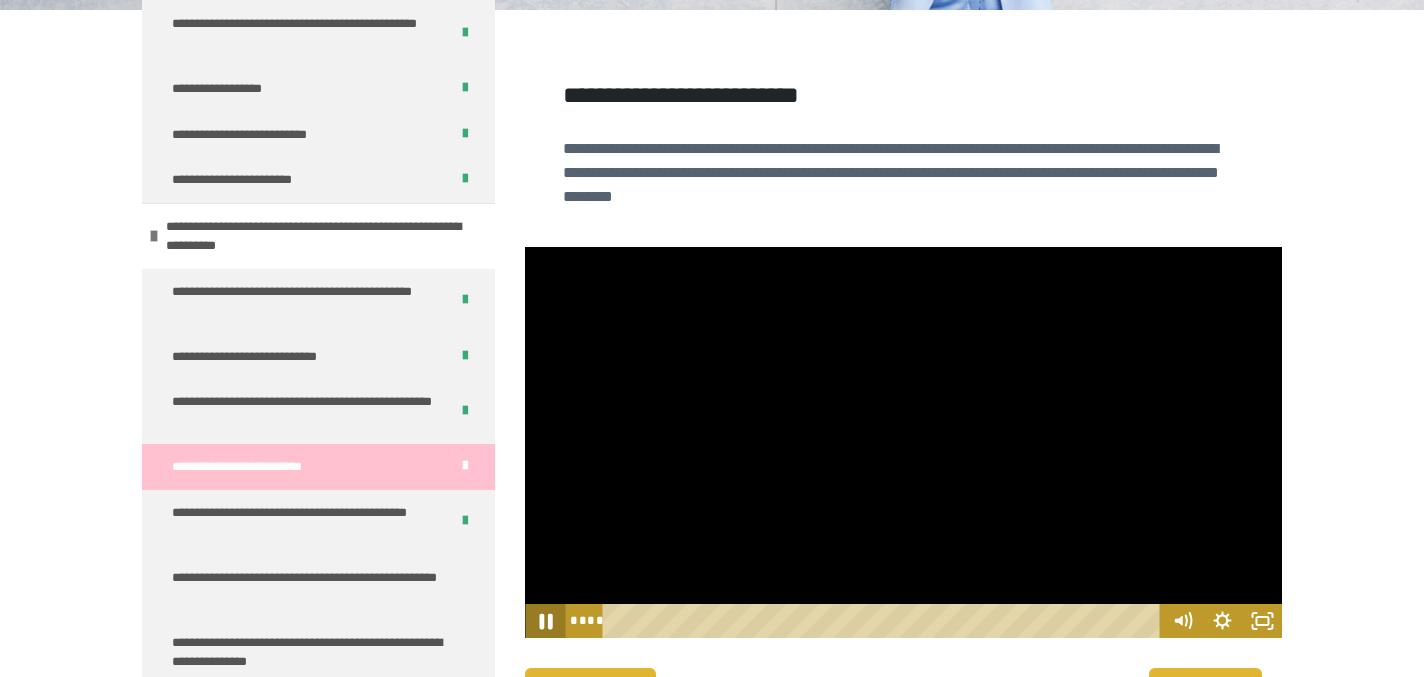 click 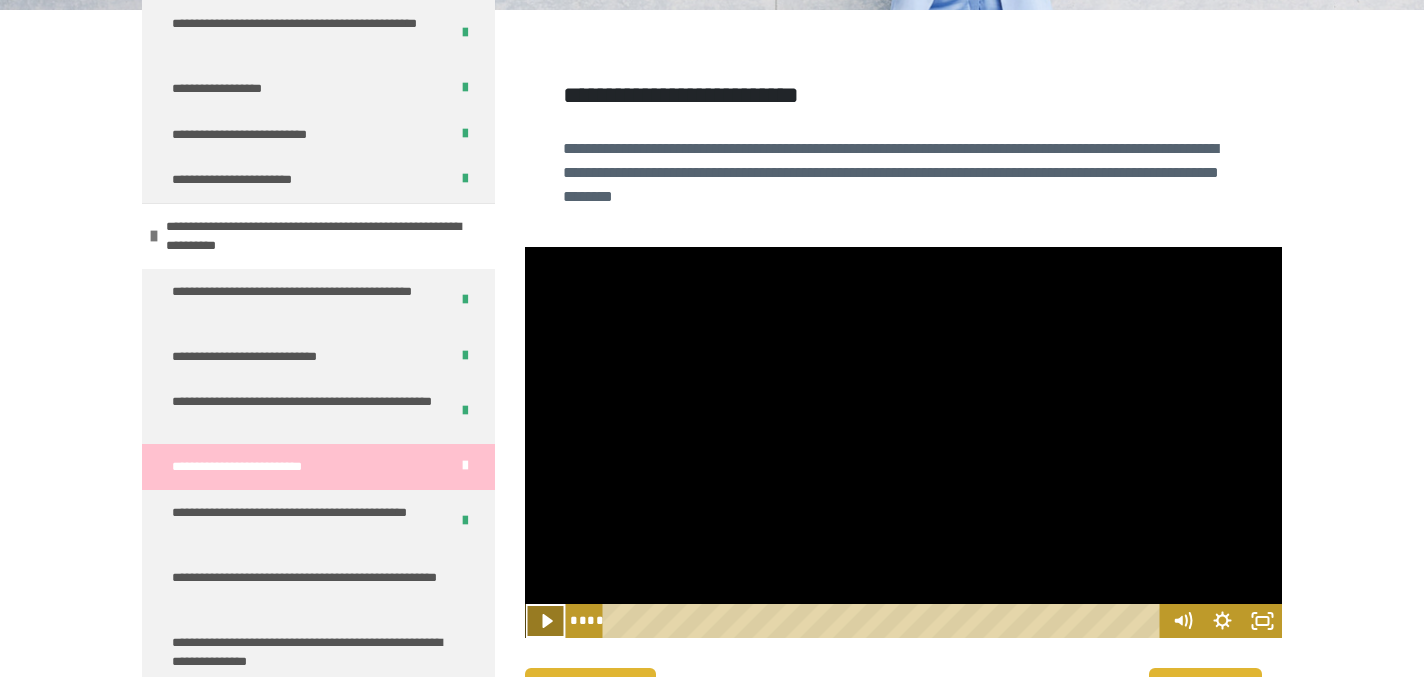 click 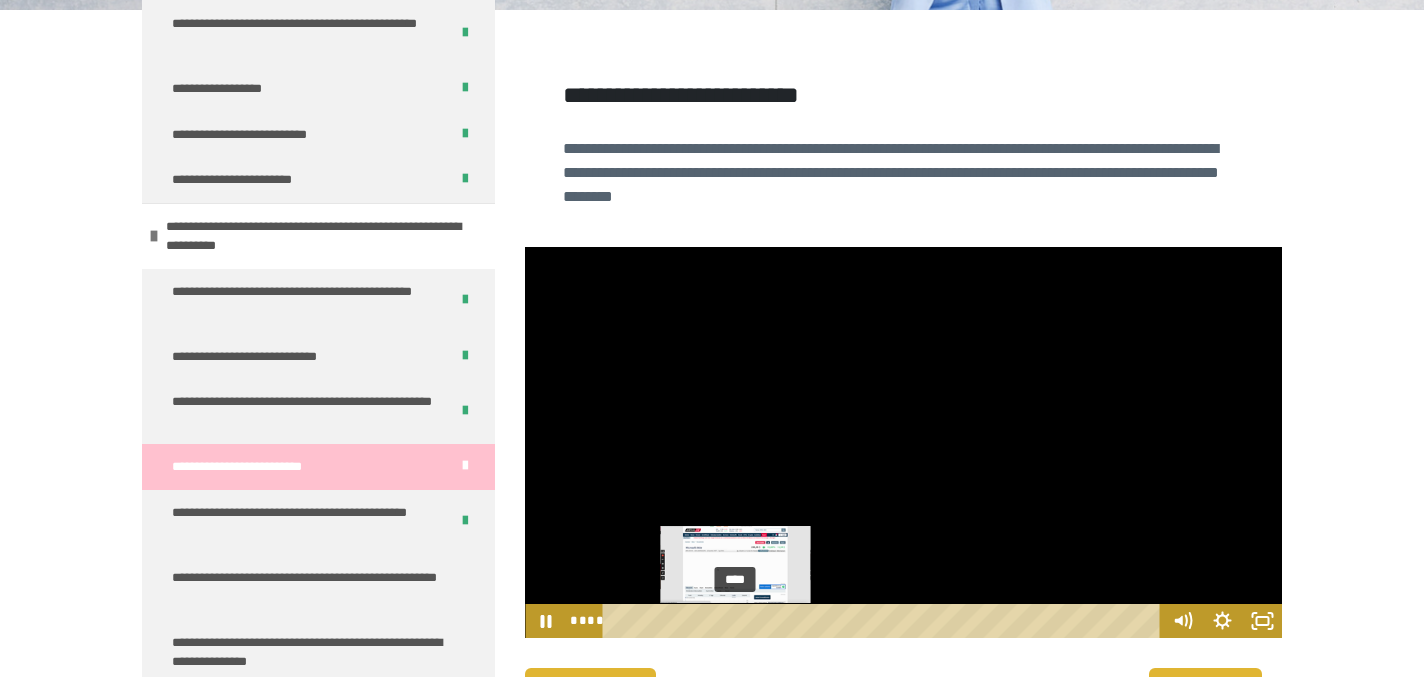 click on "****" at bounding box center [885, 621] 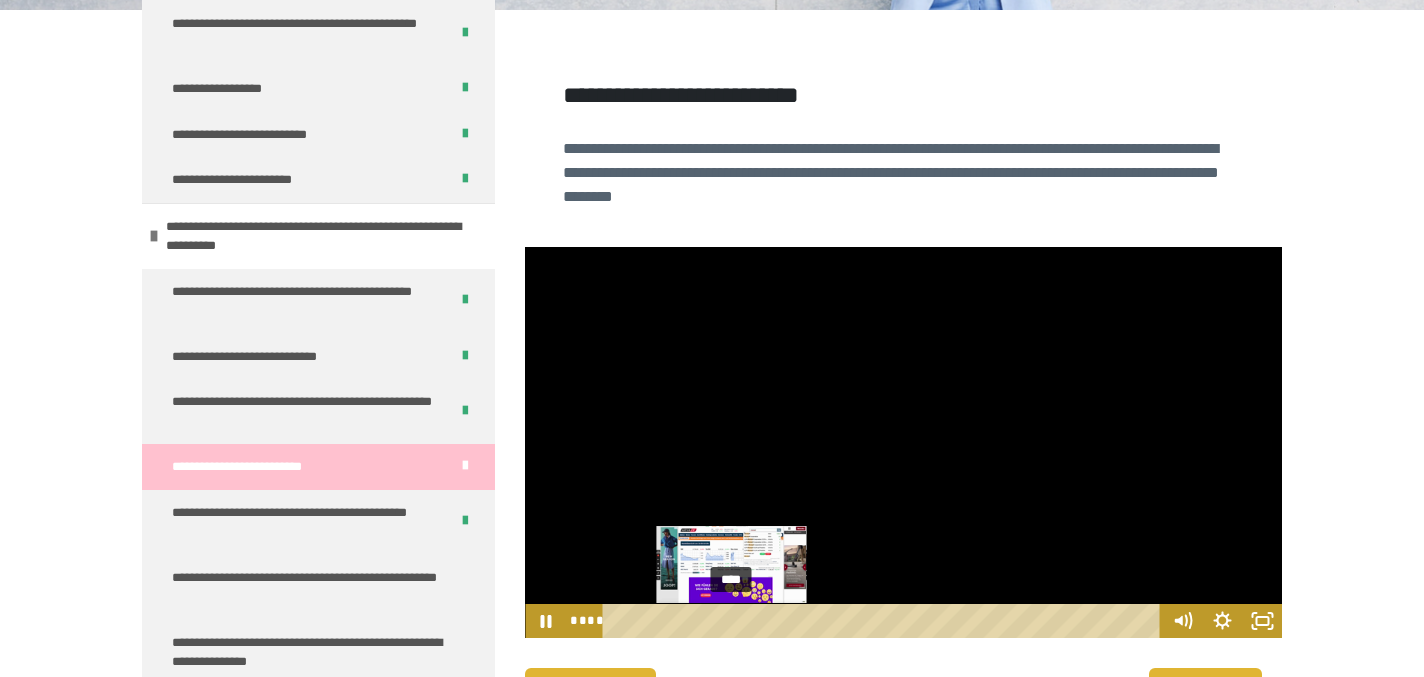 click at bounding box center (731, 620) 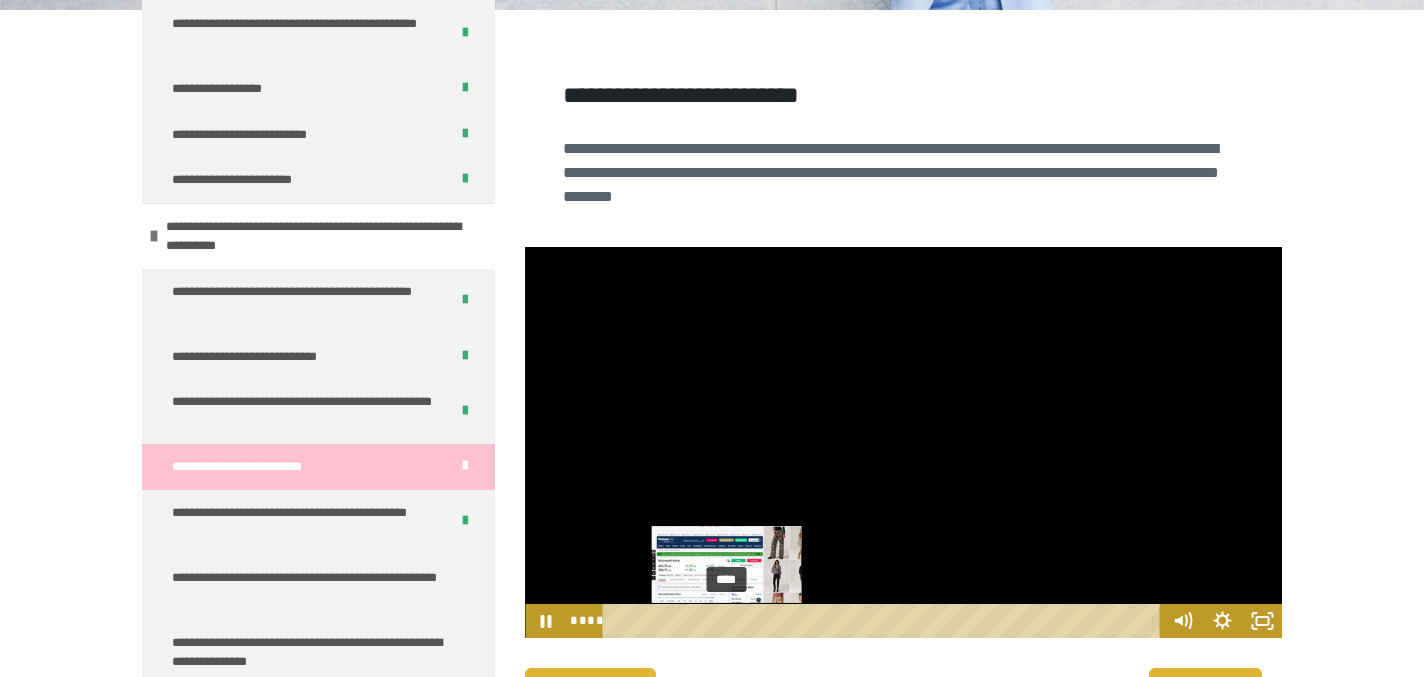 click at bounding box center (726, 620) 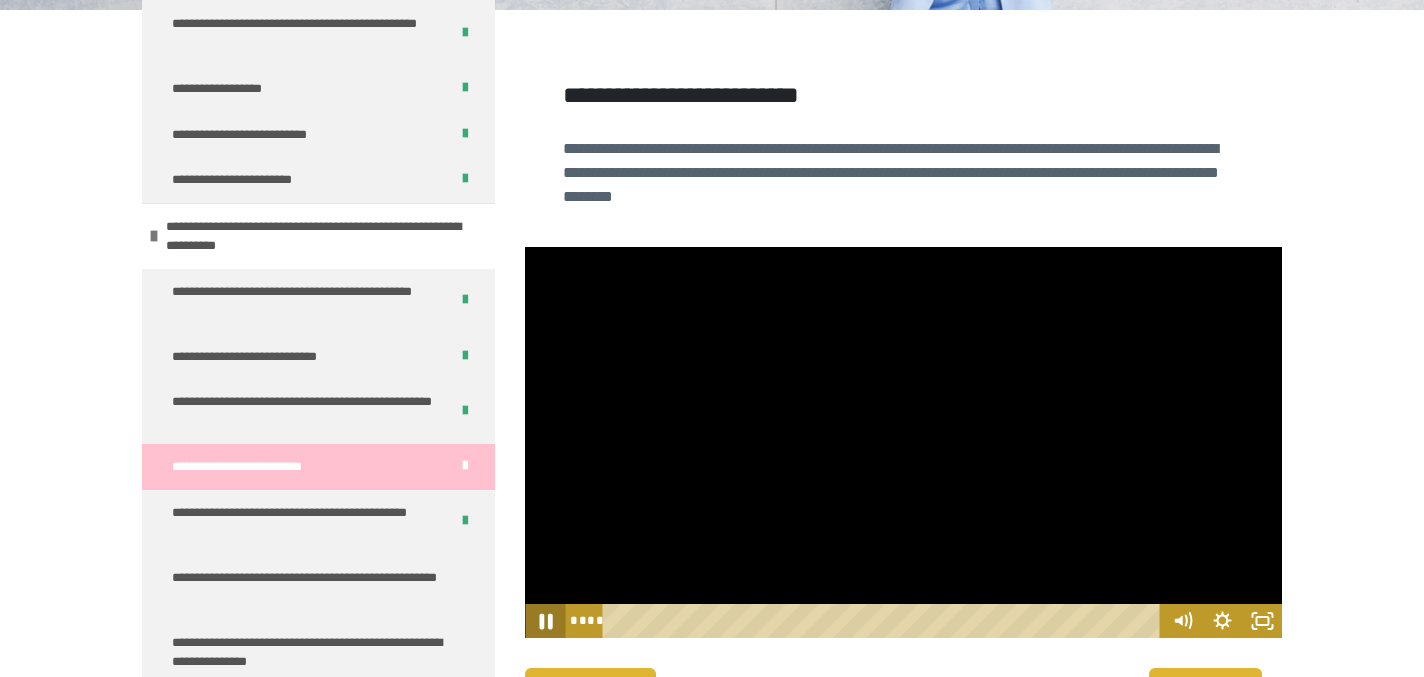 click 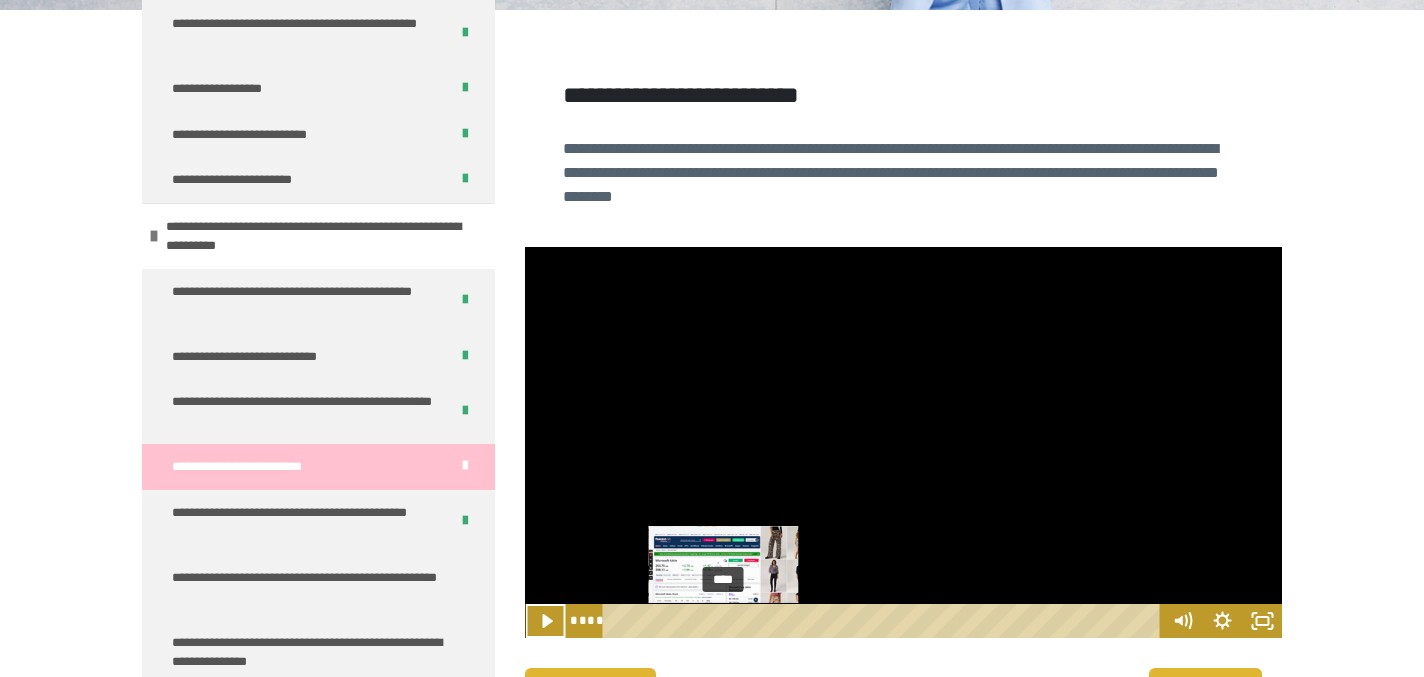 click on "****" at bounding box center [885, 621] 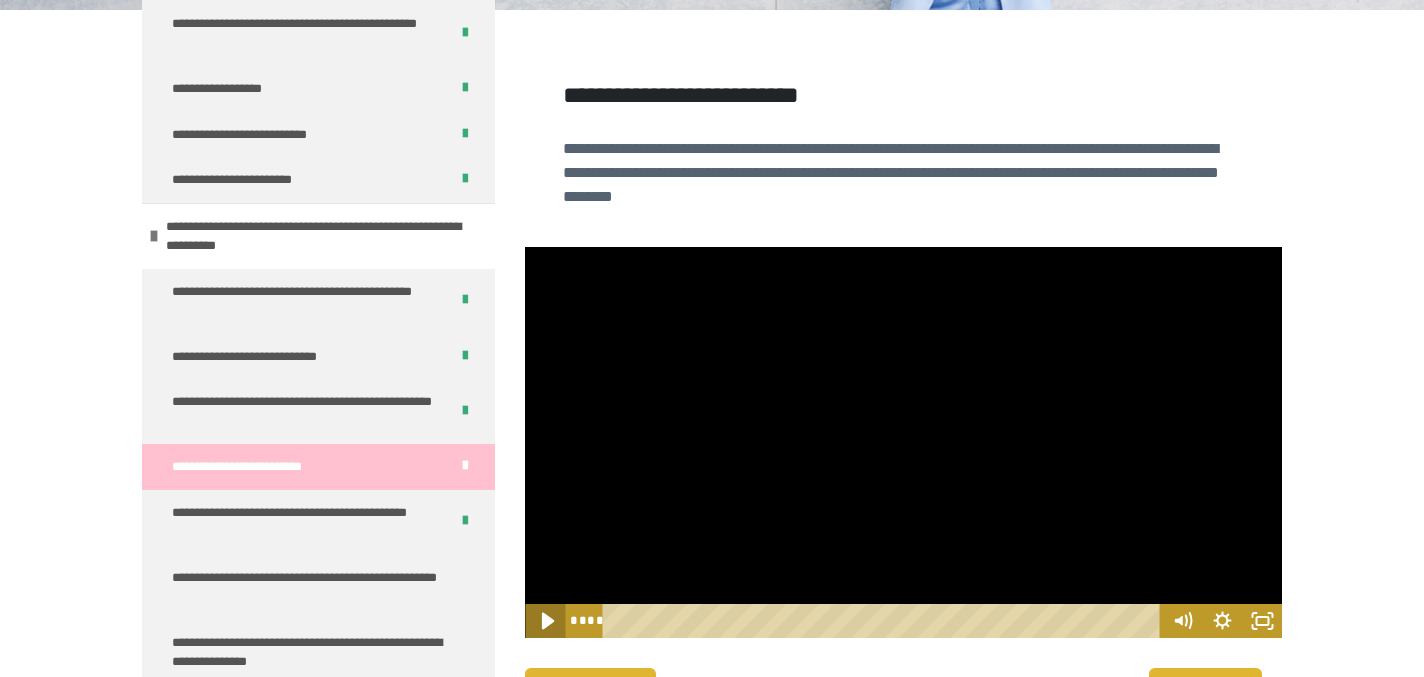 click 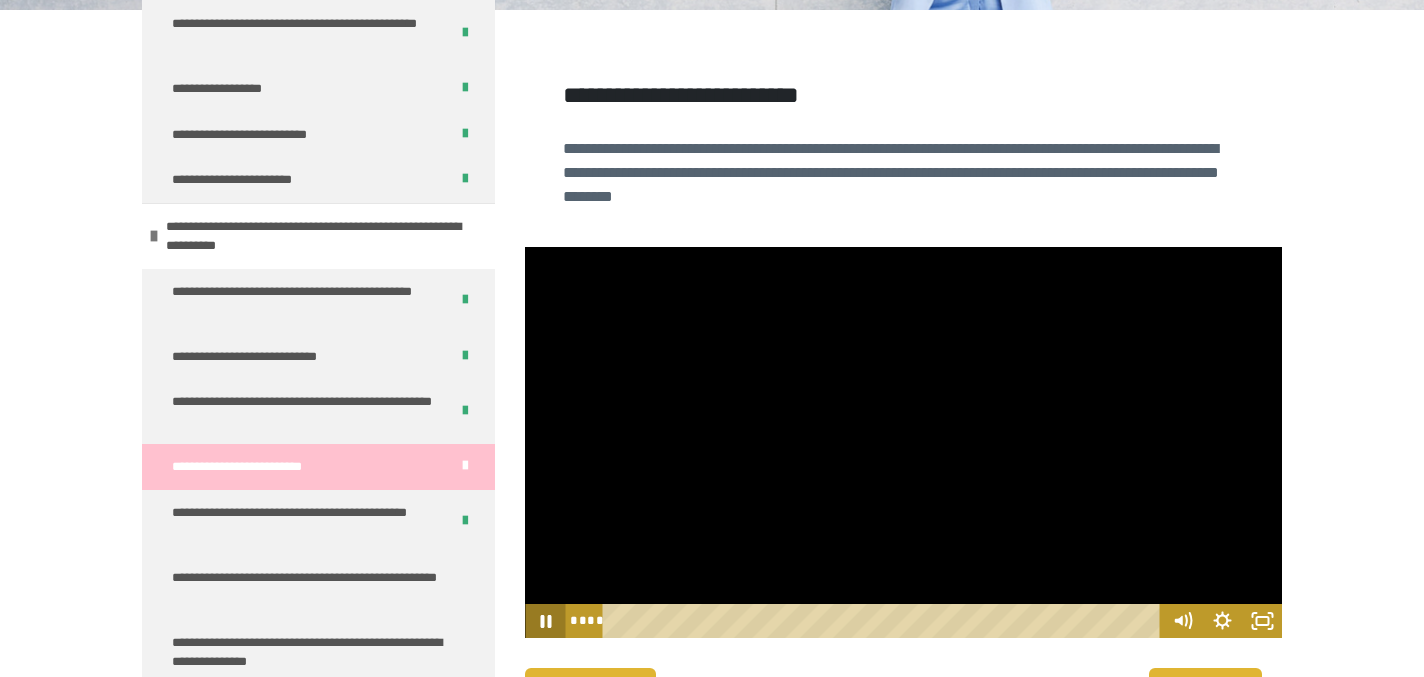 click 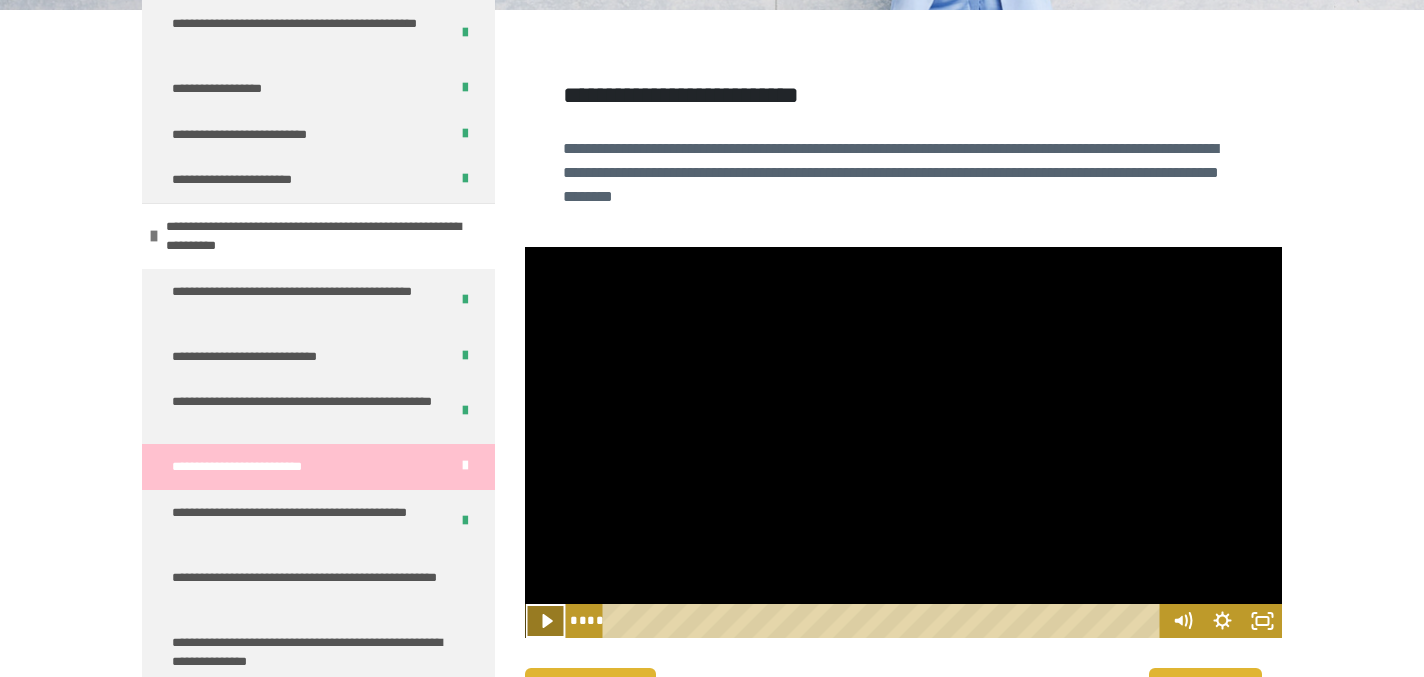 click 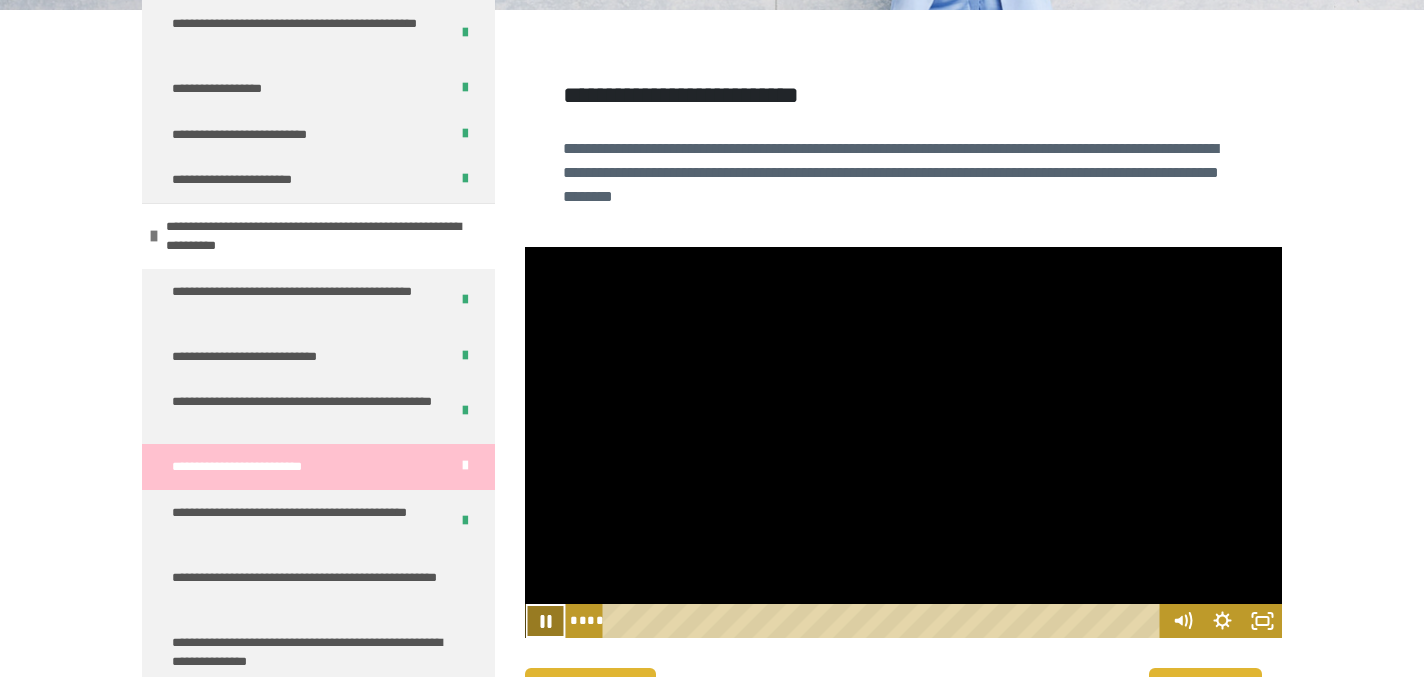 scroll, scrollTop: 356, scrollLeft: 0, axis: vertical 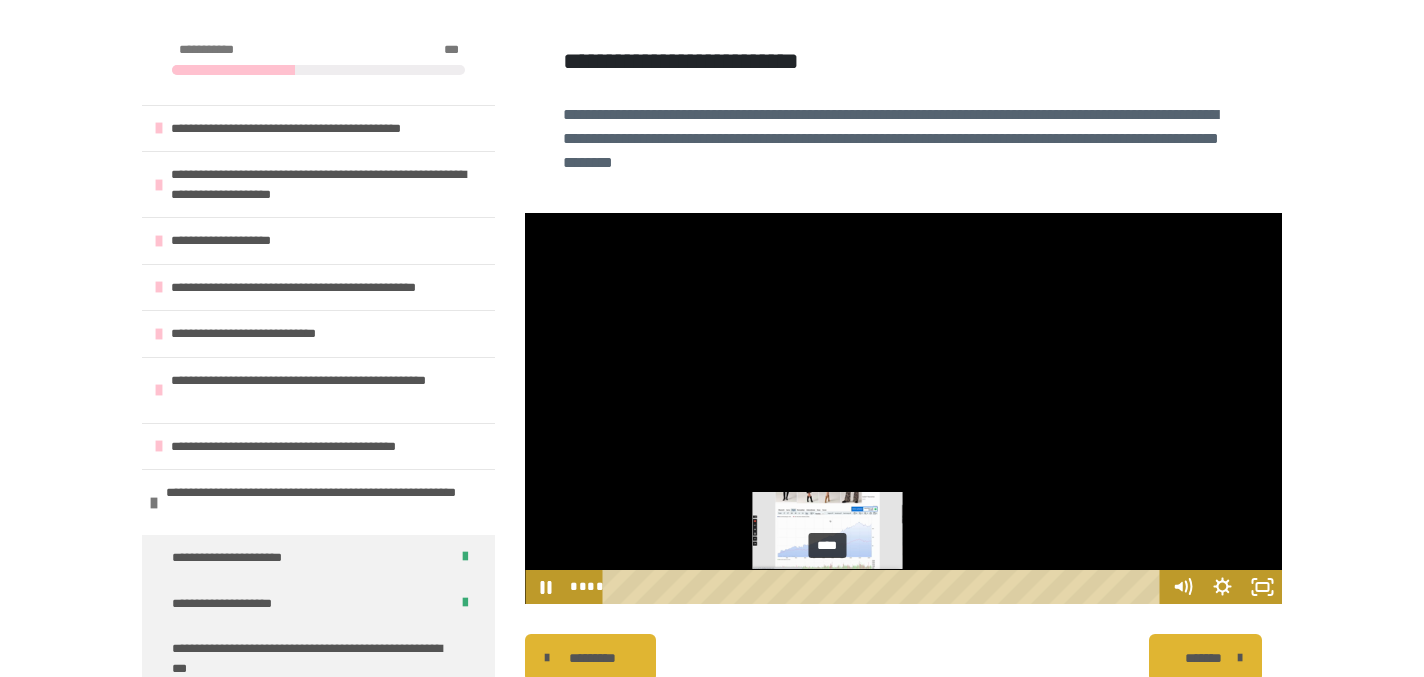 click on "****" at bounding box center [885, 587] 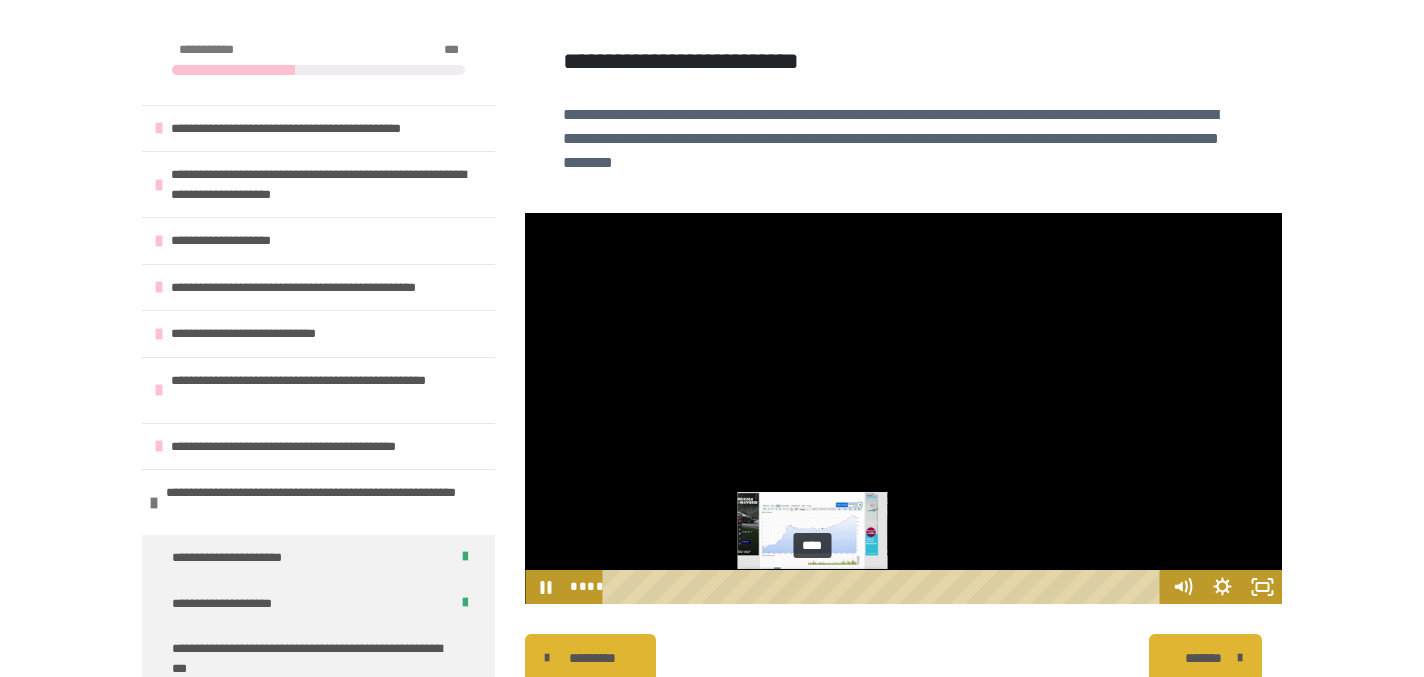 click on "****" at bounding box center [885, 587] 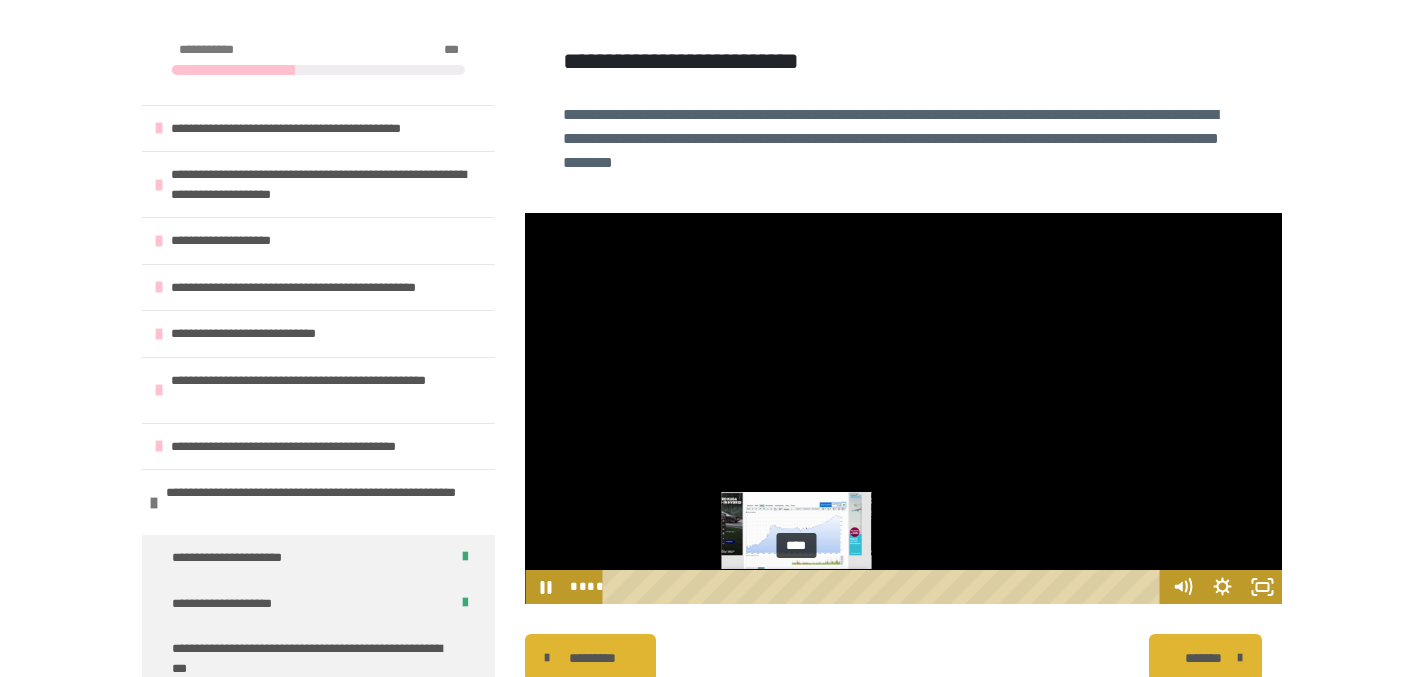 click on "****" at bounding box center (885, 587) 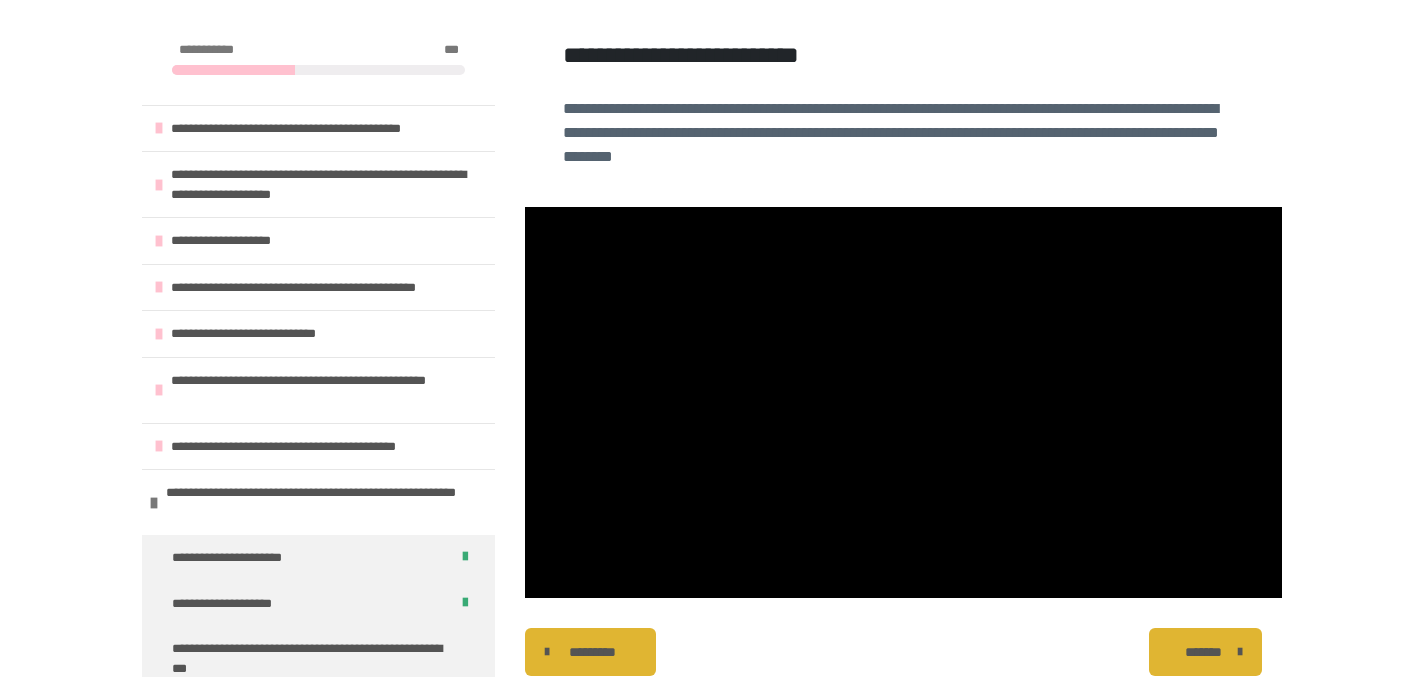 scroll, scrollTop: 406, scrollLeft: 0, axis: vertical 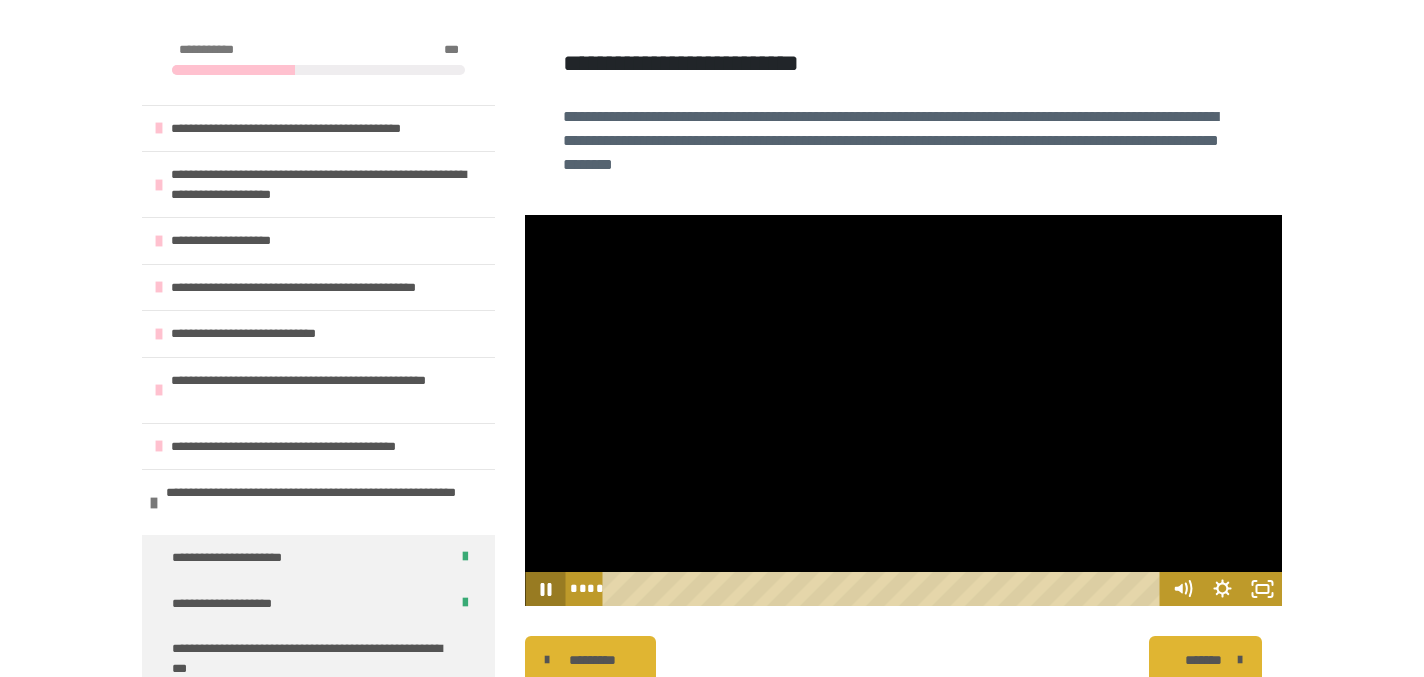 click 